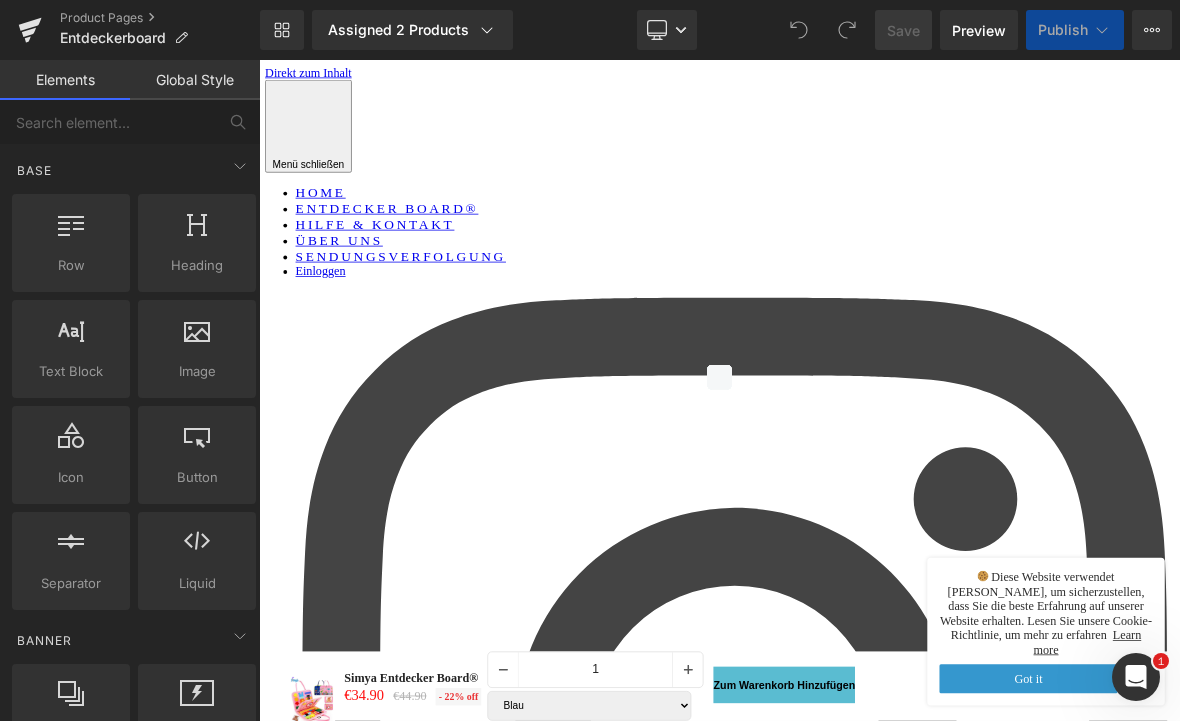 scroll, scrollTop: 25, scrollLeft: 0, axis: vertical 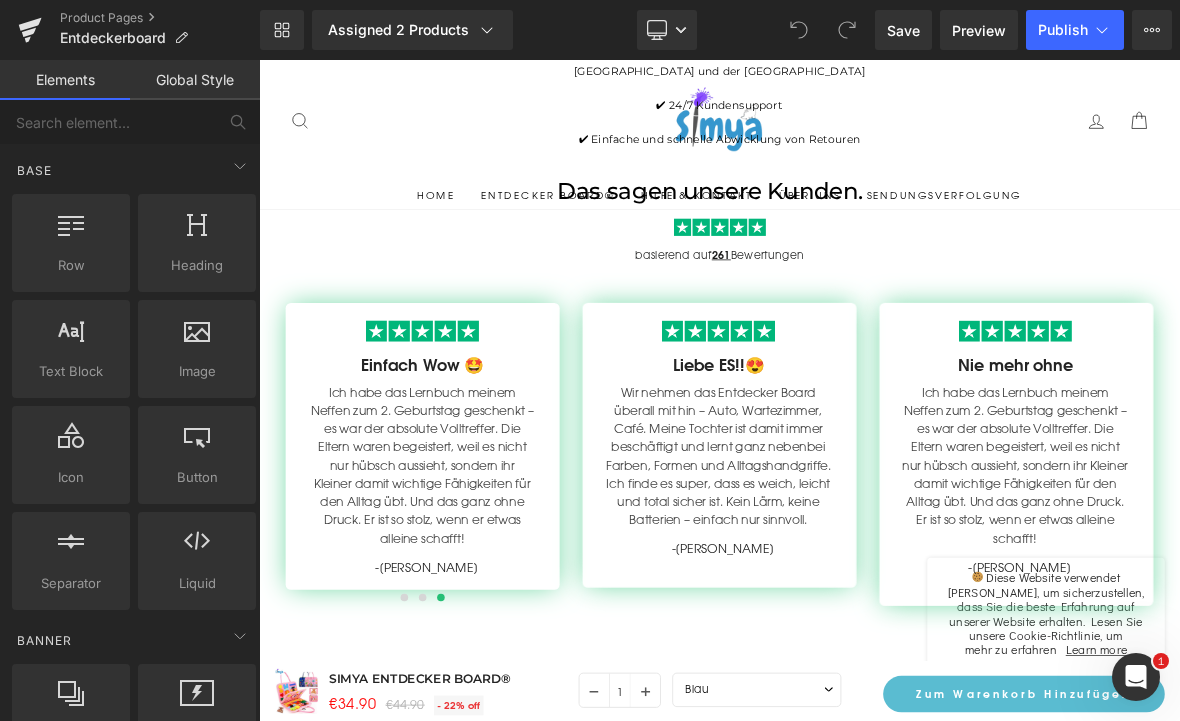 click at bounding box center (474, 766) 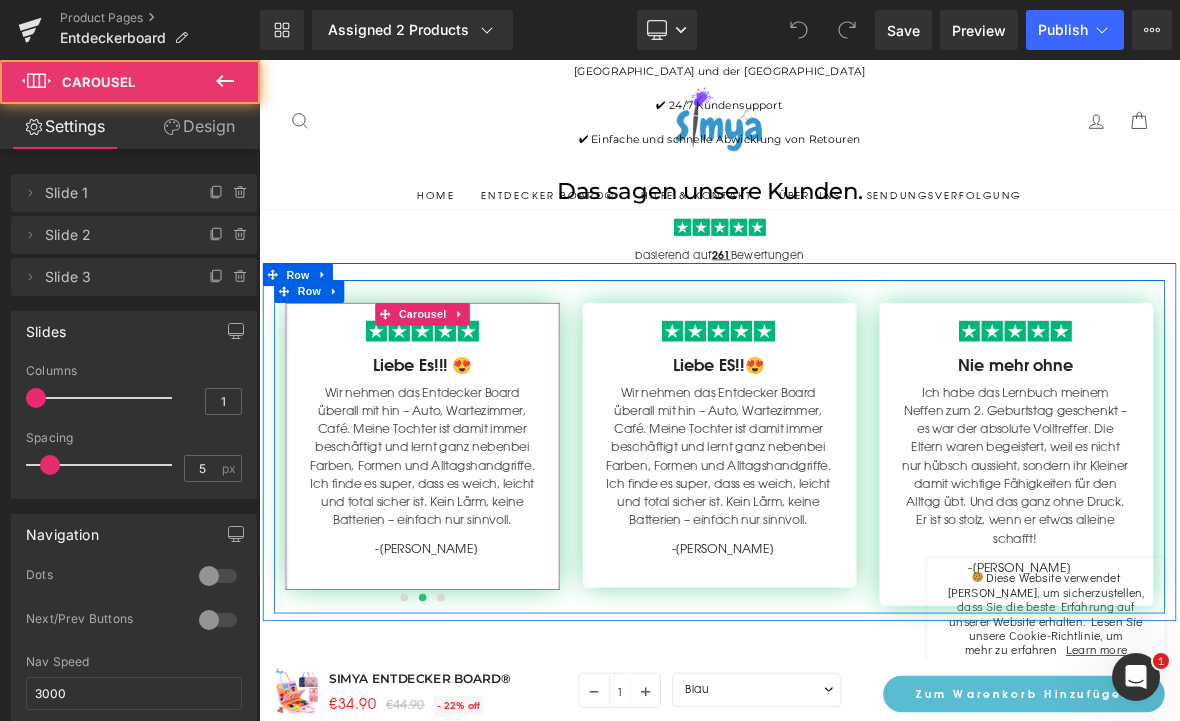 click at bounding box center (450, 766) 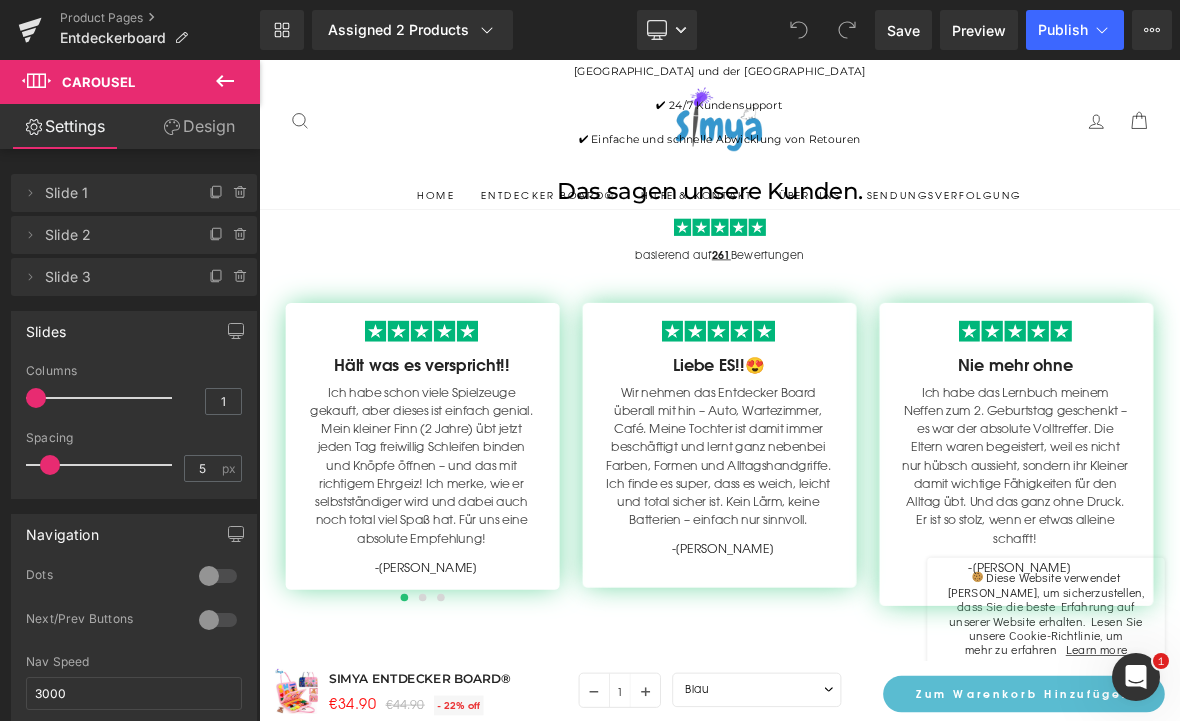 click on "Eure Fragen, unsere Antworten. Heading         Row" at bounding box center (864, 863) 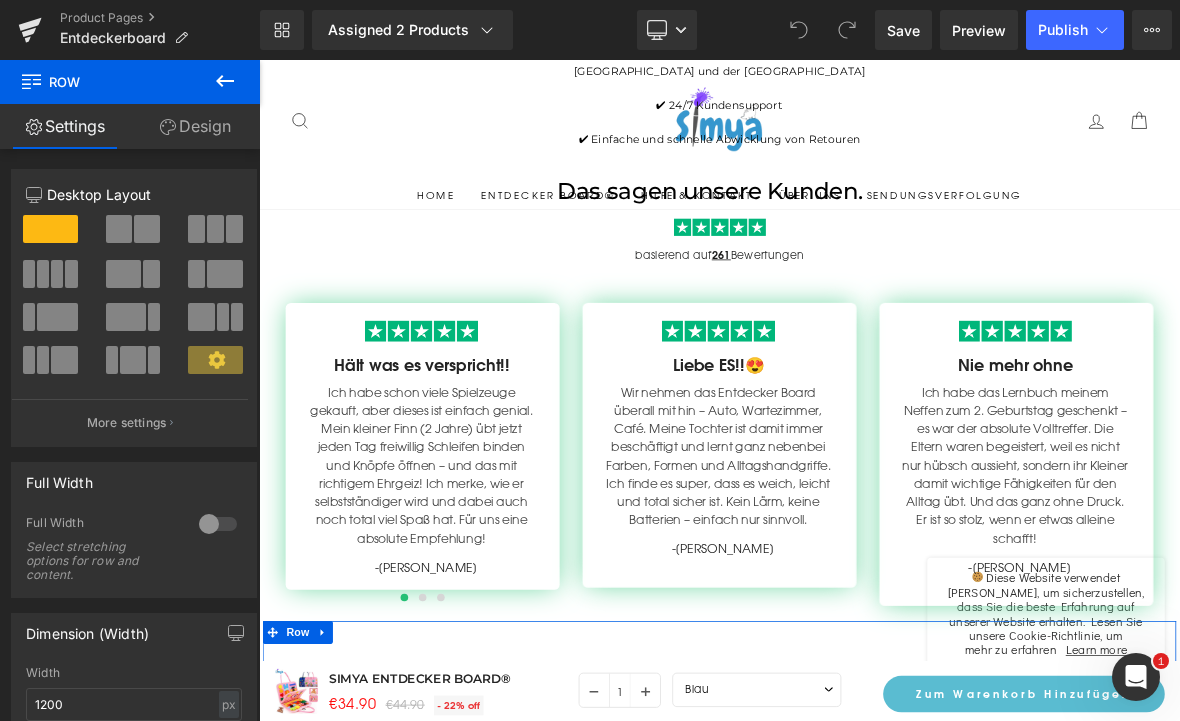 click on "Desktop" at bounding box center [667, 30] 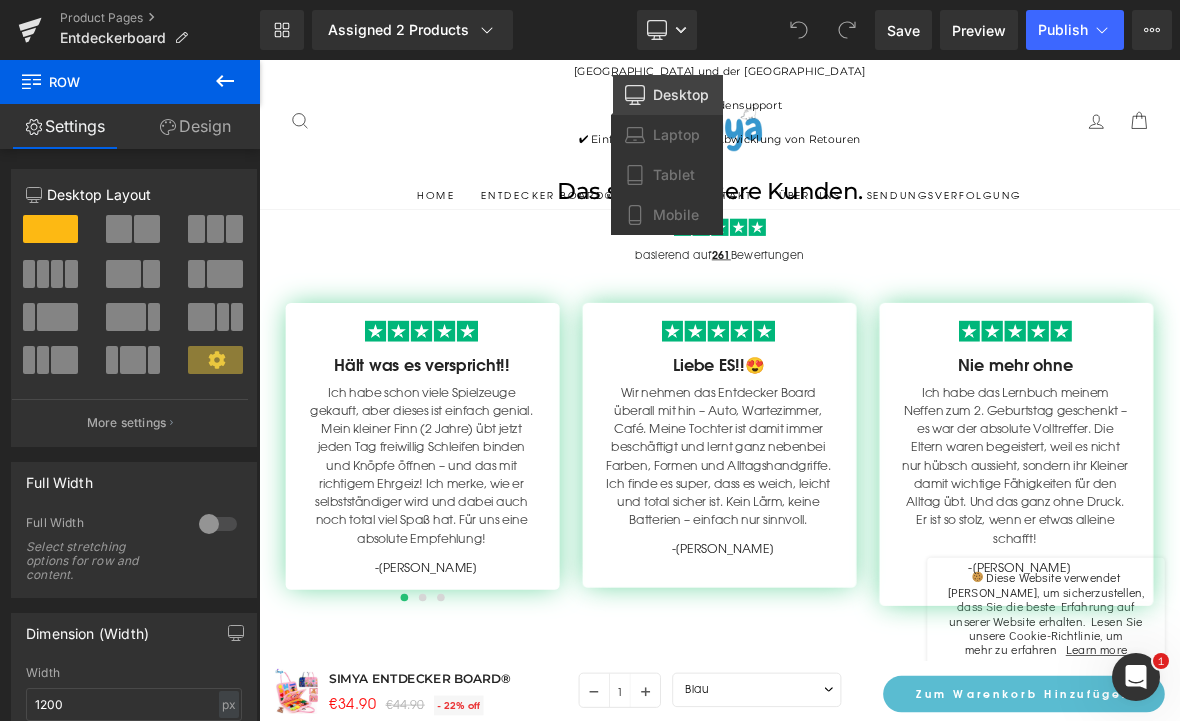 click on "Mobile" at bounding box center [676, 215] 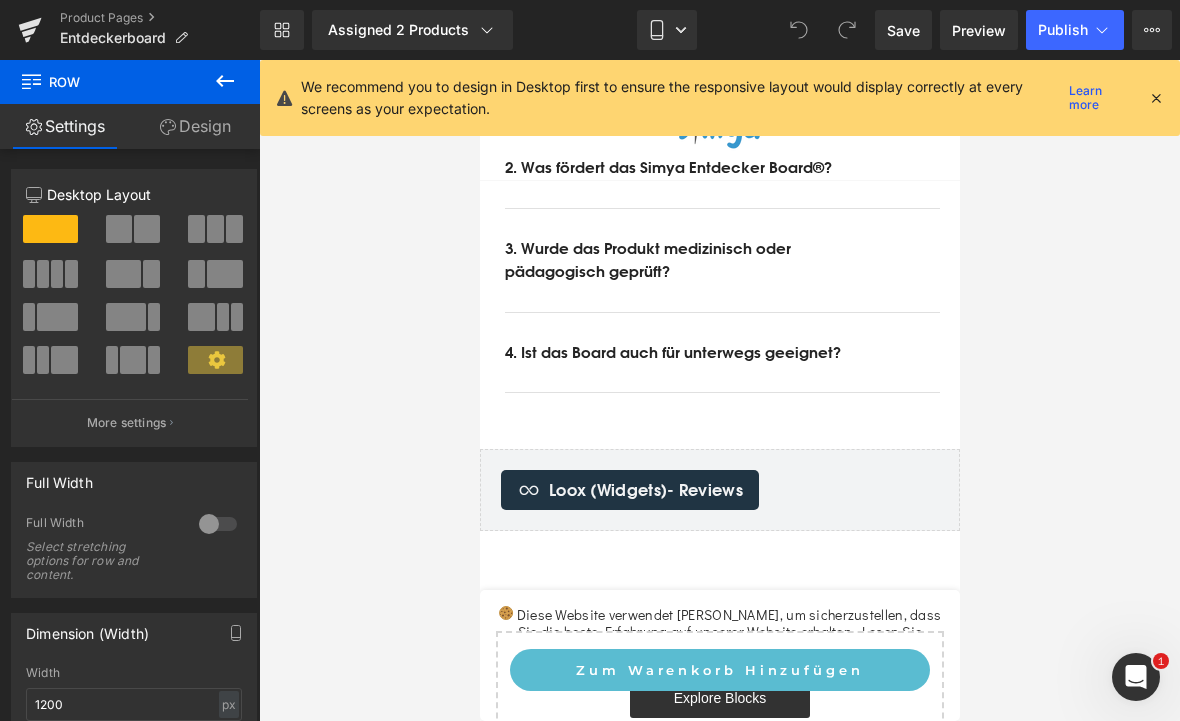 scroll, scrollTop: 5546, scrollLeft: 0, axis: vertical 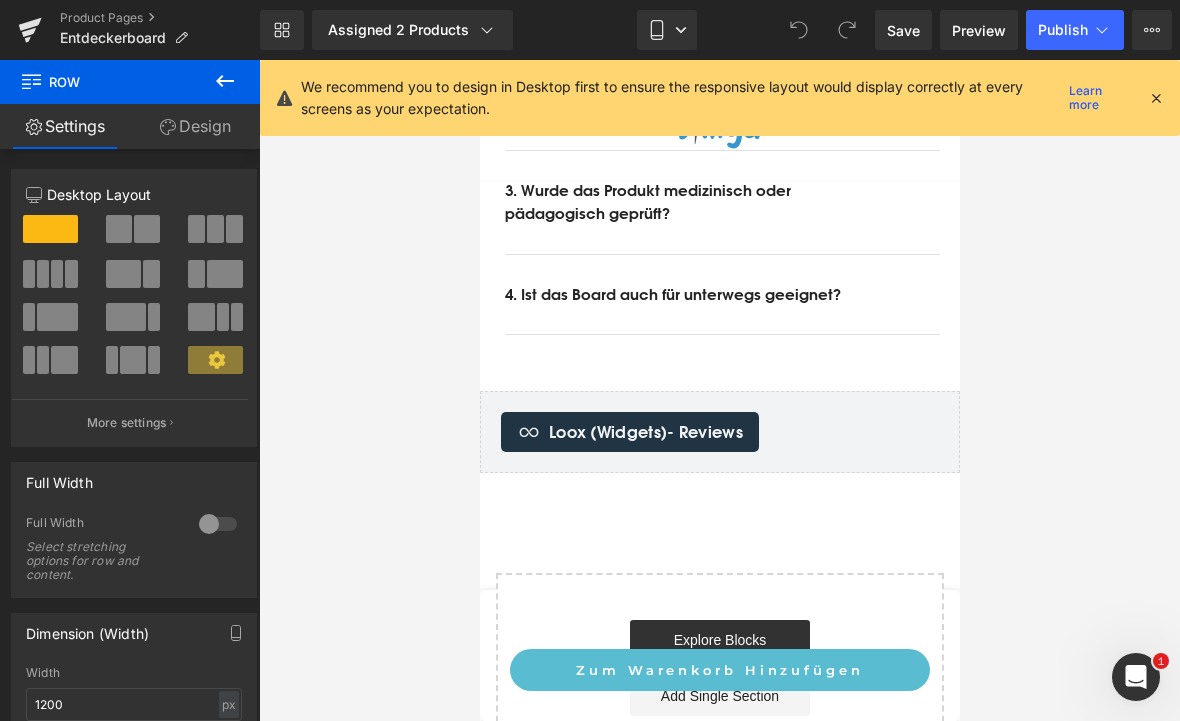 click at bounding box center (1156, 98) 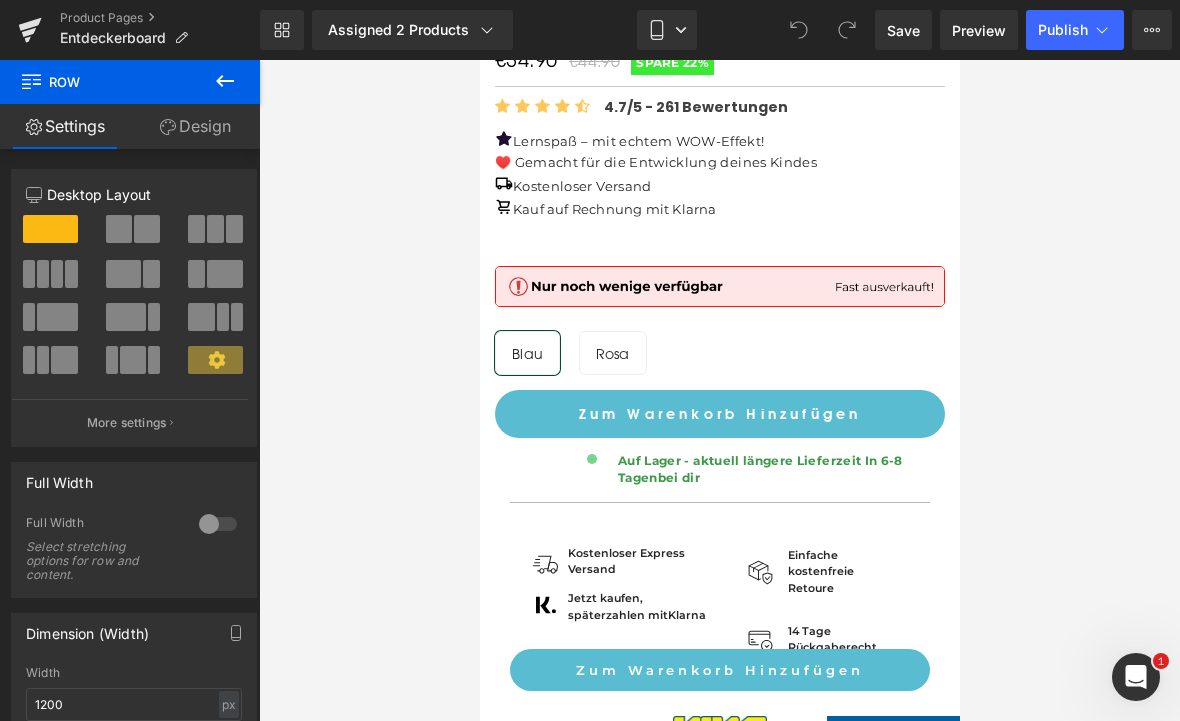 scroll, scrollTop: 902, scrollLeft: 0, axis: vertical 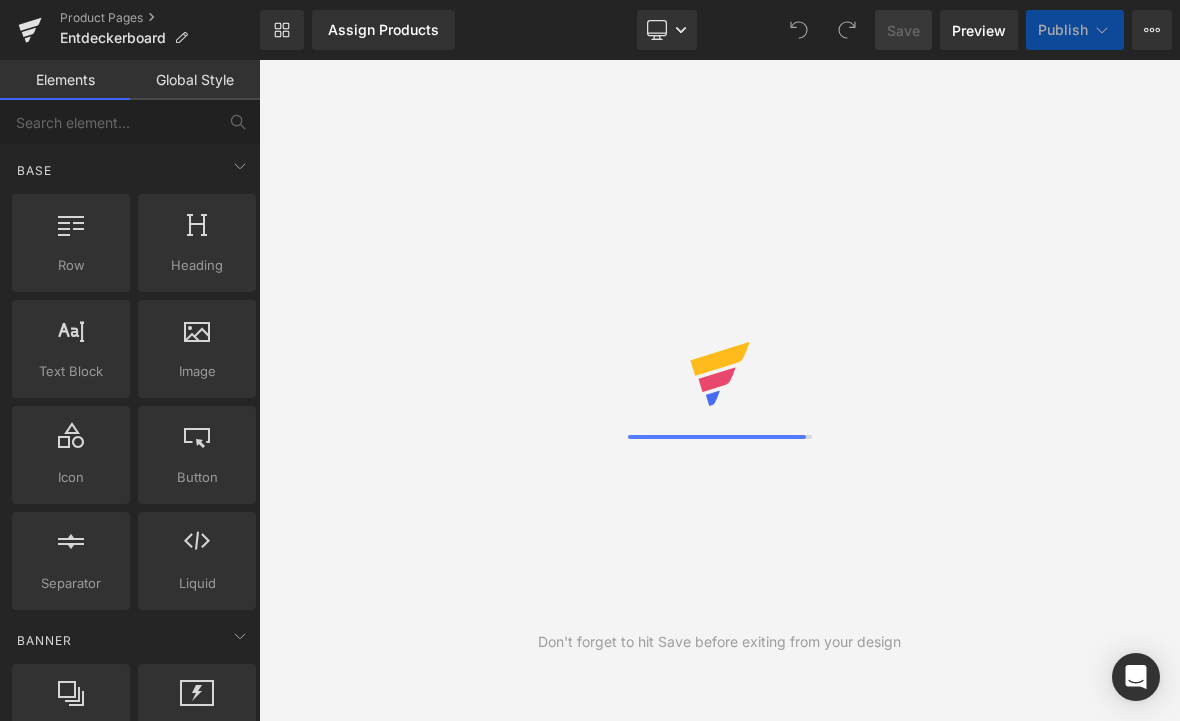 click on "Assign Products  Product Preview
Manage assigned products" at bounding box center (429, 30) 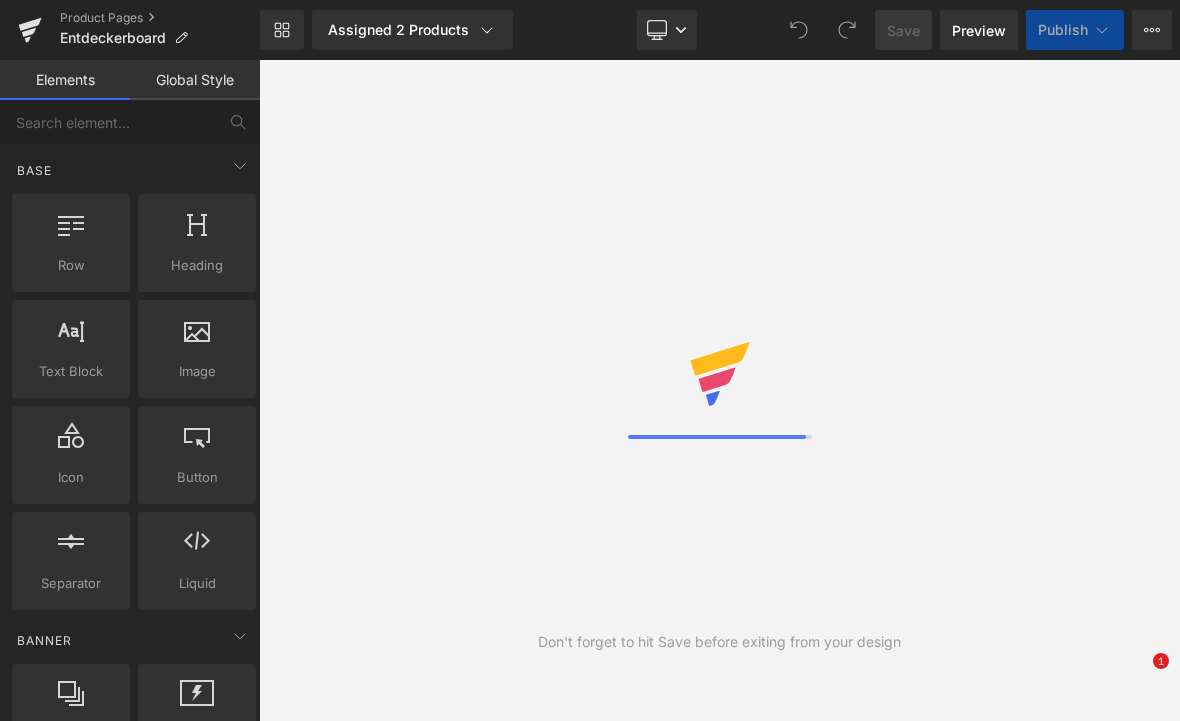 click 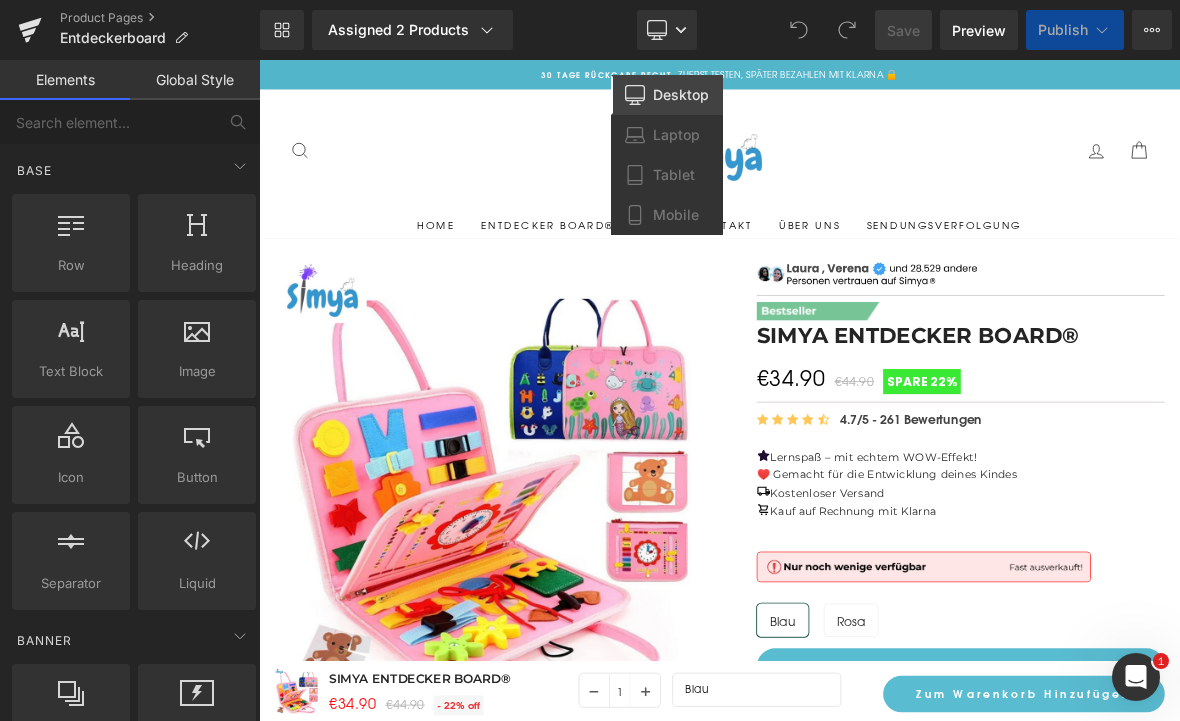 scroll, scrollTop: 35, scrollLeft: 0, axis: vertical 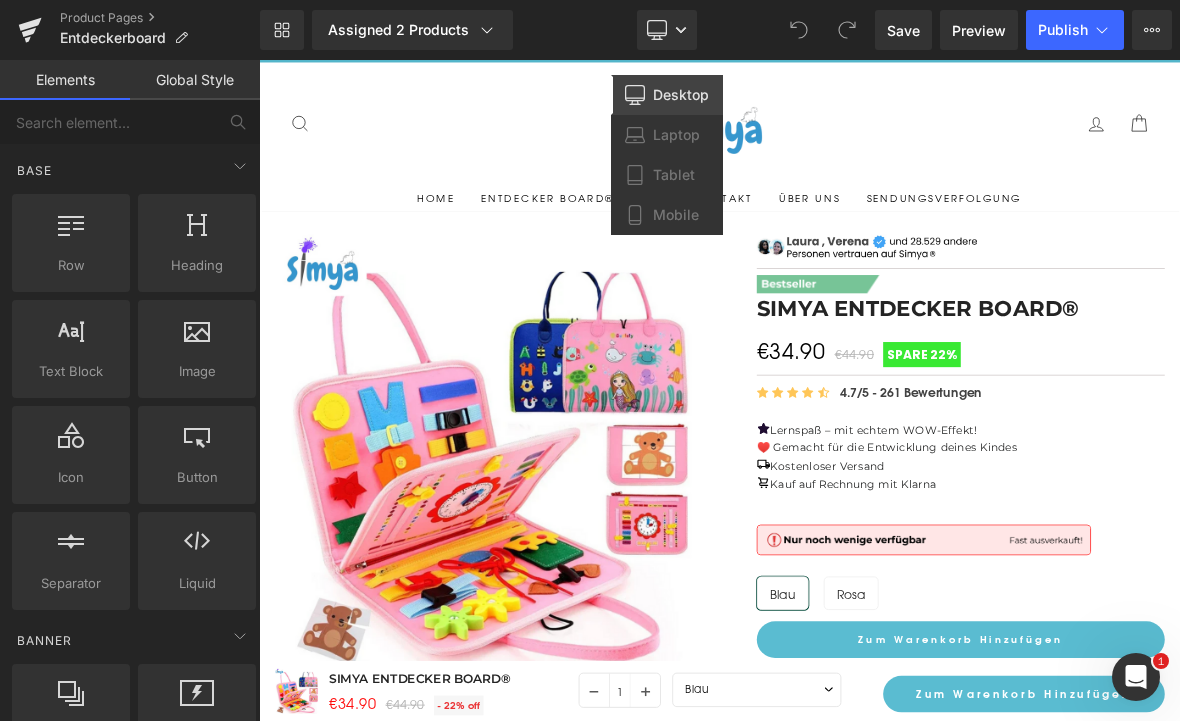 click on "Tablet" at bounding box center (674, 175) 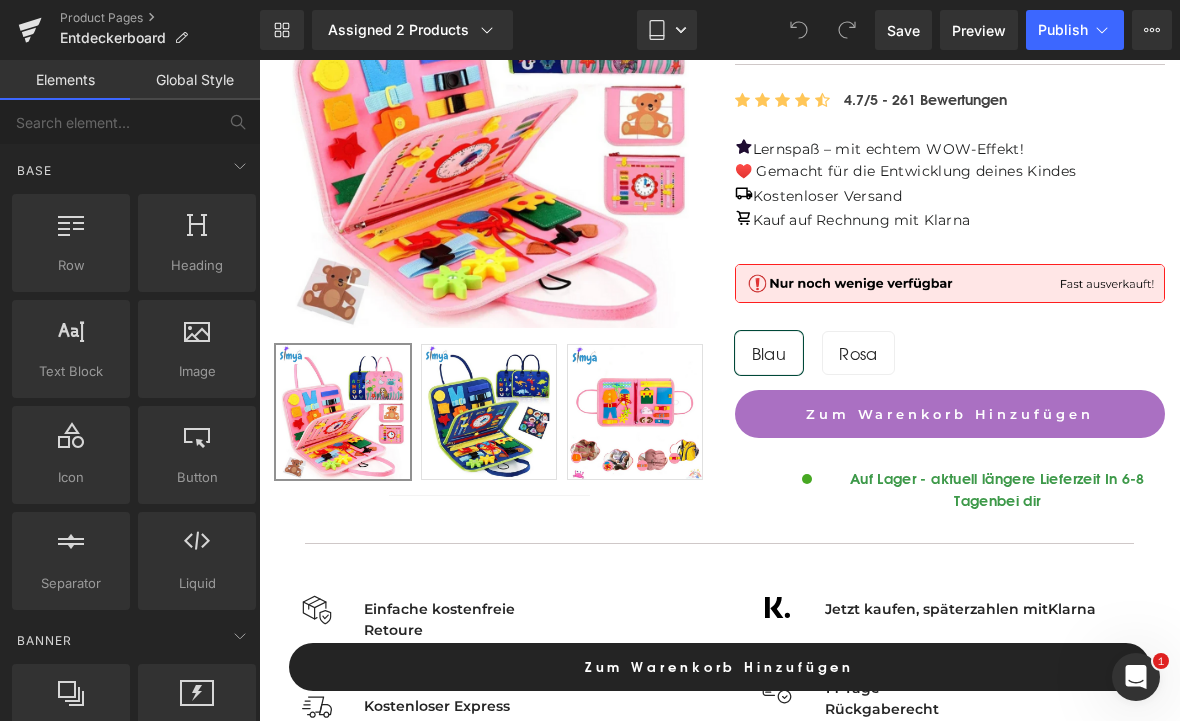 scroll, scrollTop: 423, scrollLeft: 0, axis: vertical 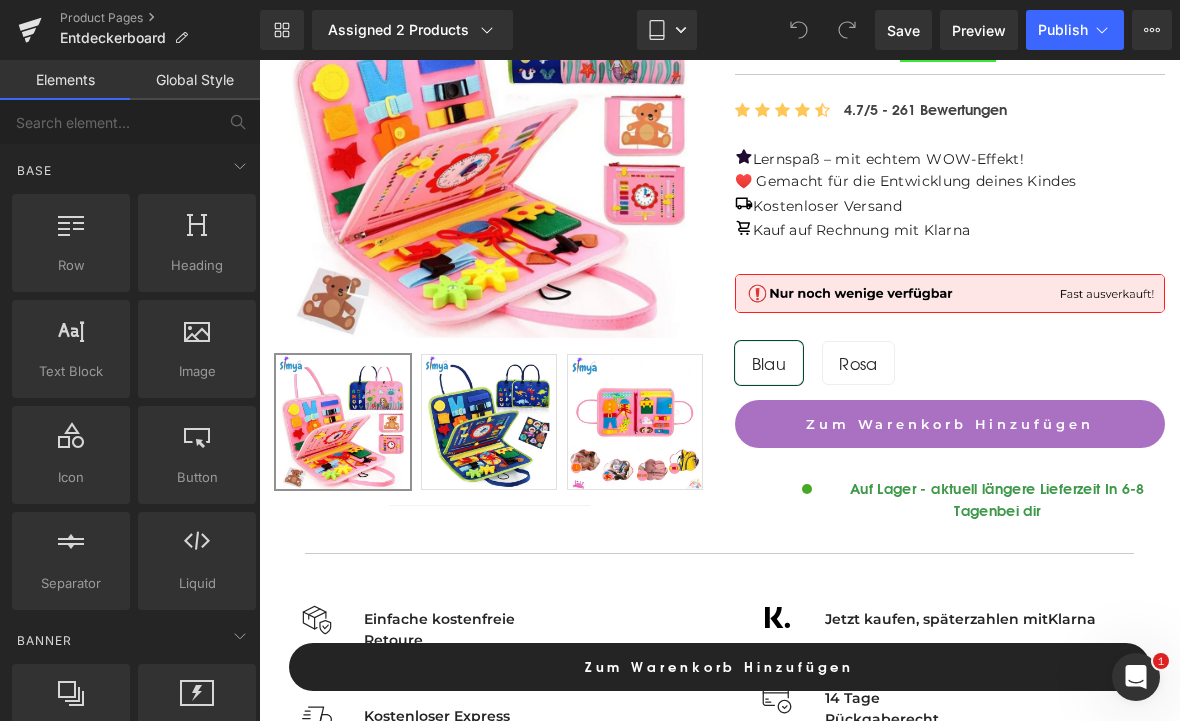 click on "Zum Warenkorb Hinzufügen" at bounding box center (950, 424) 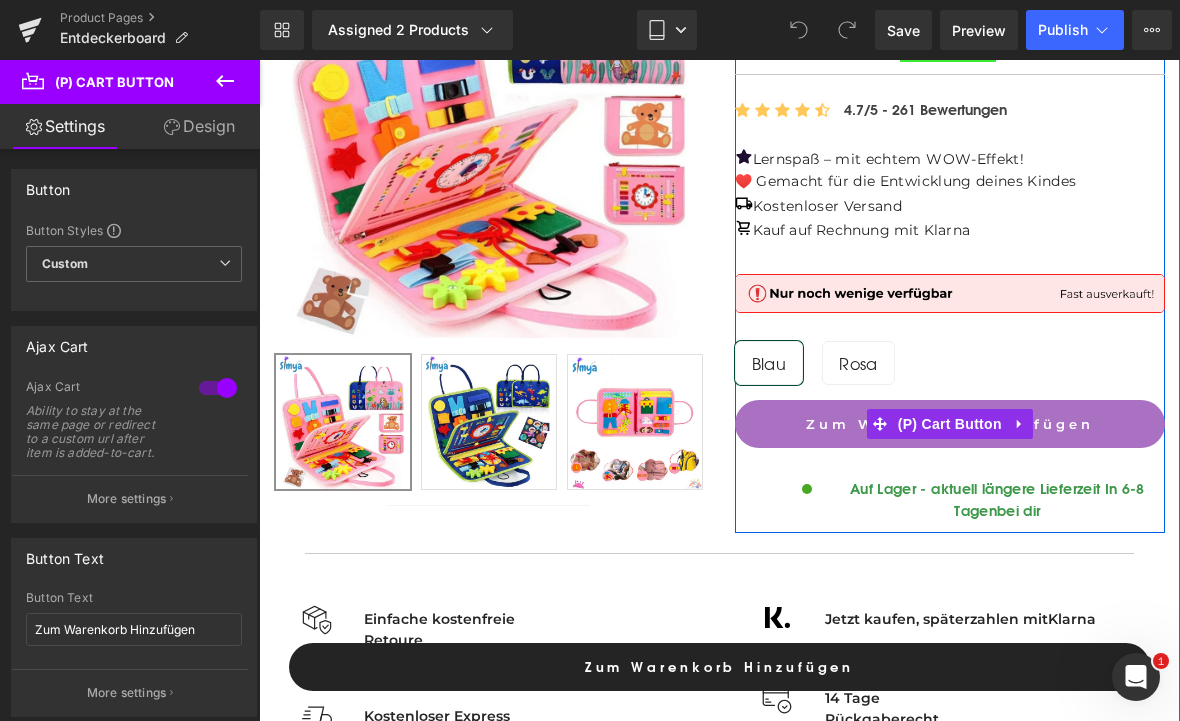 click on "(P) Cart Button" at bounding box center (950, 424) 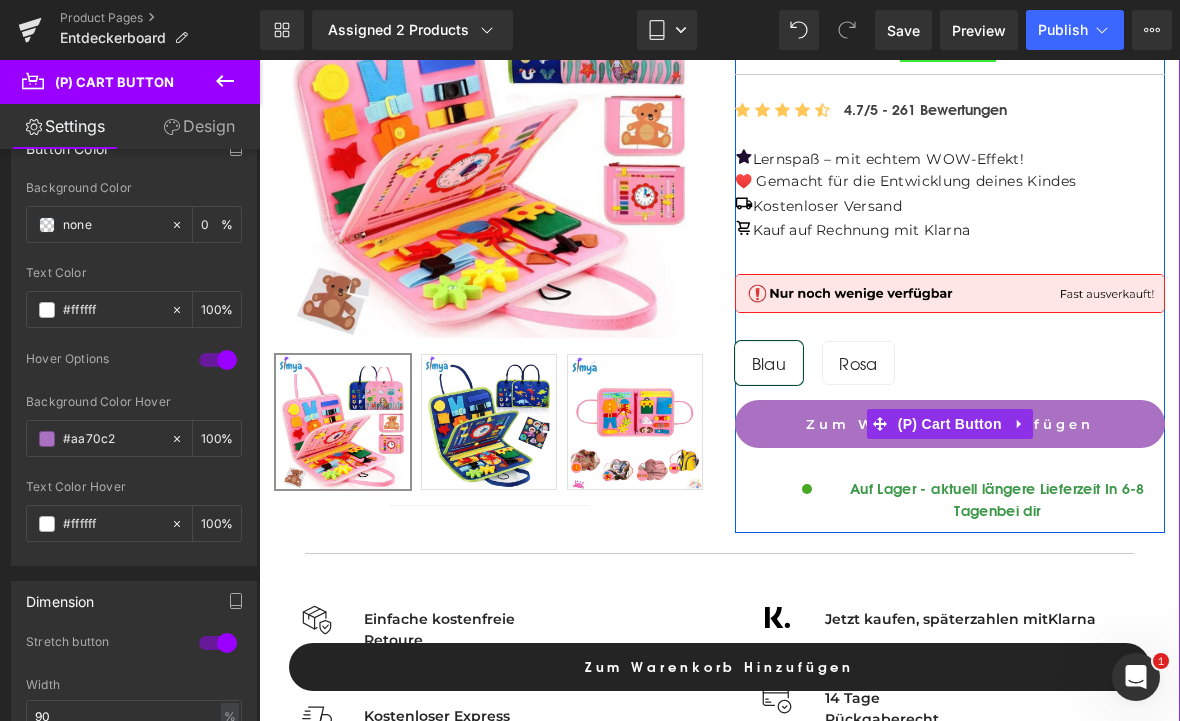 scroll, scrollTop: 1065, scrollLeft: 0, axis: vertical 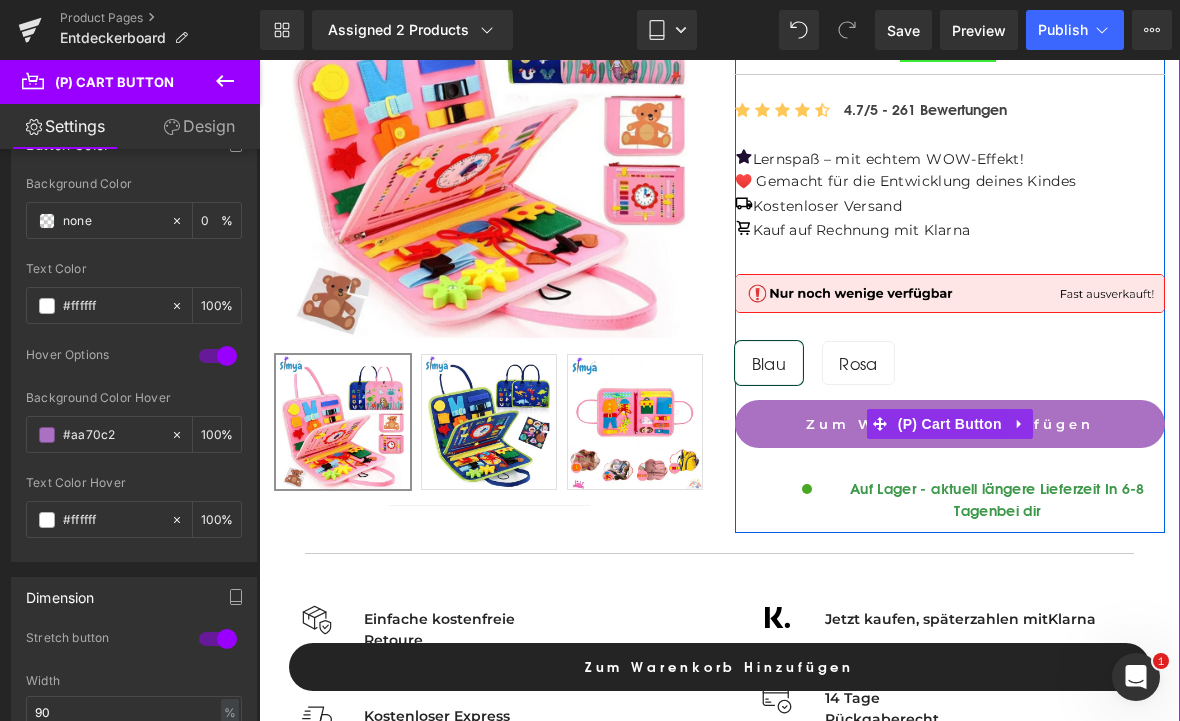 click on "#aa70c2" at bounding box center [112, 435] 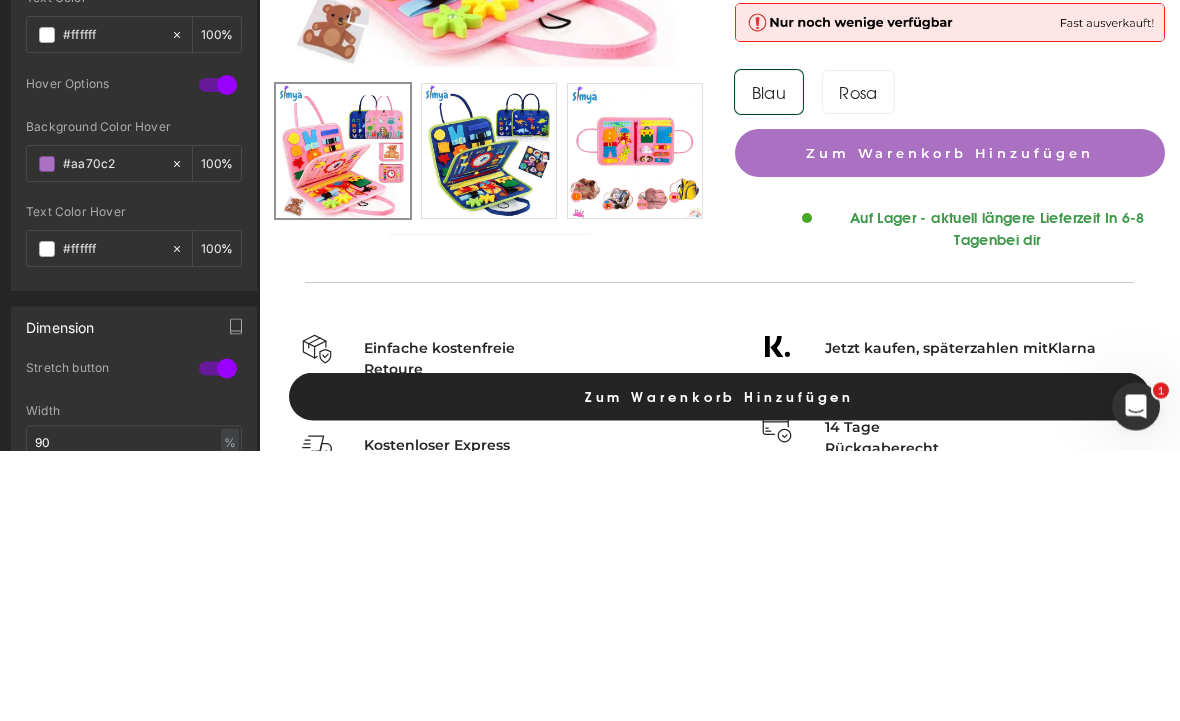 click at bounding box center (47, 435) 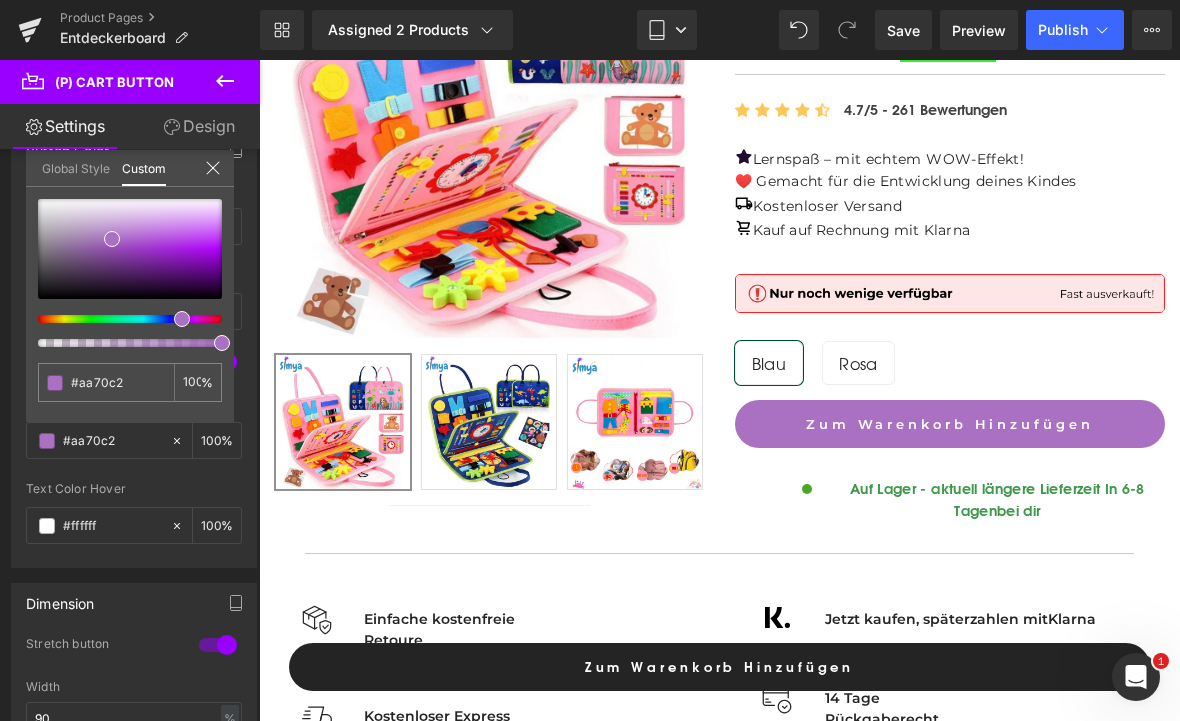scroll, scrollTop: 1057, scrollLeft: 0, axis: vertical 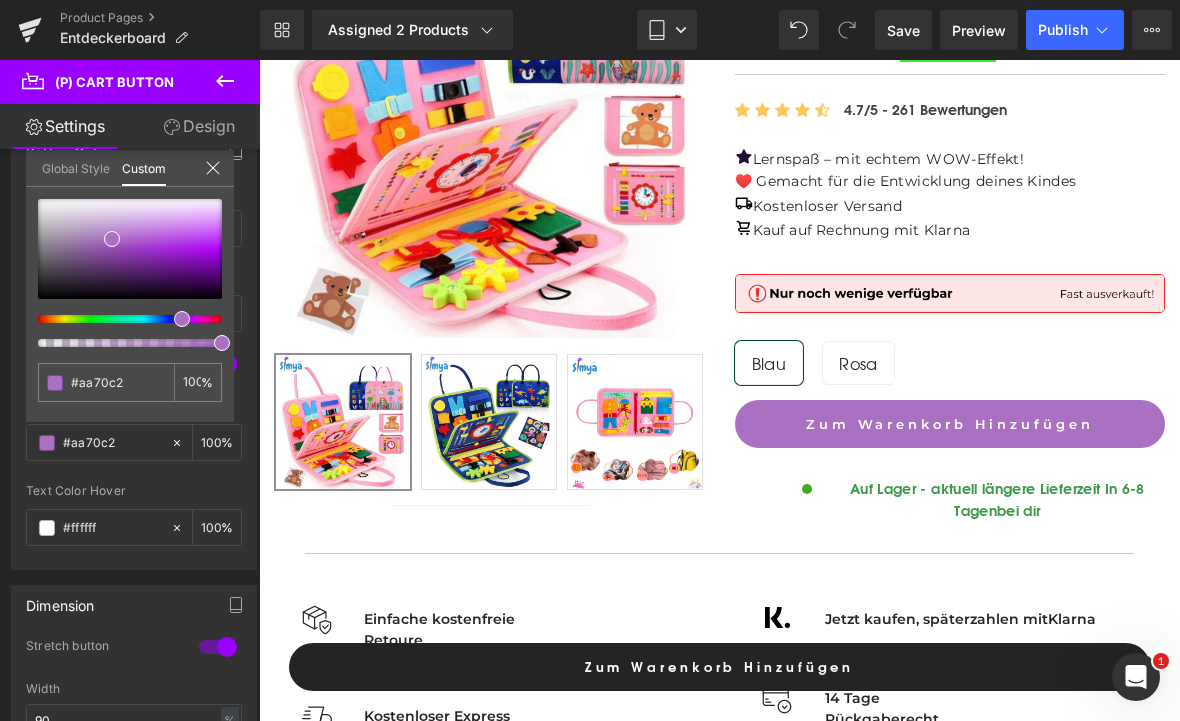 click at bounding box center (182, 319) 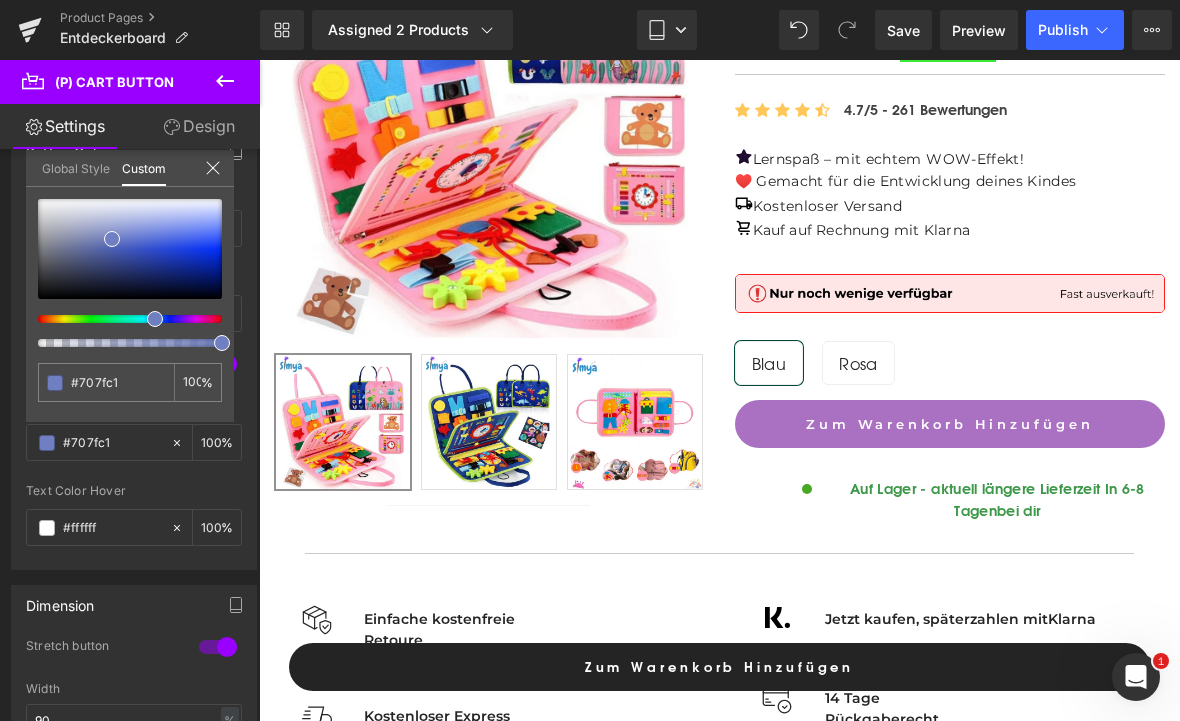 click at bounding box center (122, 319) 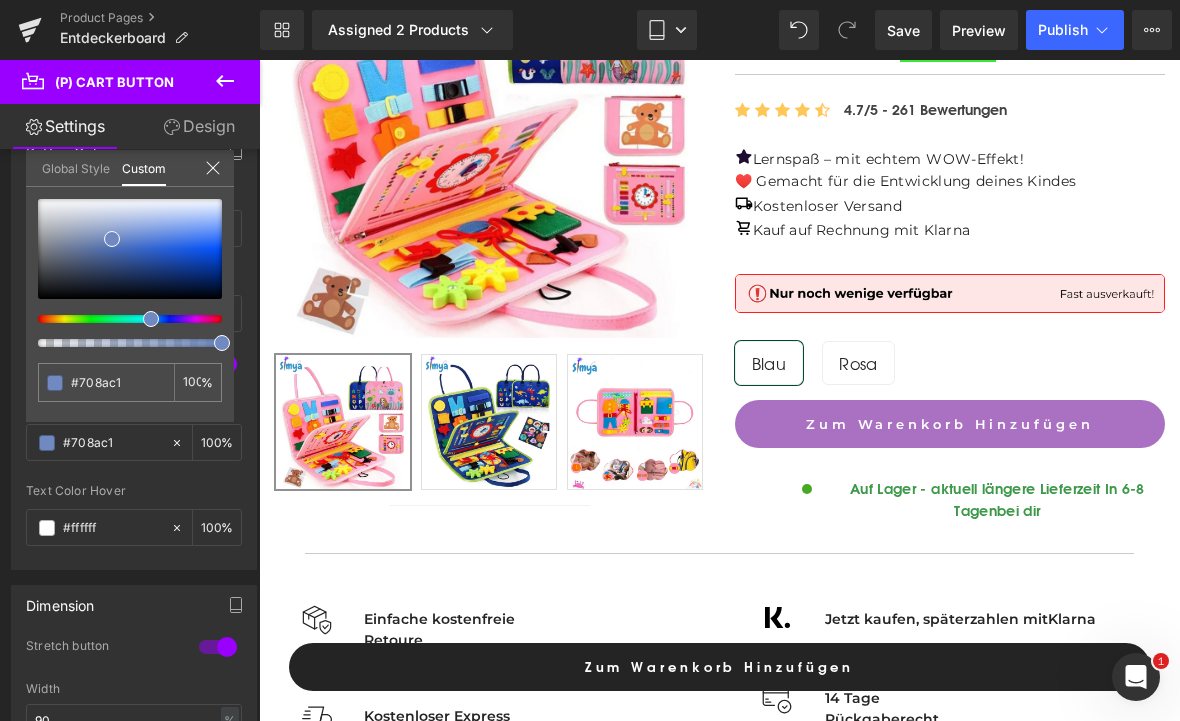 click at bounding box center [151, 319] 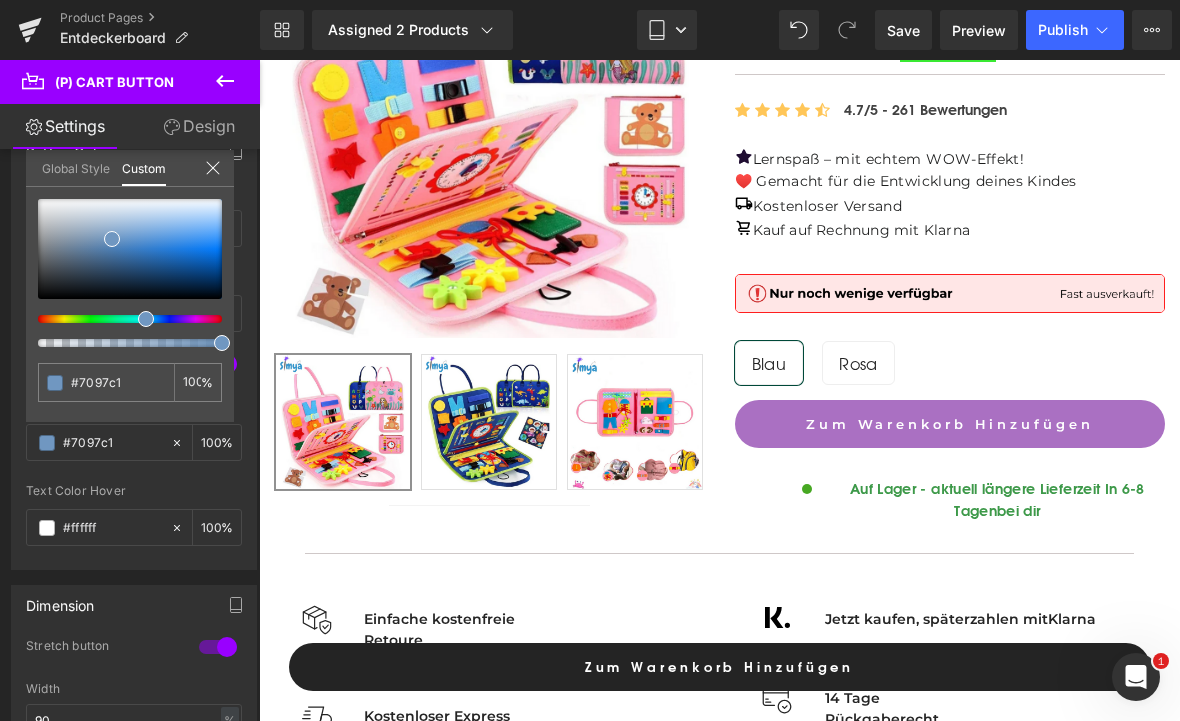 click at bounding box center [146, 319] 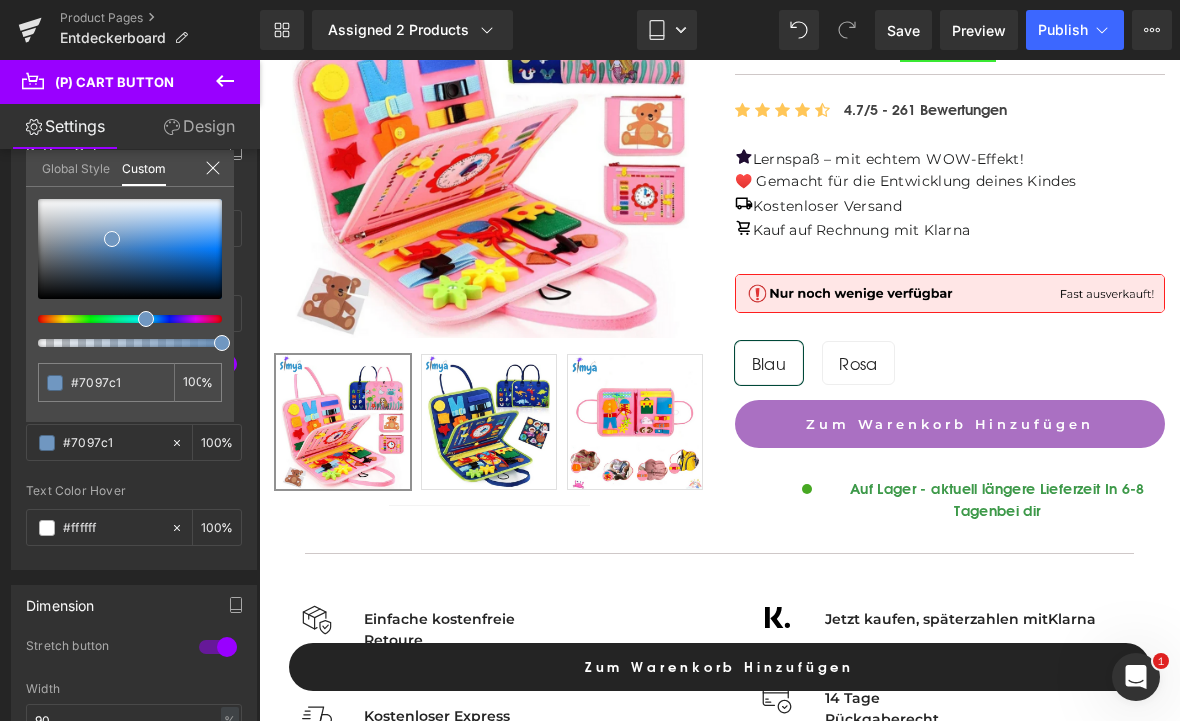 click at bounding box center (122, 319) 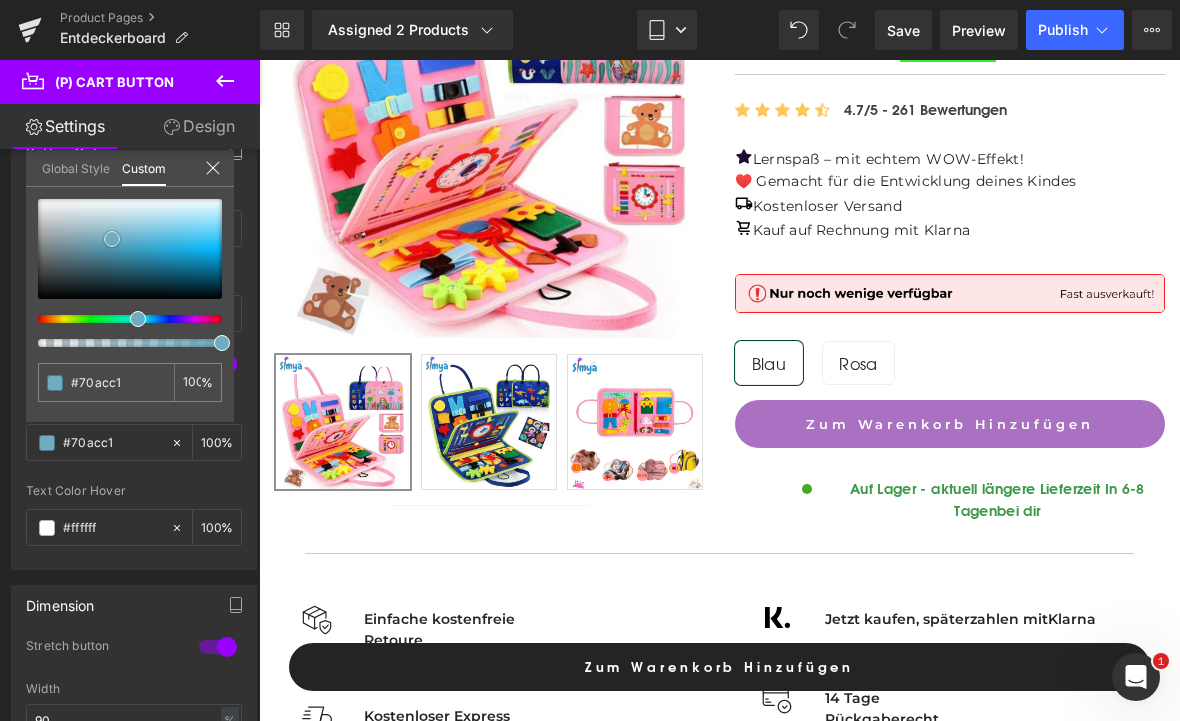 click at bounding box center (130, 249) 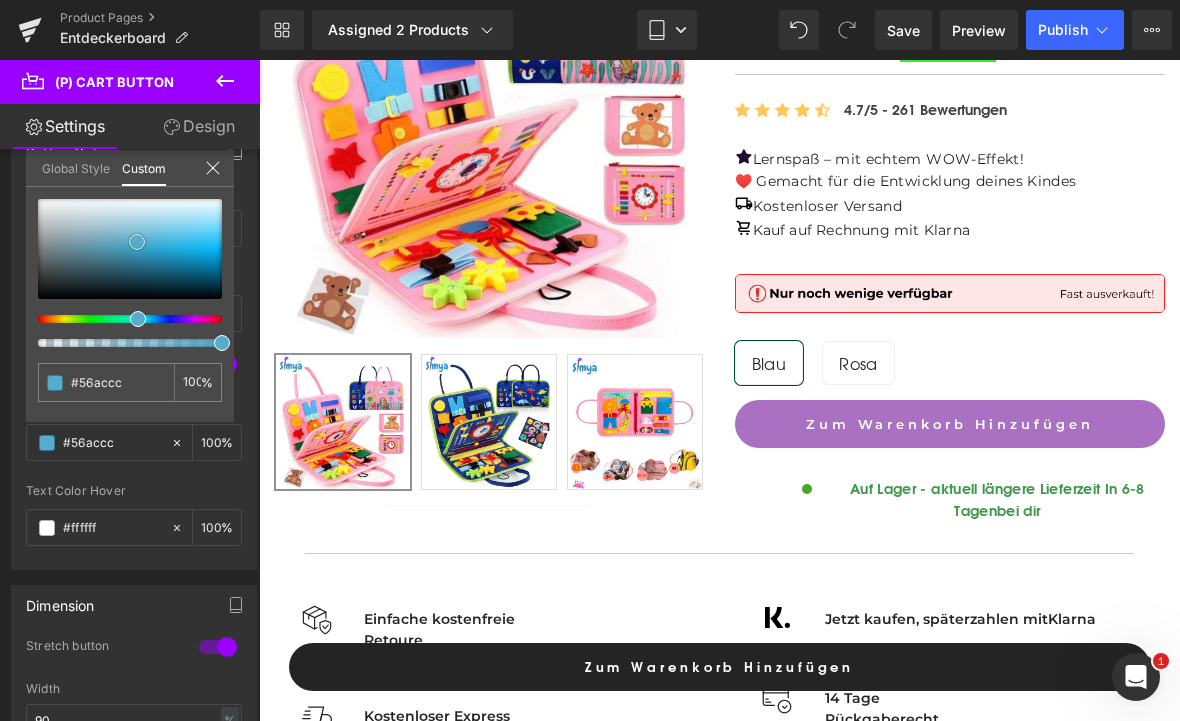 click at bounding box center [130, 249] 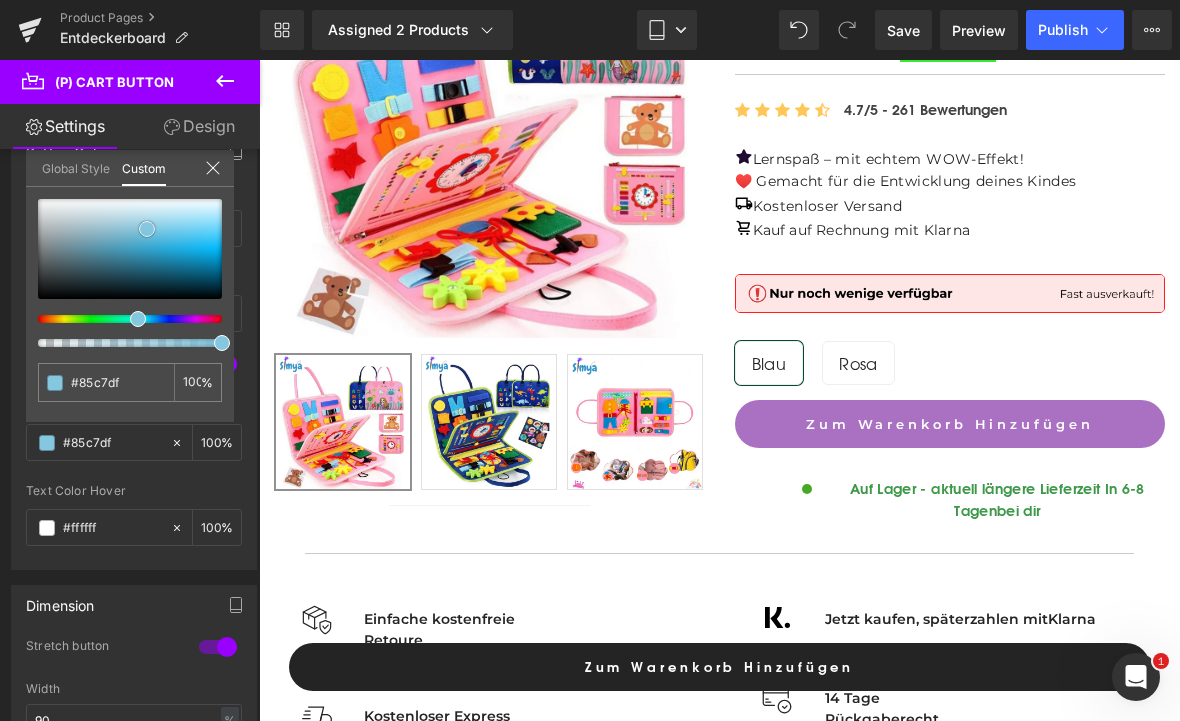 click at bounding box center (130, 249) 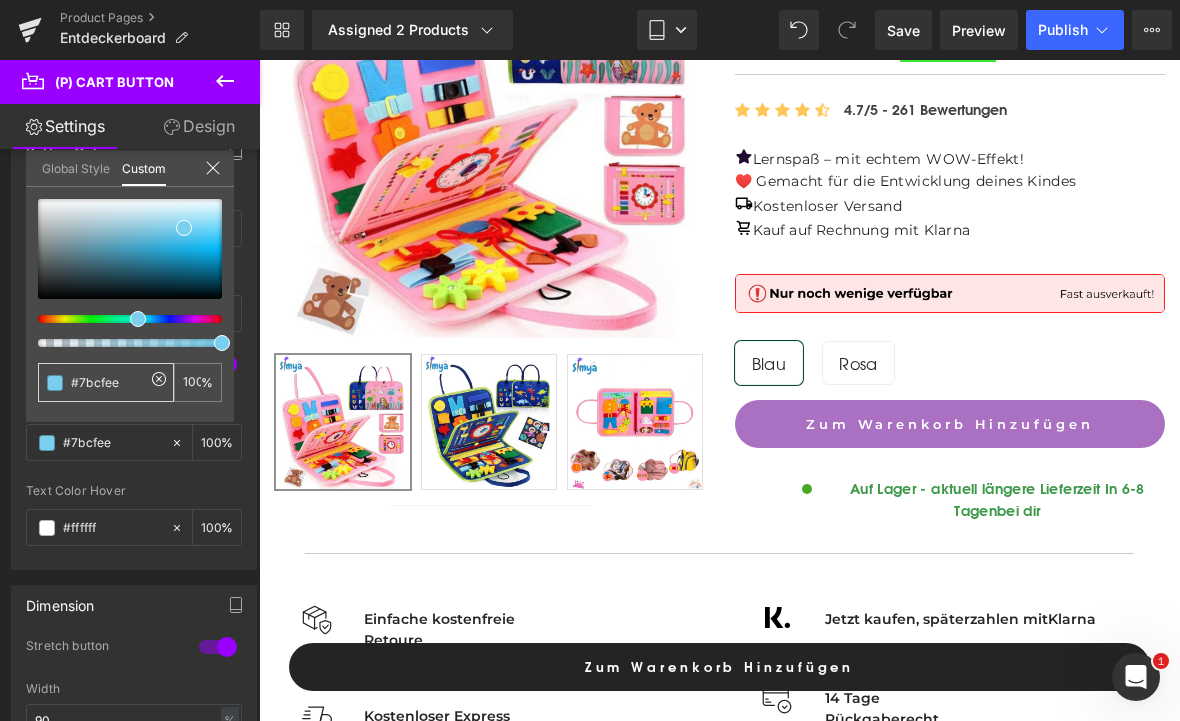 click on "#aa70c2" at bounding box center (108, 382) 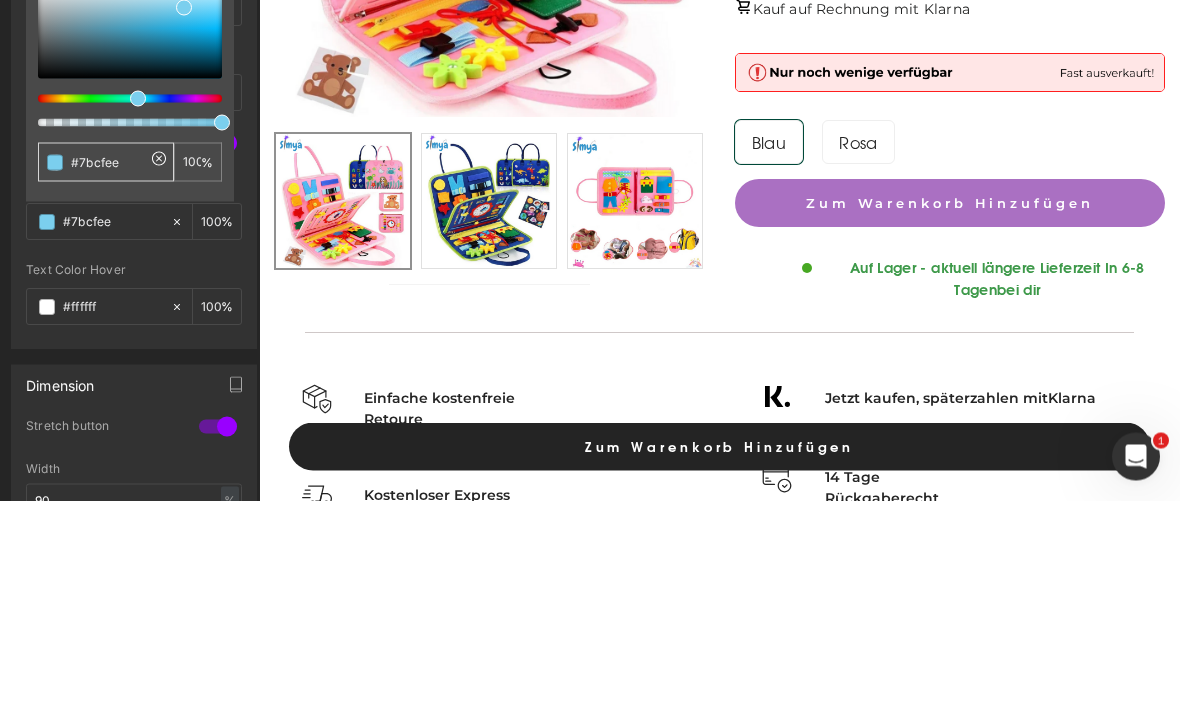 click on "#aa70c2" at bounding box center [108, 382] 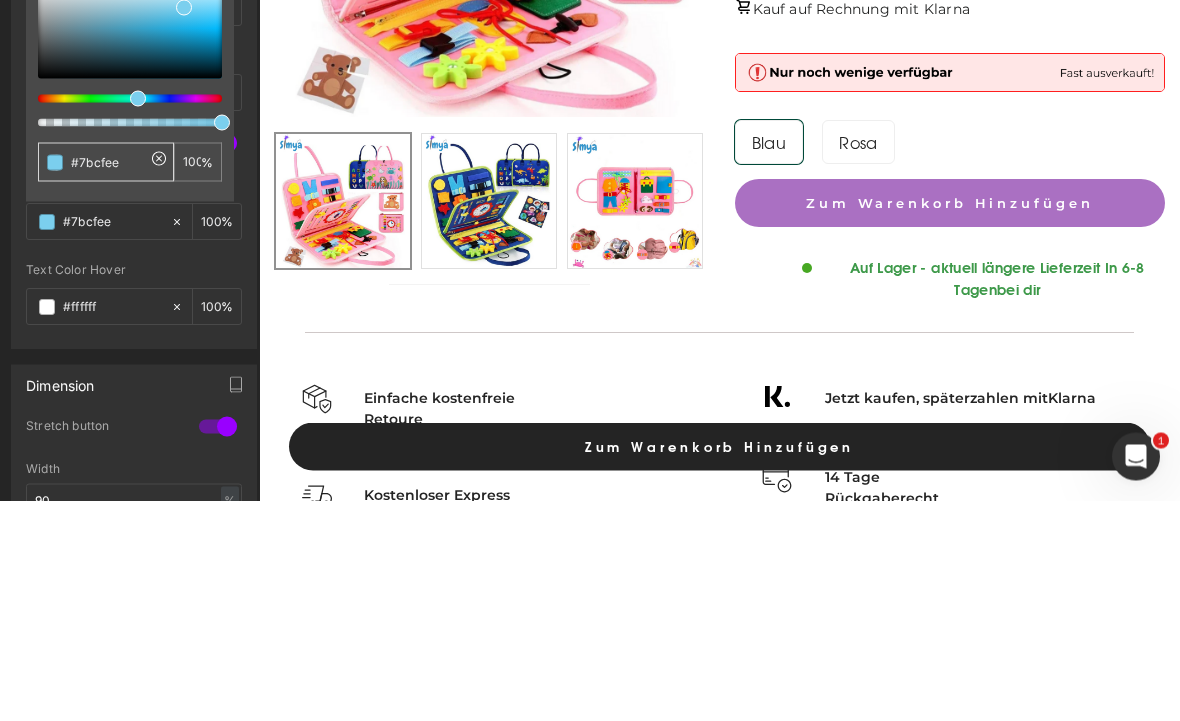 click on "#aa70c2" at bounding box center [108, 382] 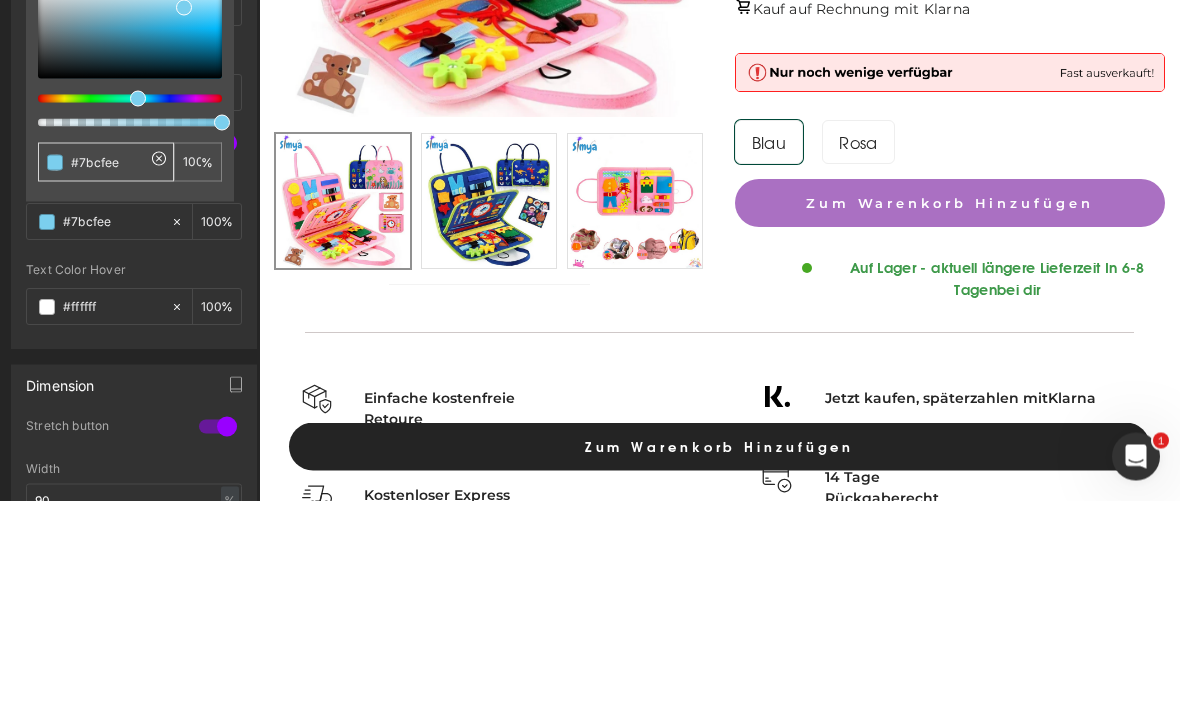 type on "#7bcfee" 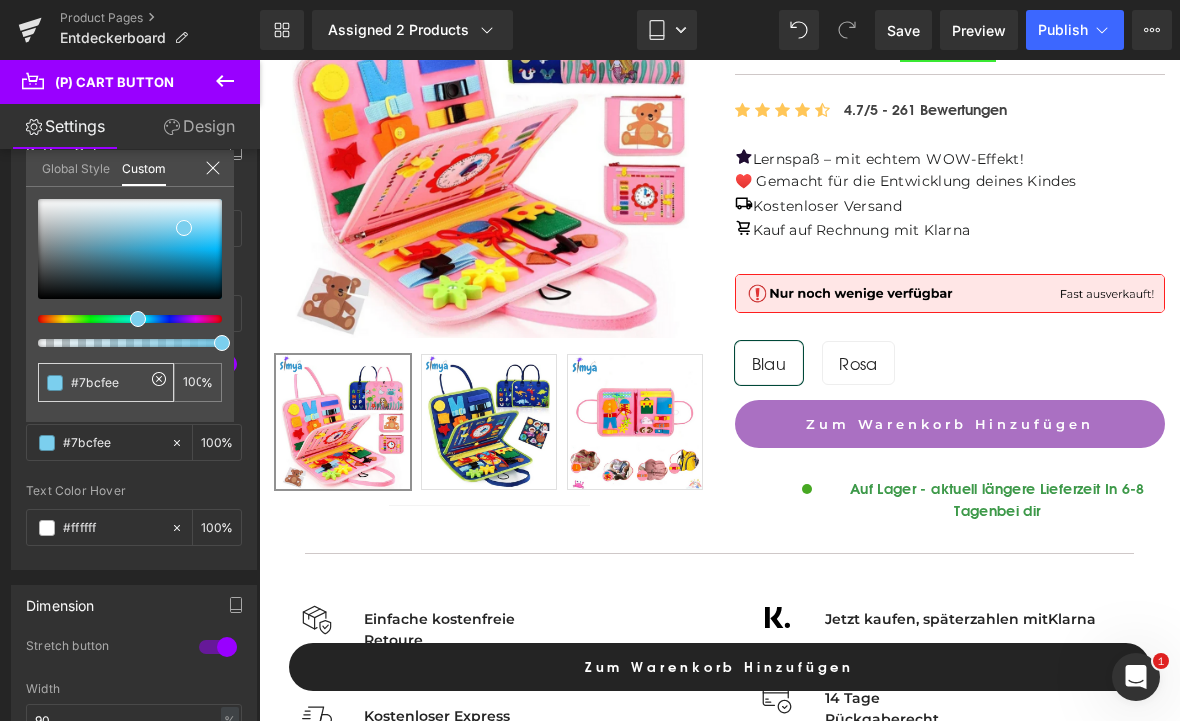 click 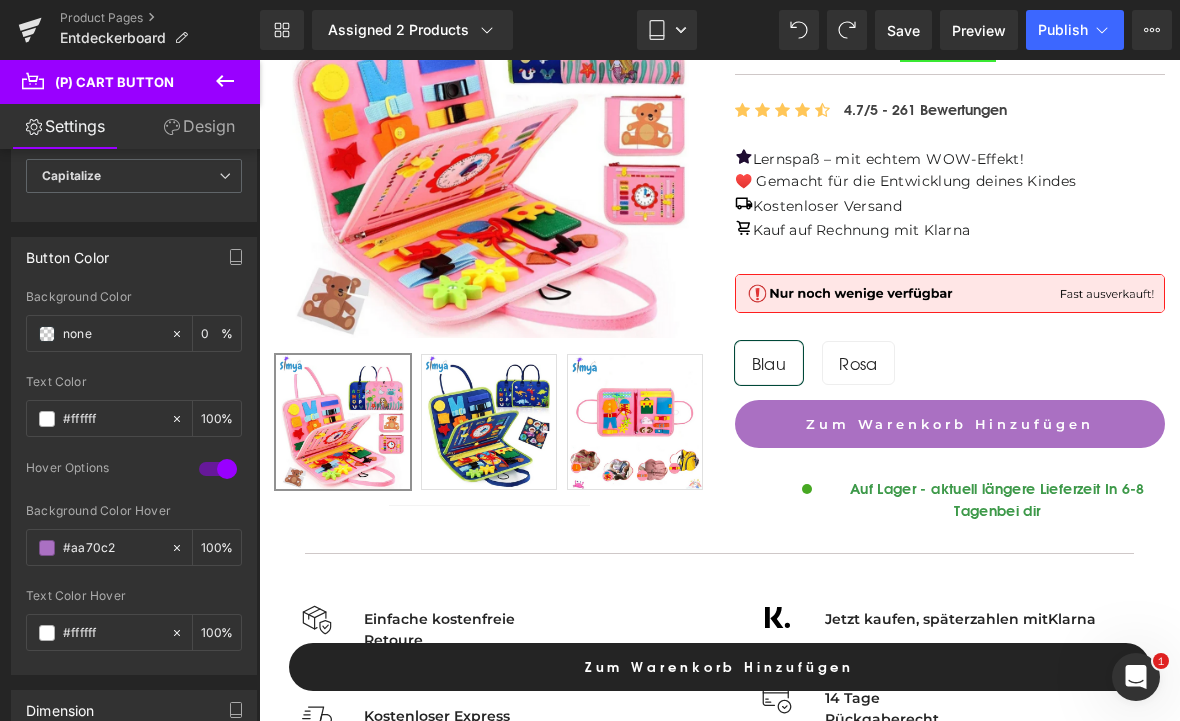 scroll, scrollTop: 883, scrollLeft: 0, axis: vertical 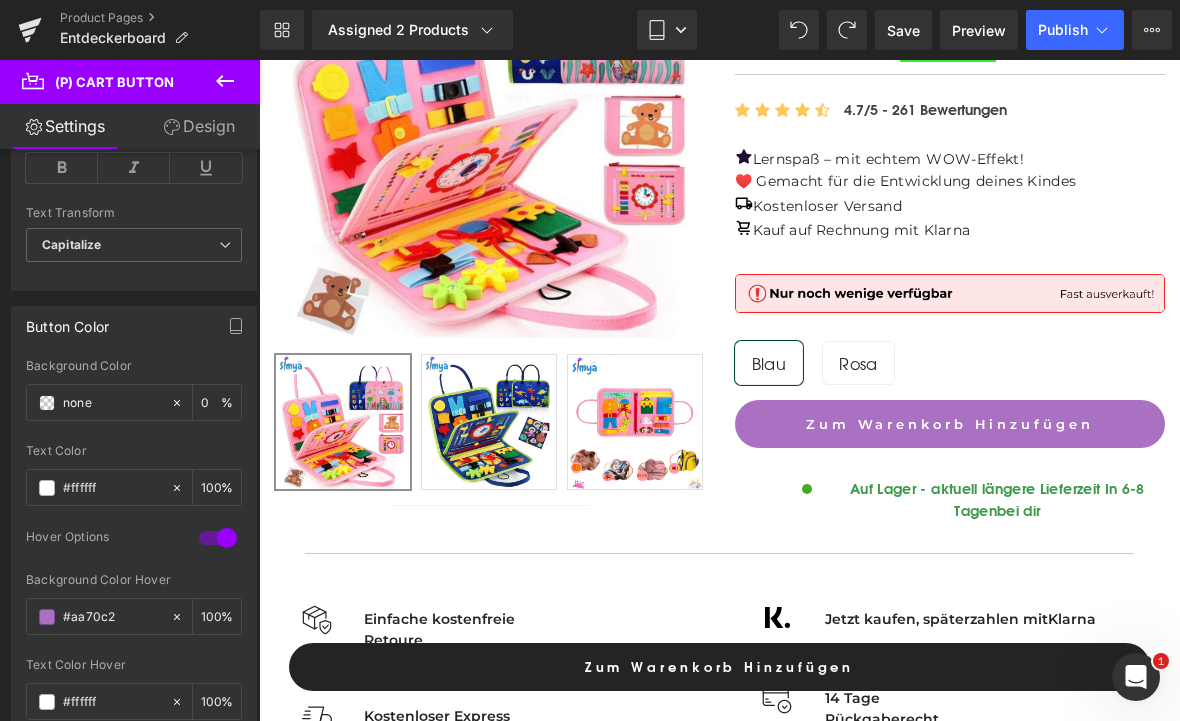 click on "none" at bounding box center [112, 403] 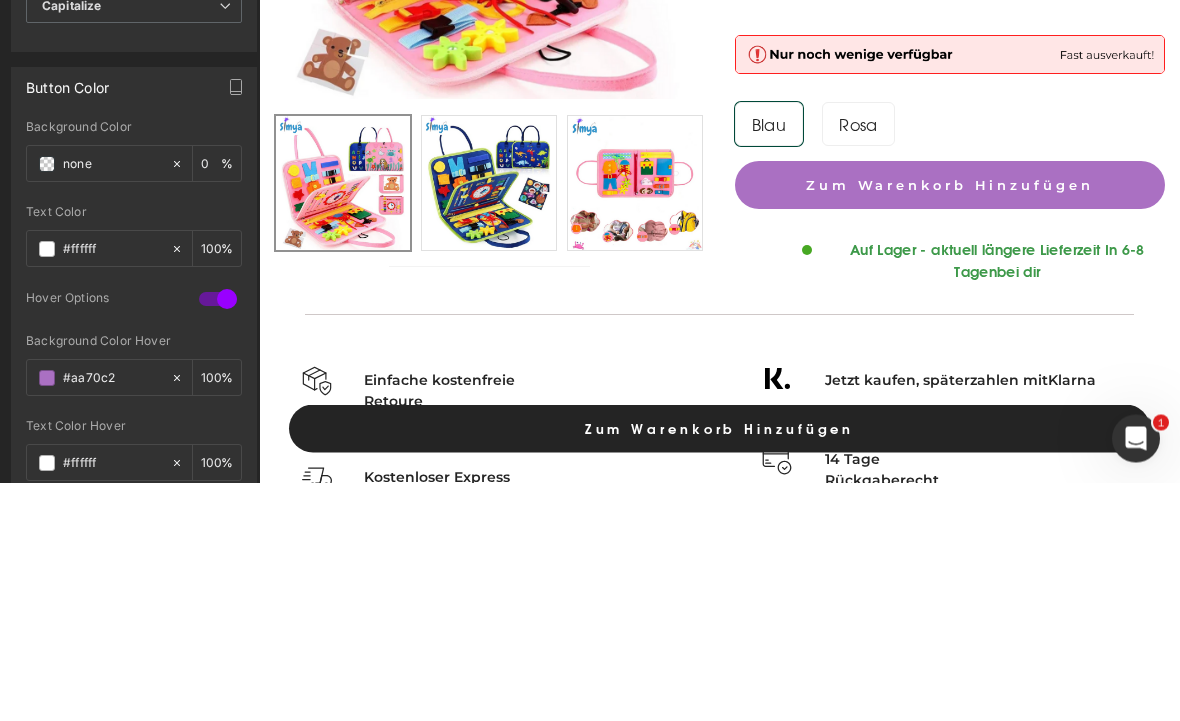 click on "none" at bounding box center [112, 403] 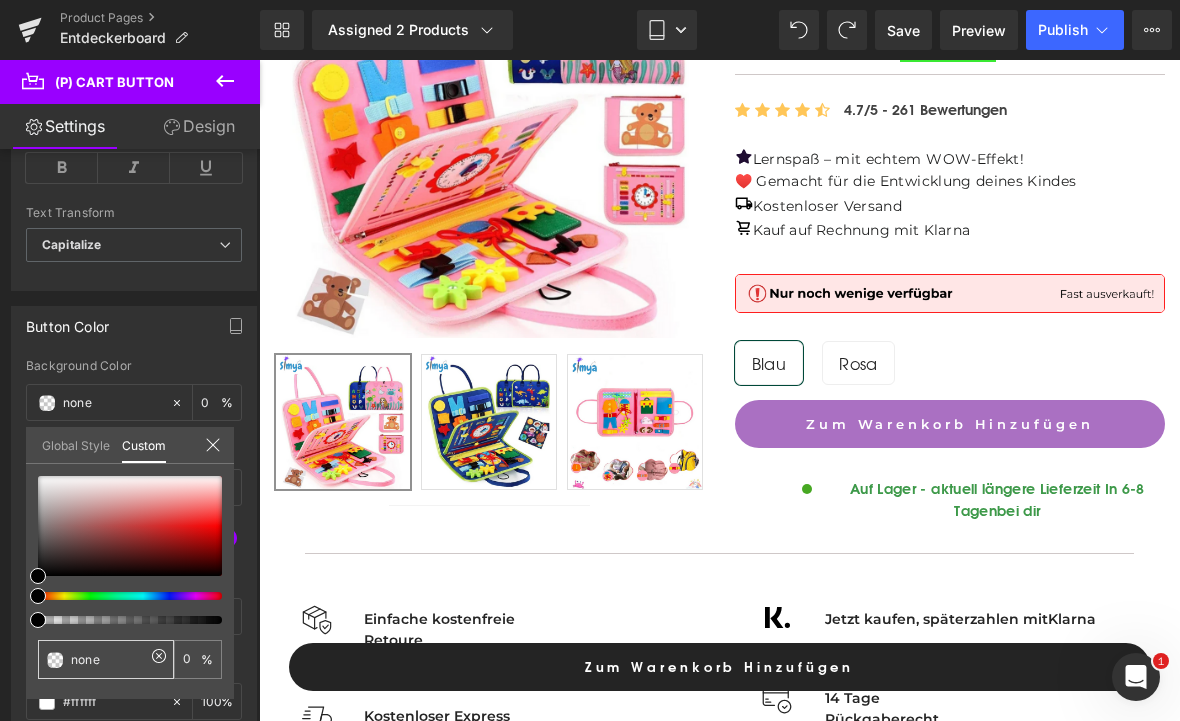 click on "none" at bounding box center [108, 659] 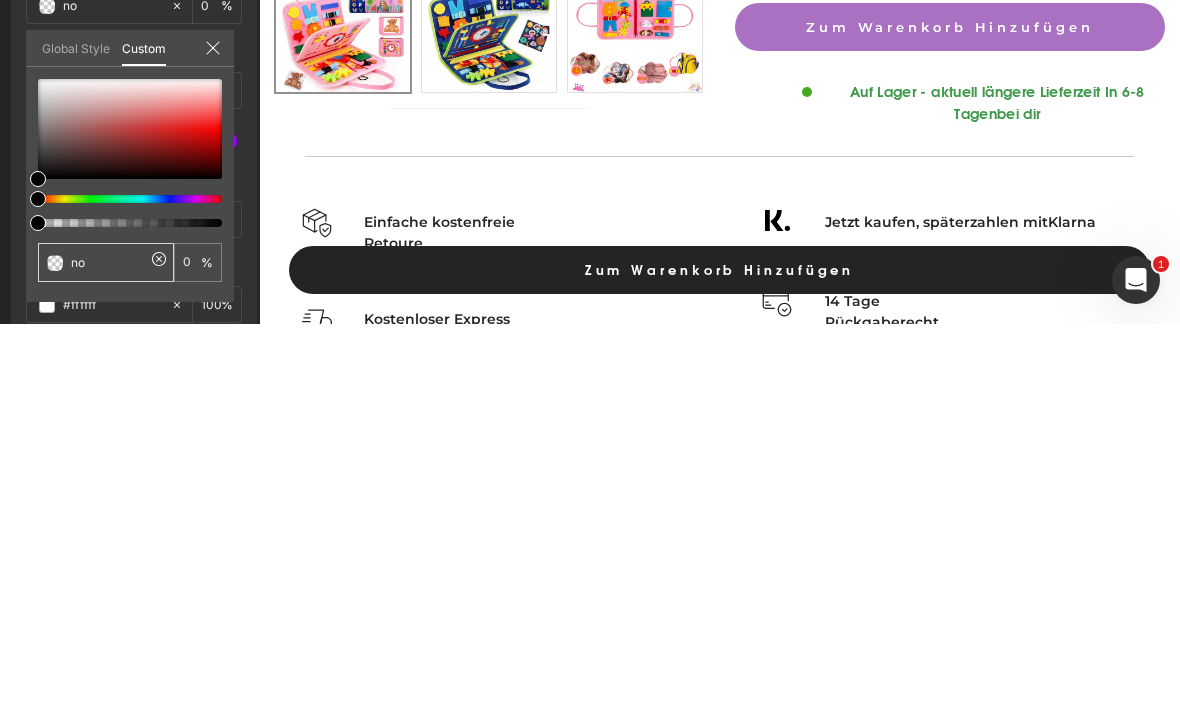 type on "n" 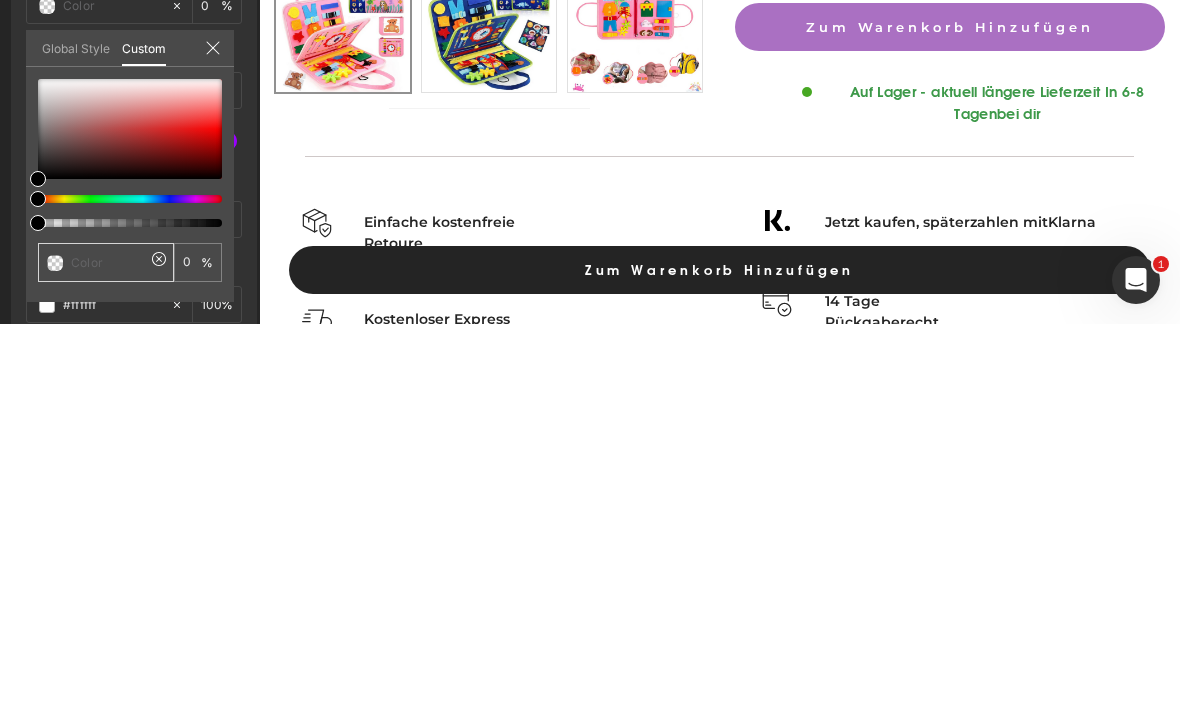 click at bounding box center [108, 659] 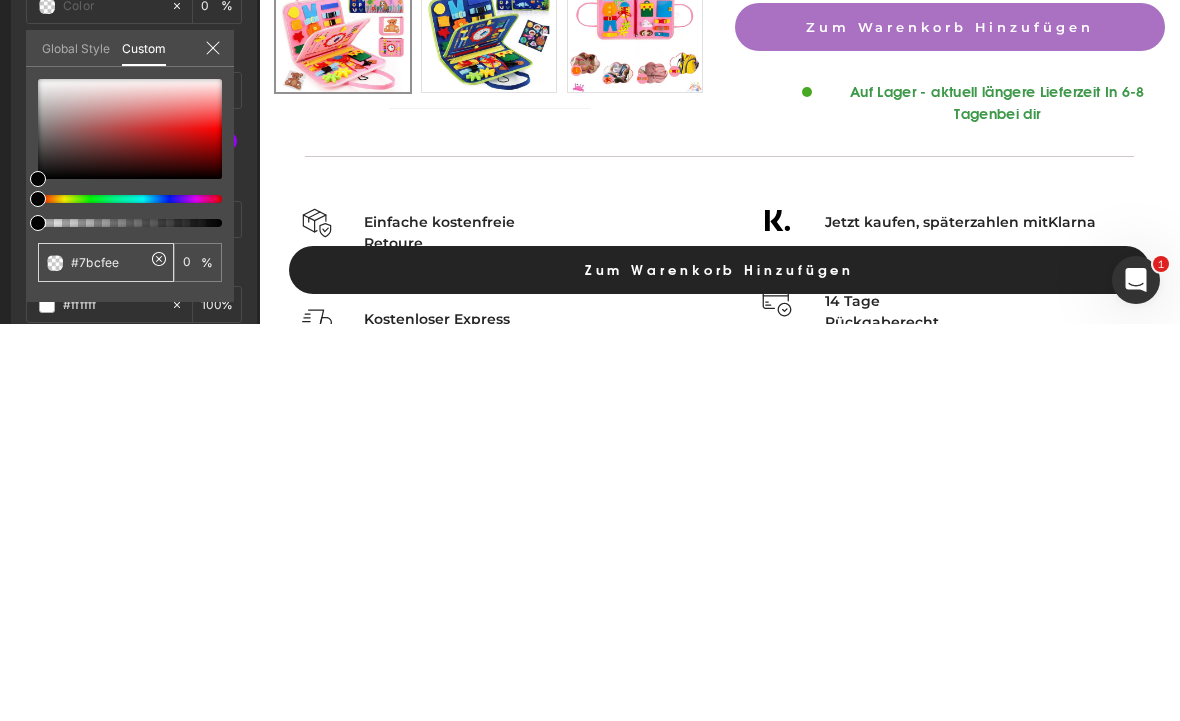 type on "#7bcfee" 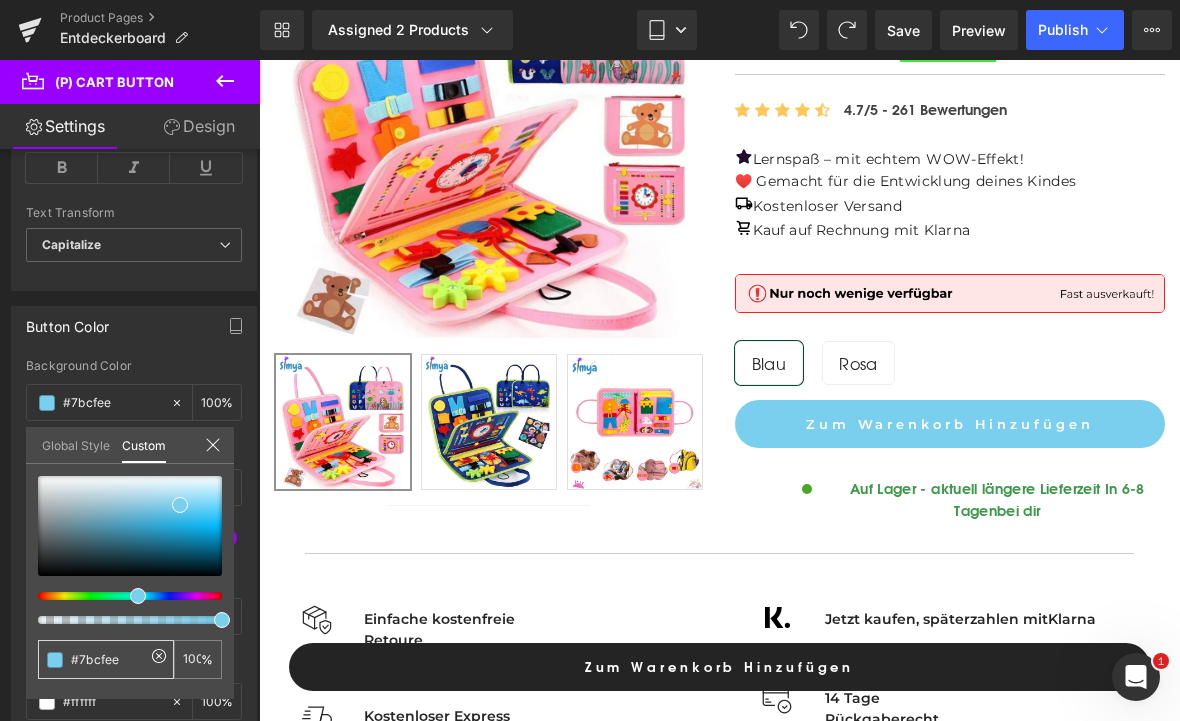 click at bounding box center (719, 390) 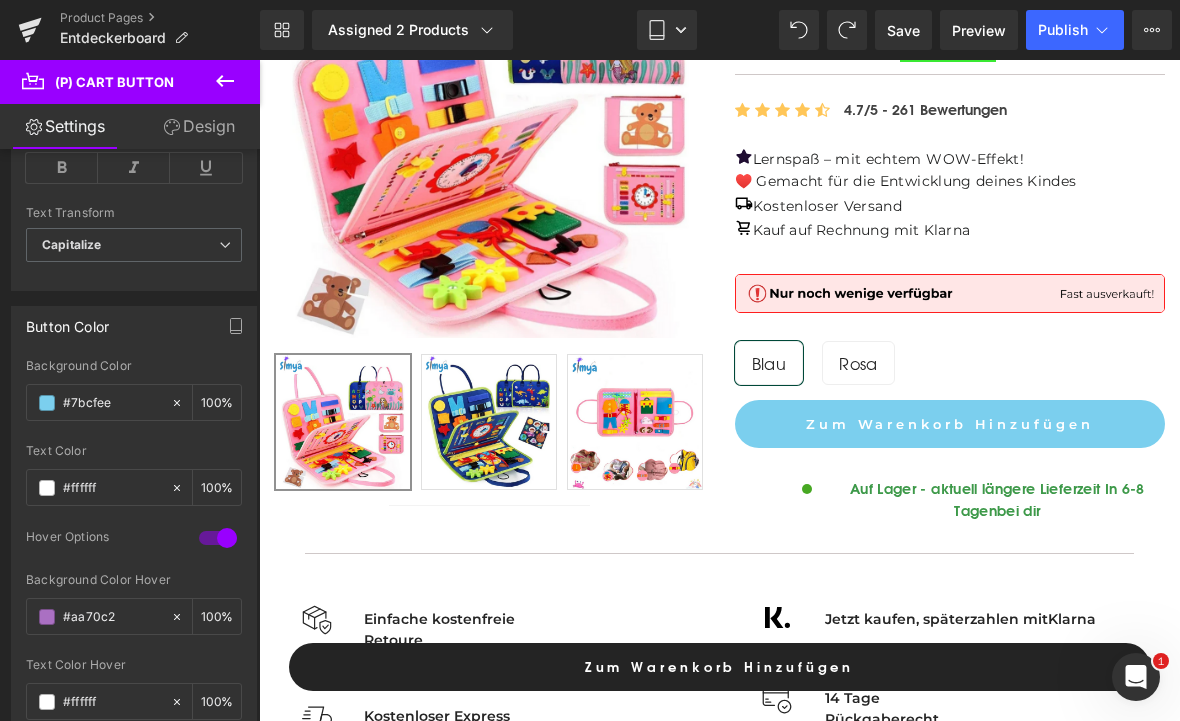 scroll, scrollTop: 897, scrollLeft: 0, axis: vertical 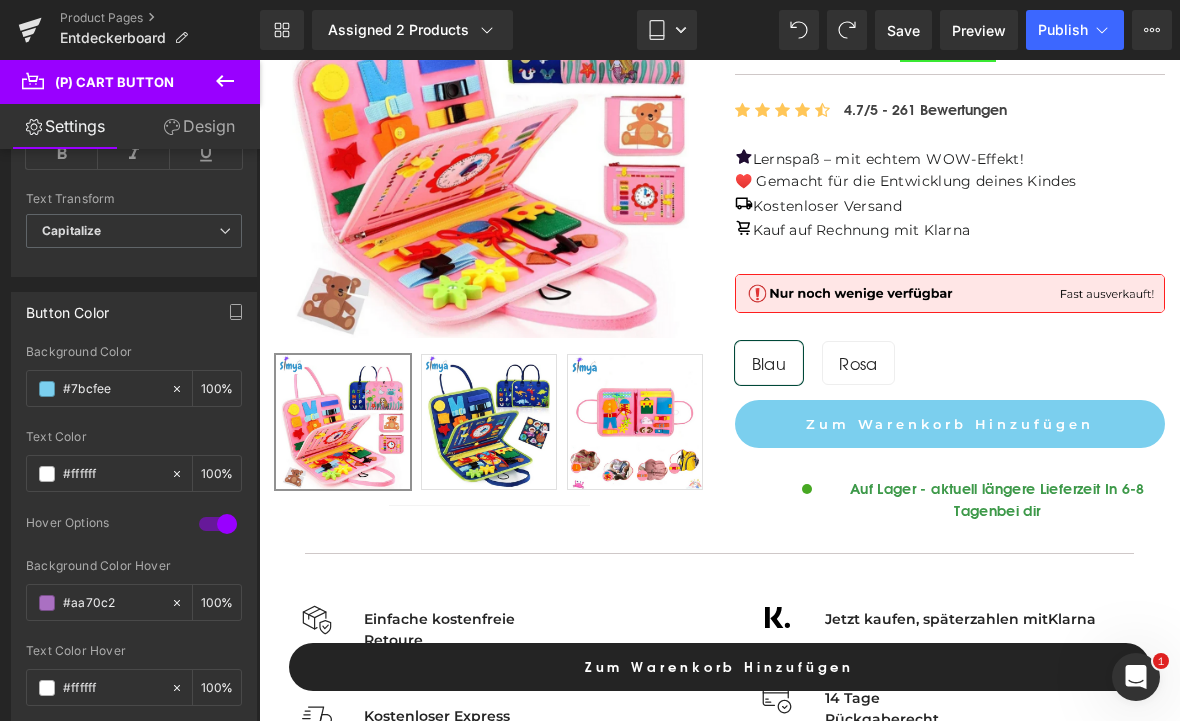 click on "Zum Warenkorb Hinzufügen" at bounding box center (719, 667) 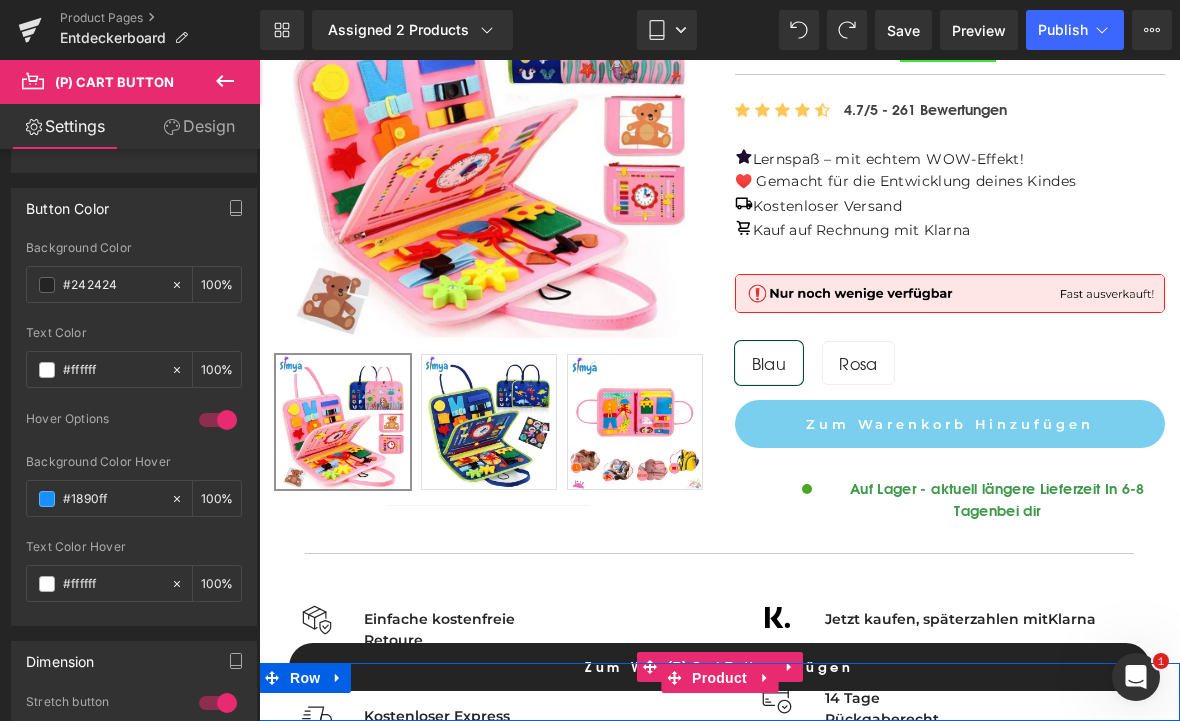scroll, scrollTop: 1003, scrollLeft: 0, axis: vertical 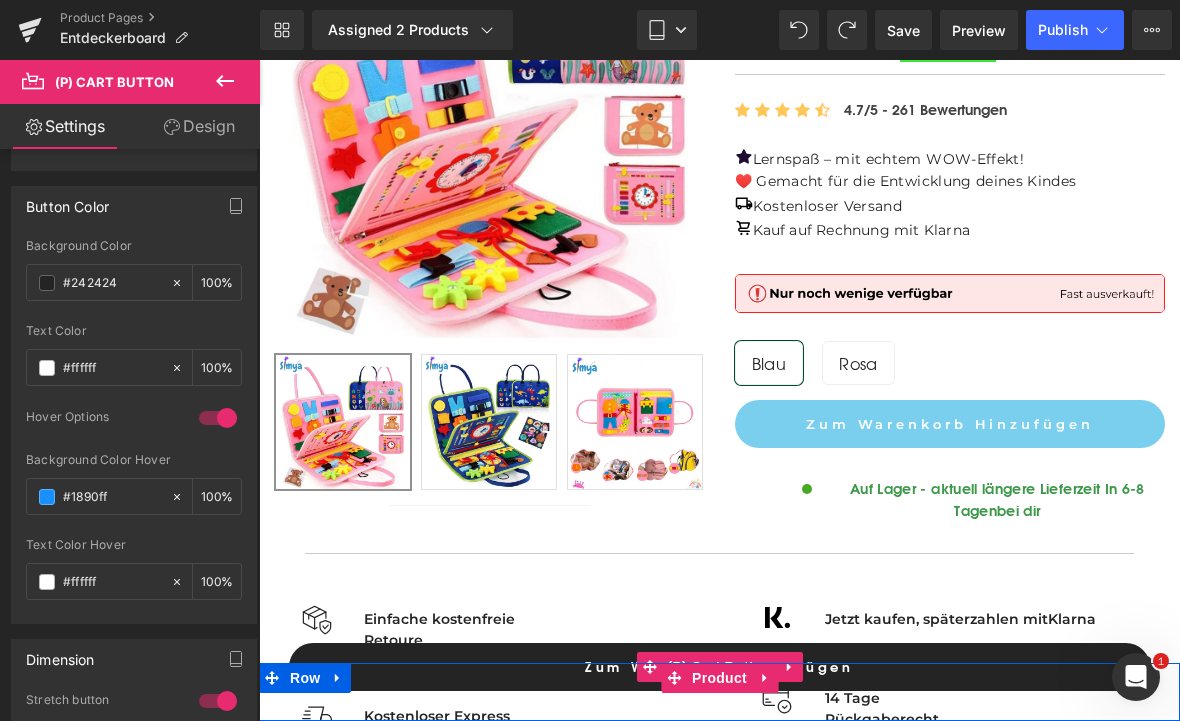 click on "#242424" at bounding box center (112, 283) 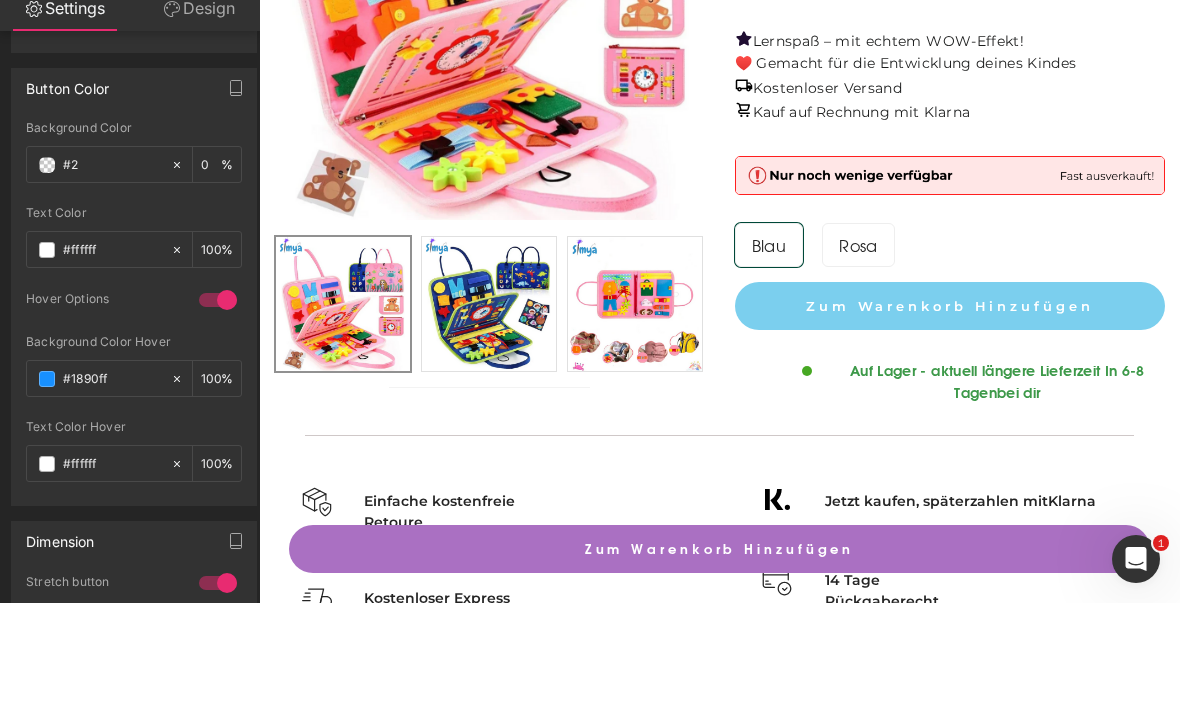 type on "#" 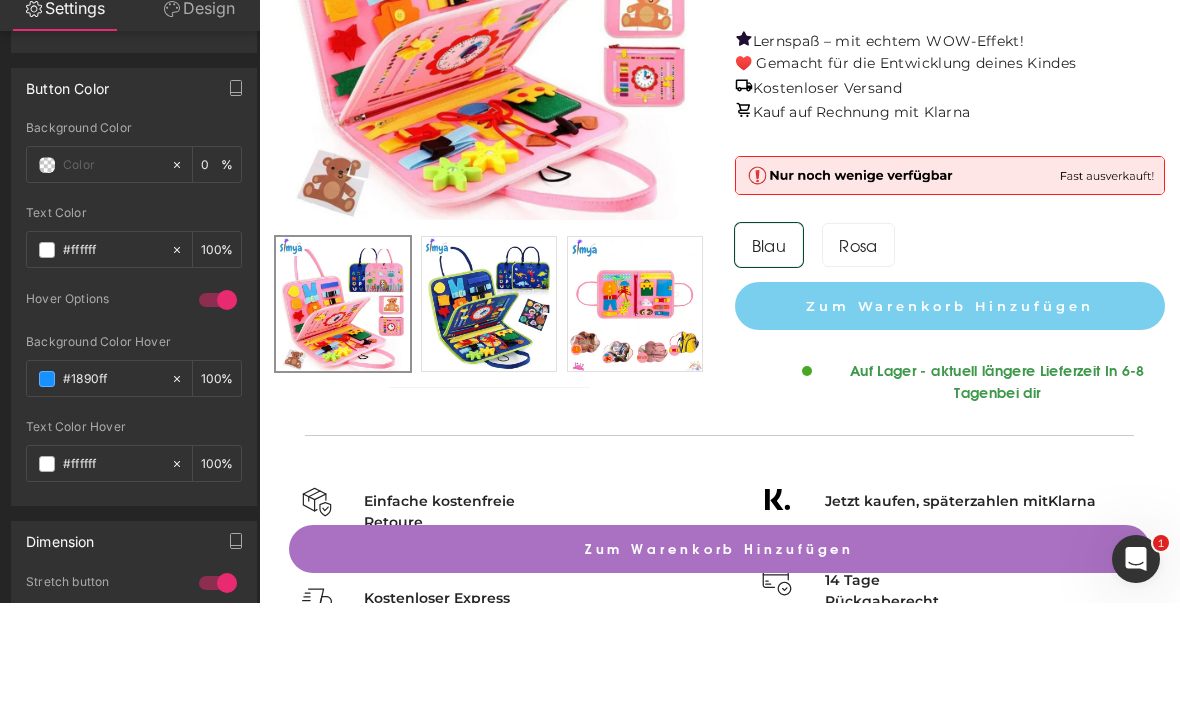 click at bounding box center [112, 283] 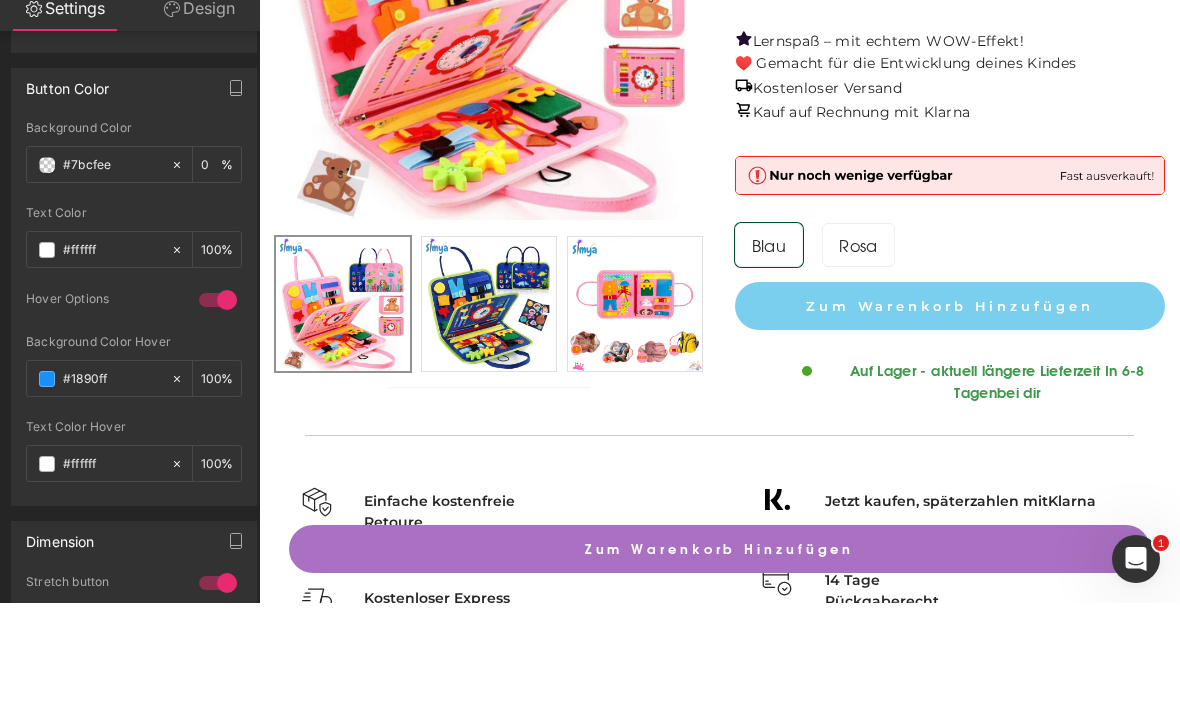 type on "#7bcfee" 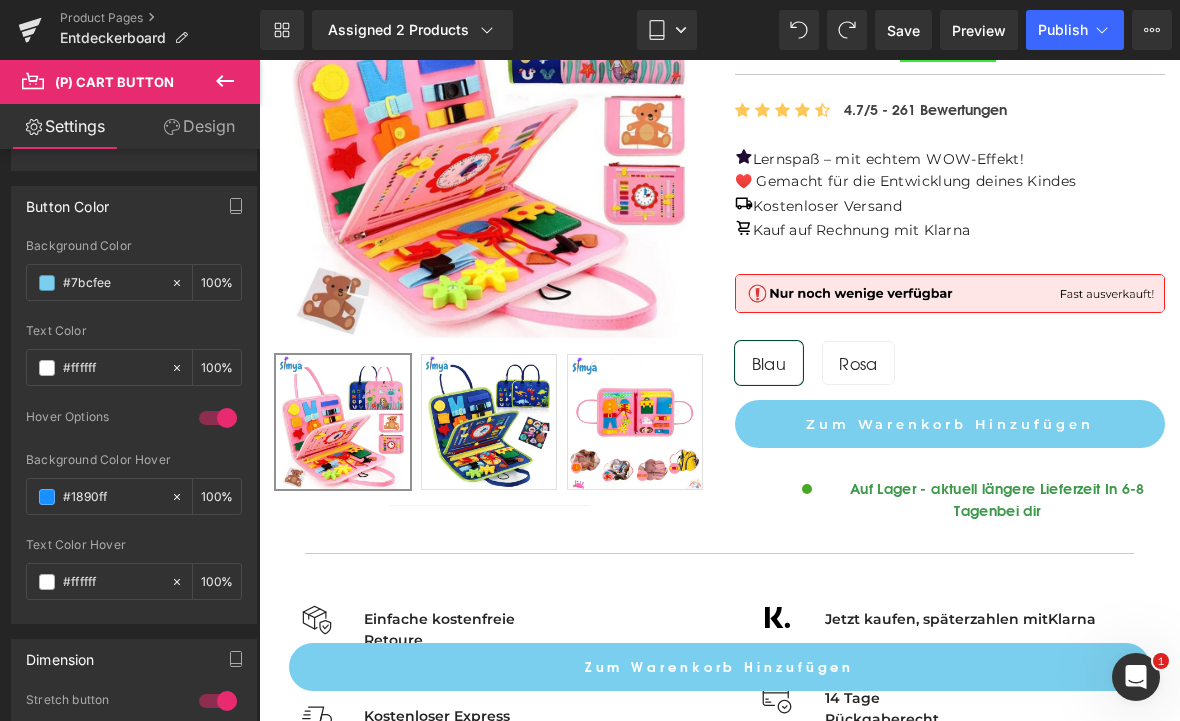 click on "Publish" at bounding box center [1063, 30] 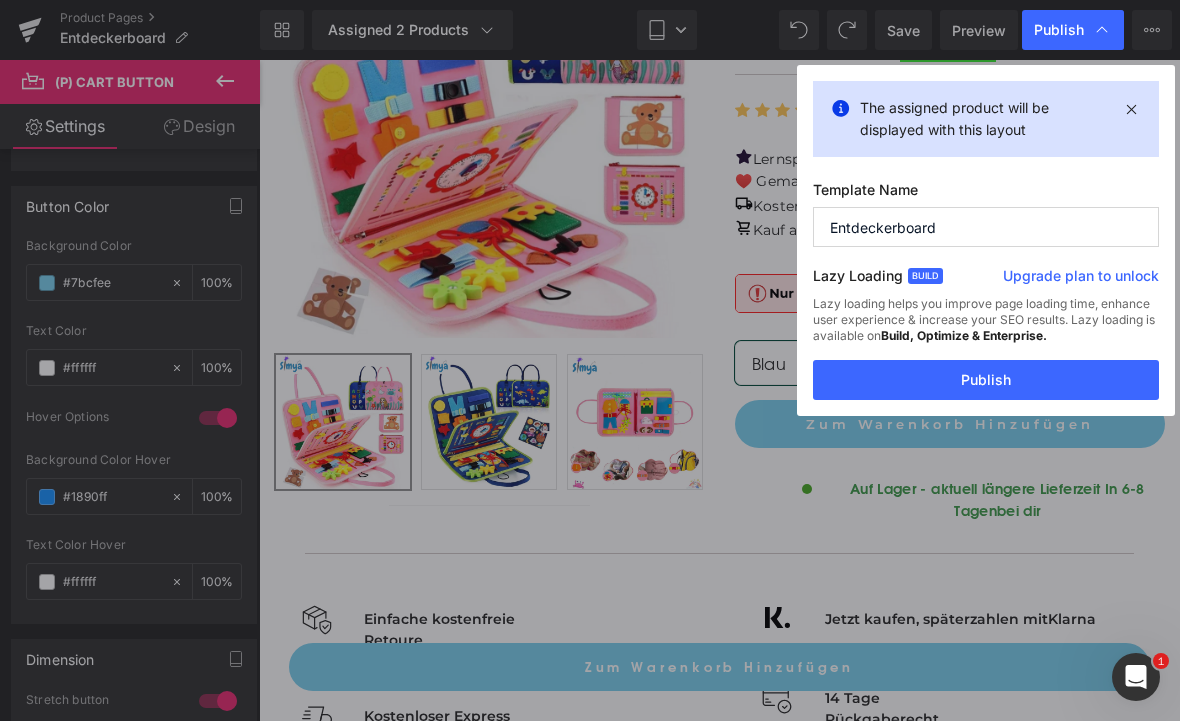 click on "Publish" at bounding box center [986, 380] 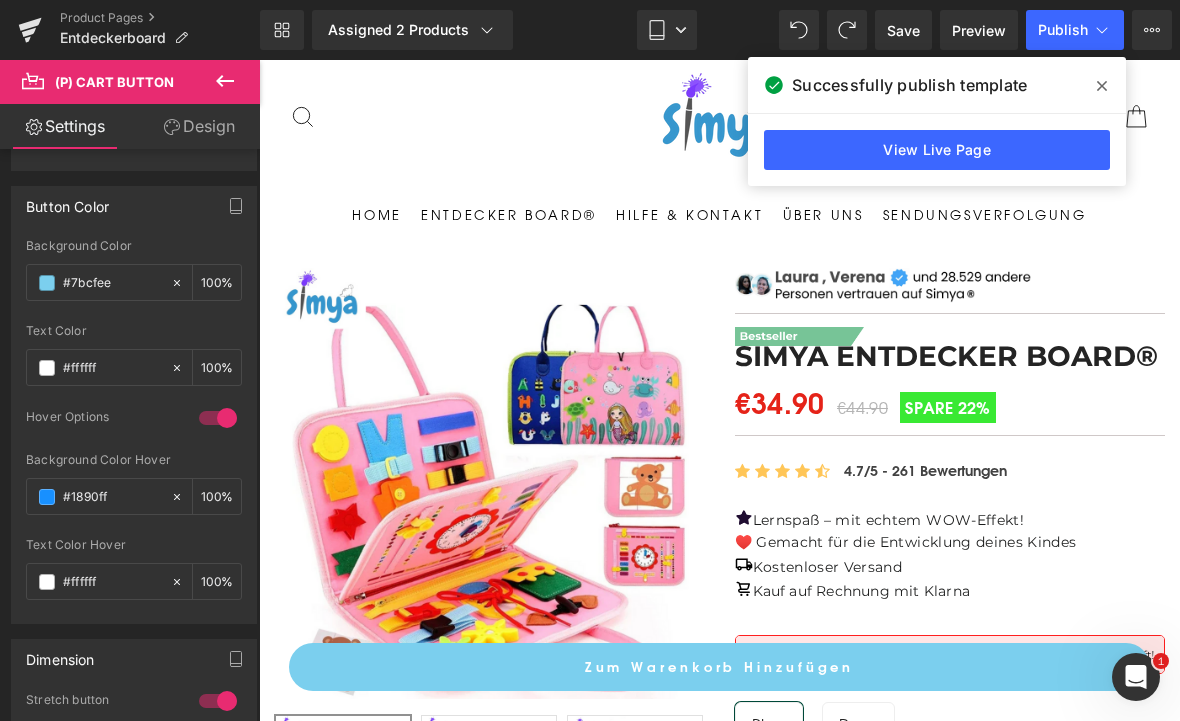 scroll, scrollTop: 68, scrollLeft: 0, axis: vertical 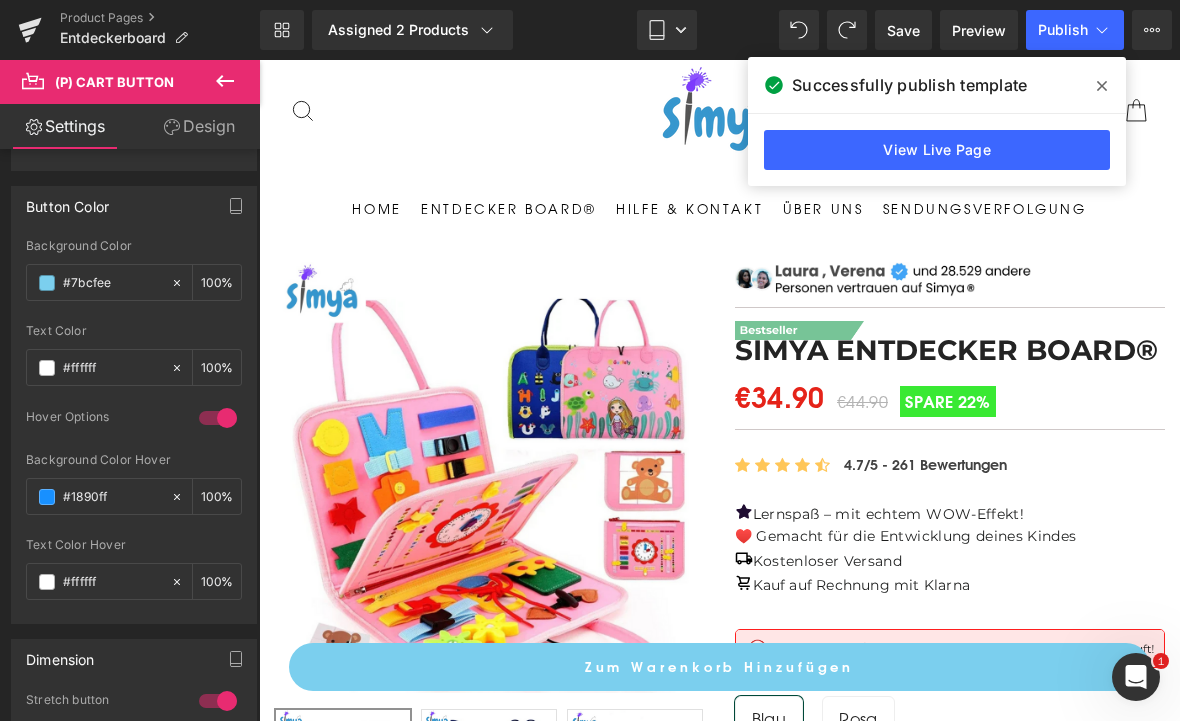click on "Tablet" at bounding box center [667, 30] 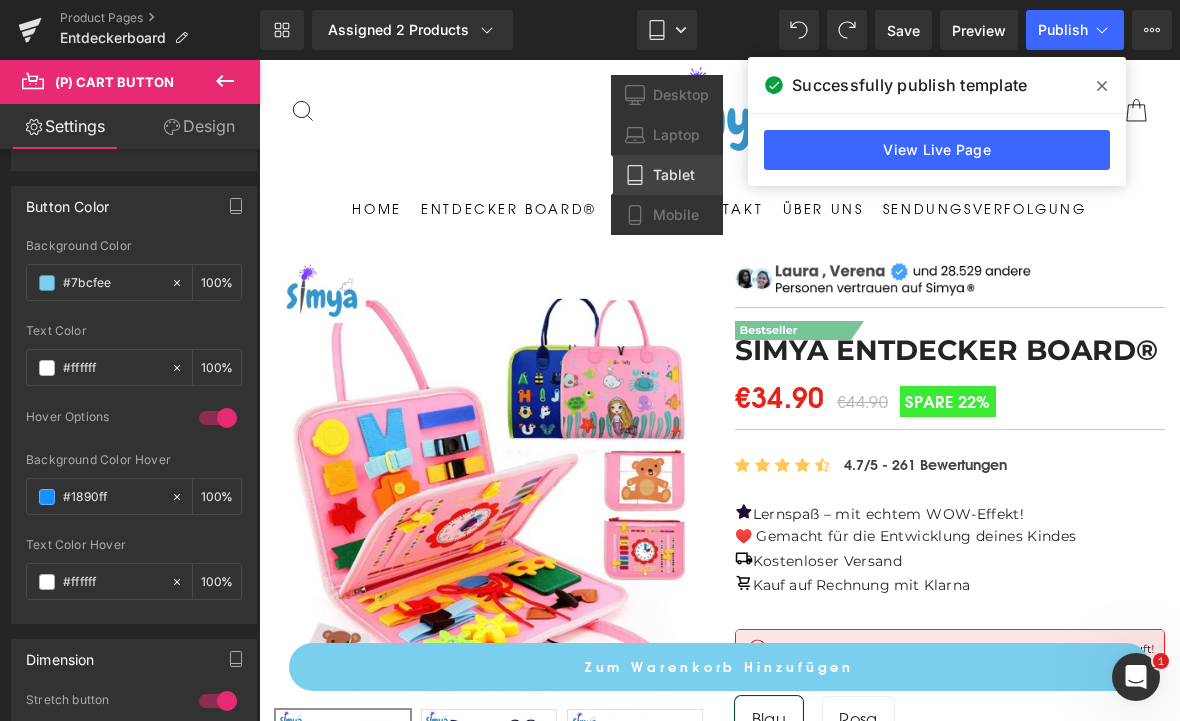 click on "Tablet" at bounding box center (667, 30) 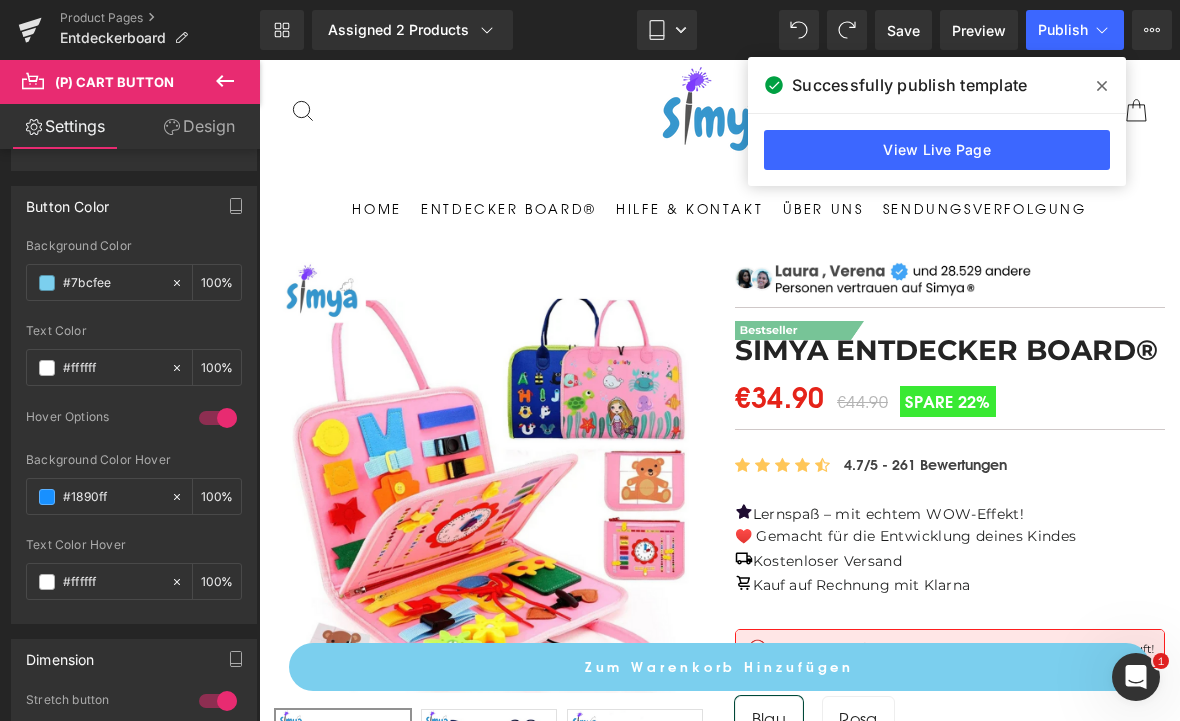 click 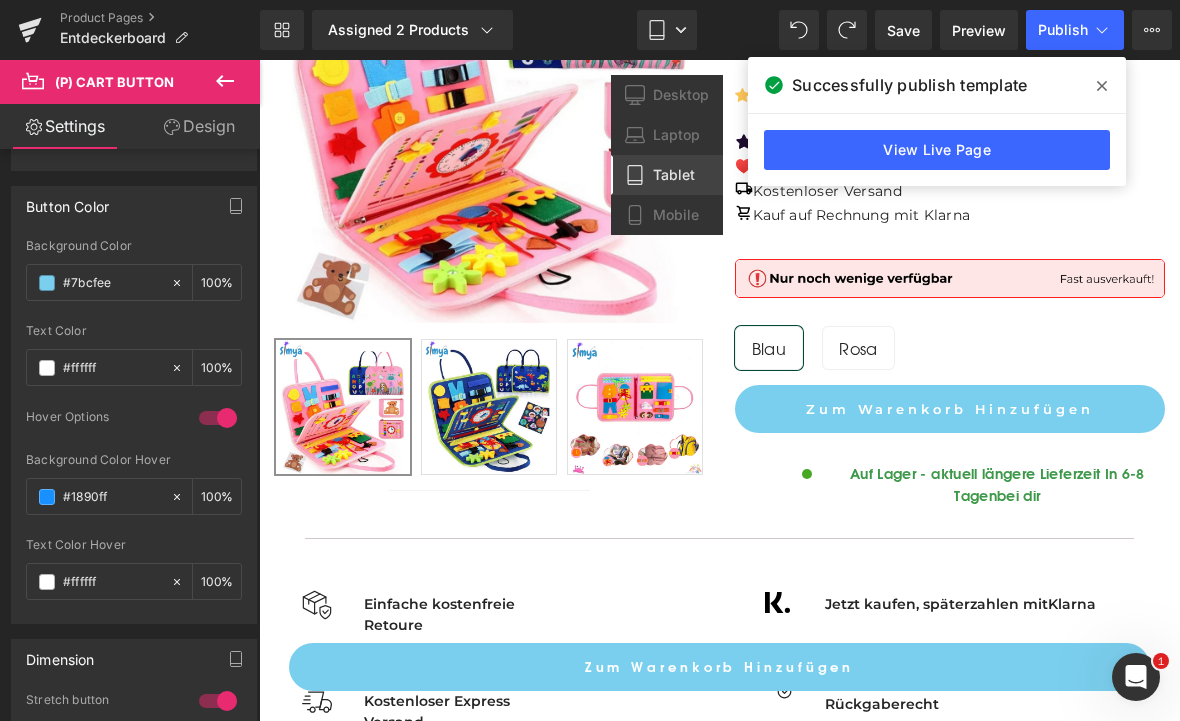 scroll, scrollTop: 455, scrollLeft: 0, axis: vertical 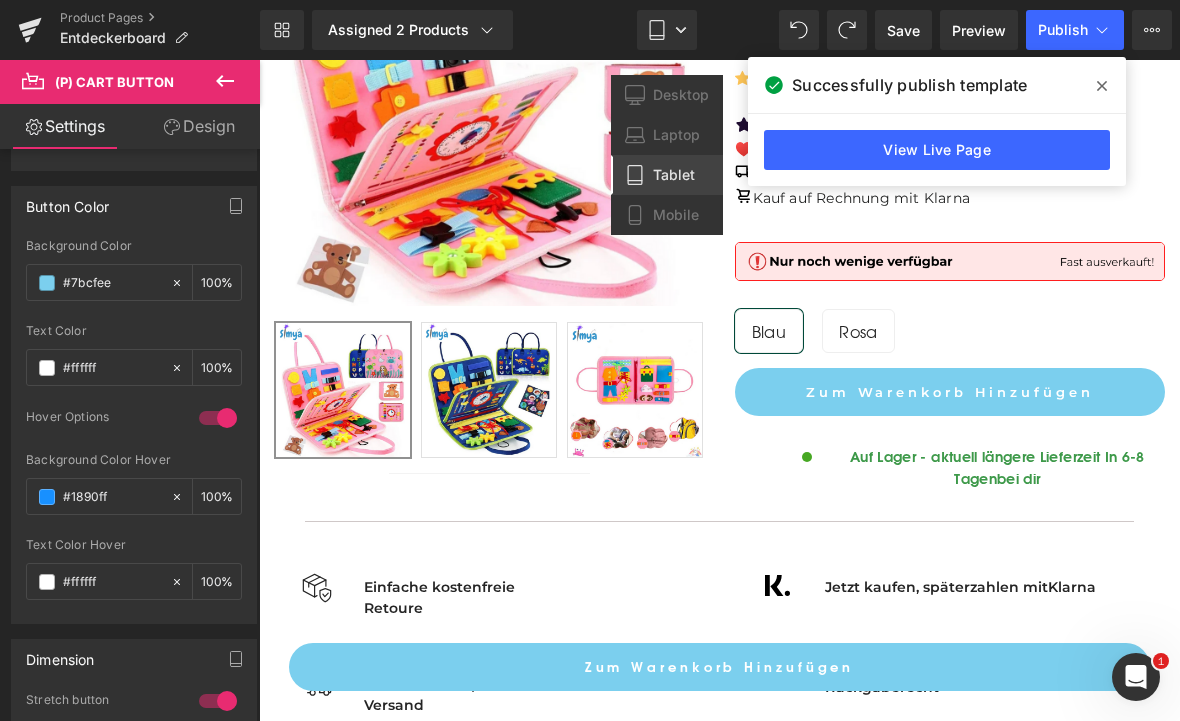 click 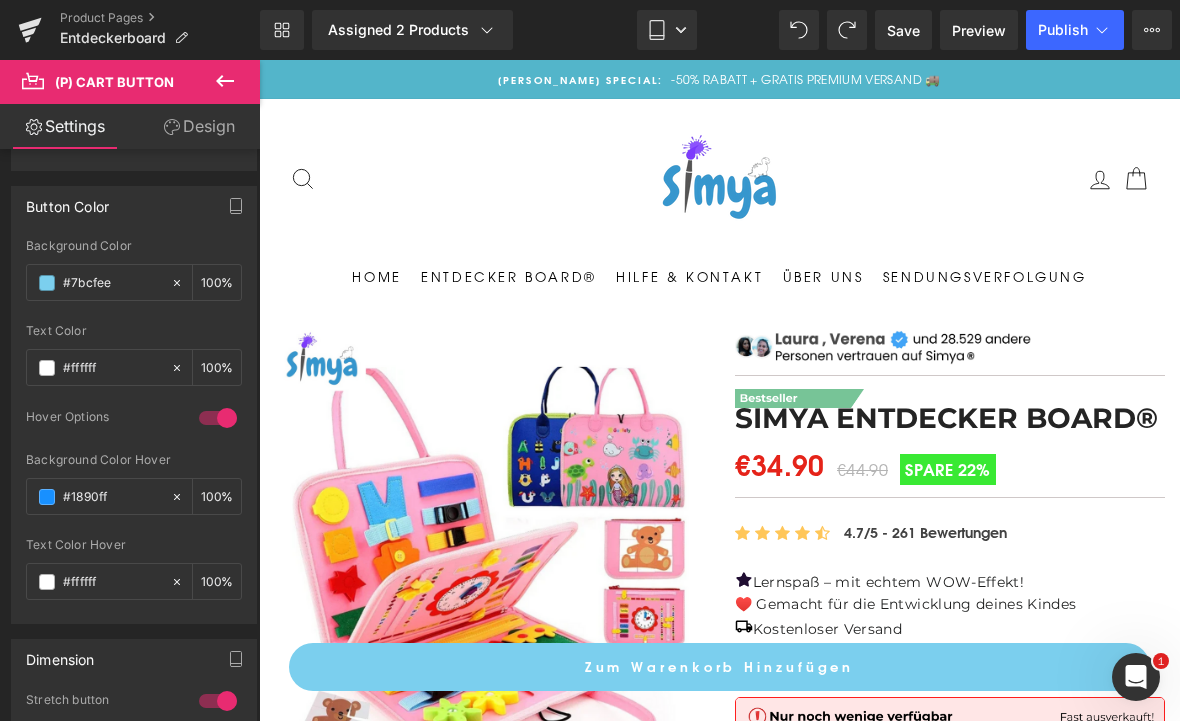 scroll, scrollTop: 0, scrollLeft: 0, axis: both 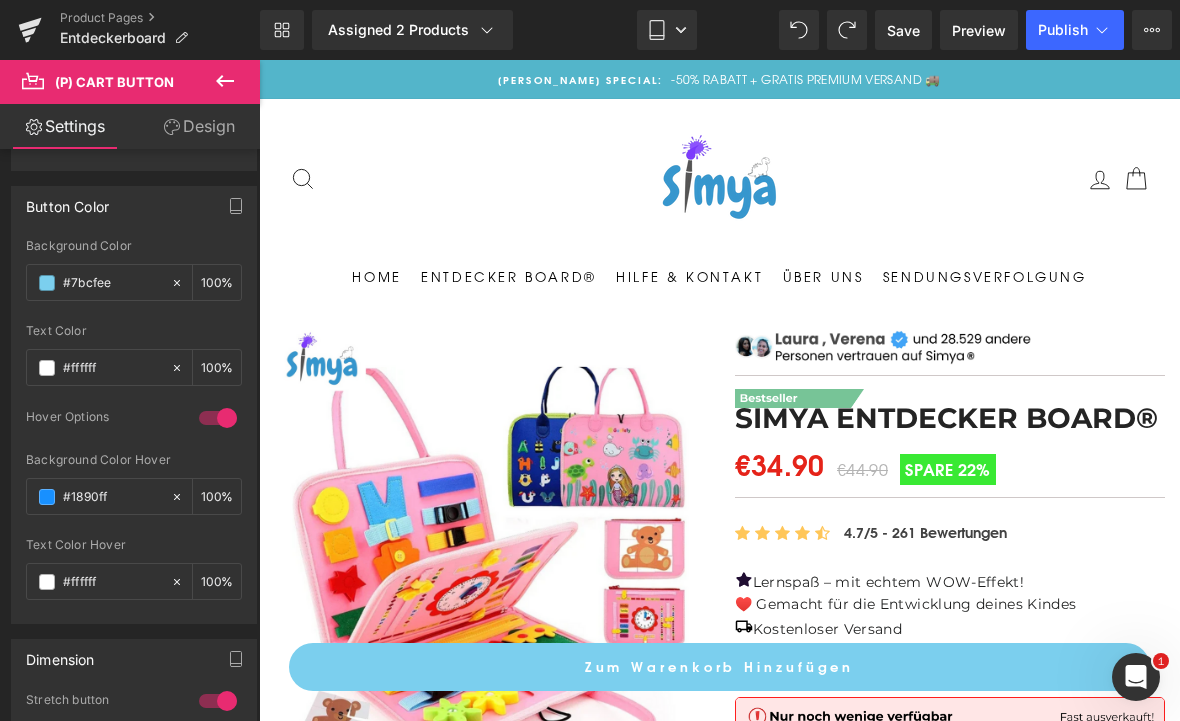 click on "Save" at bounding box center [903, 30] 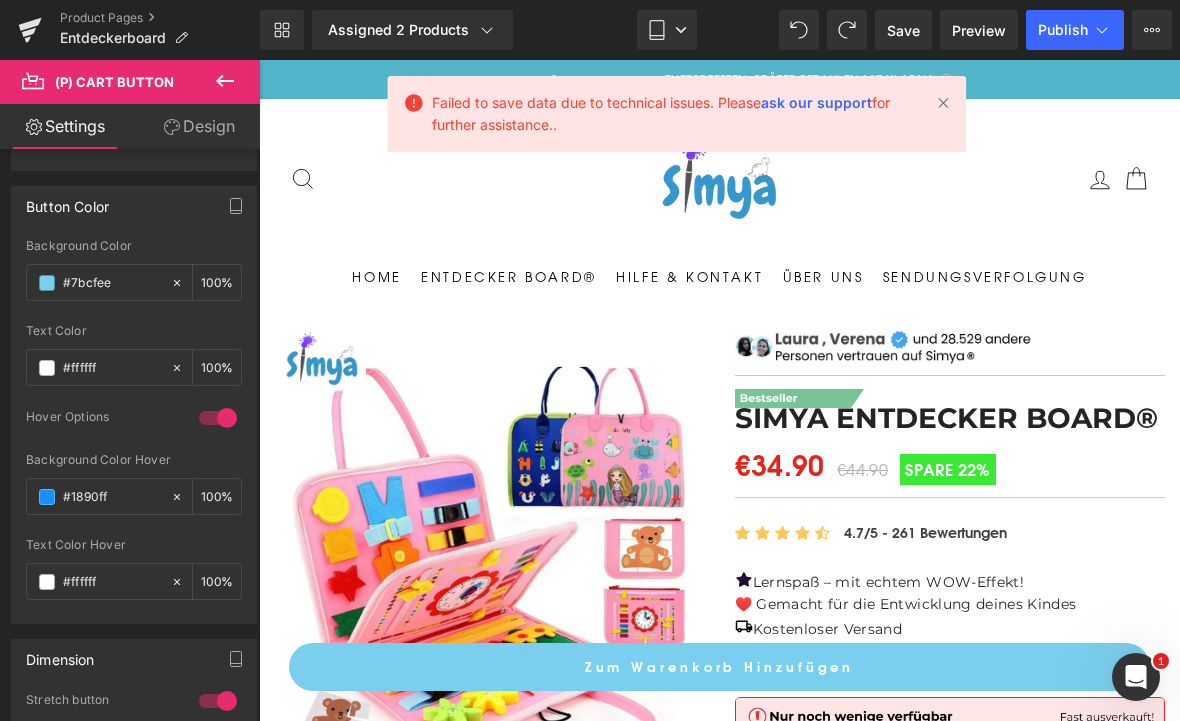 click at bounding box center [943, 103] 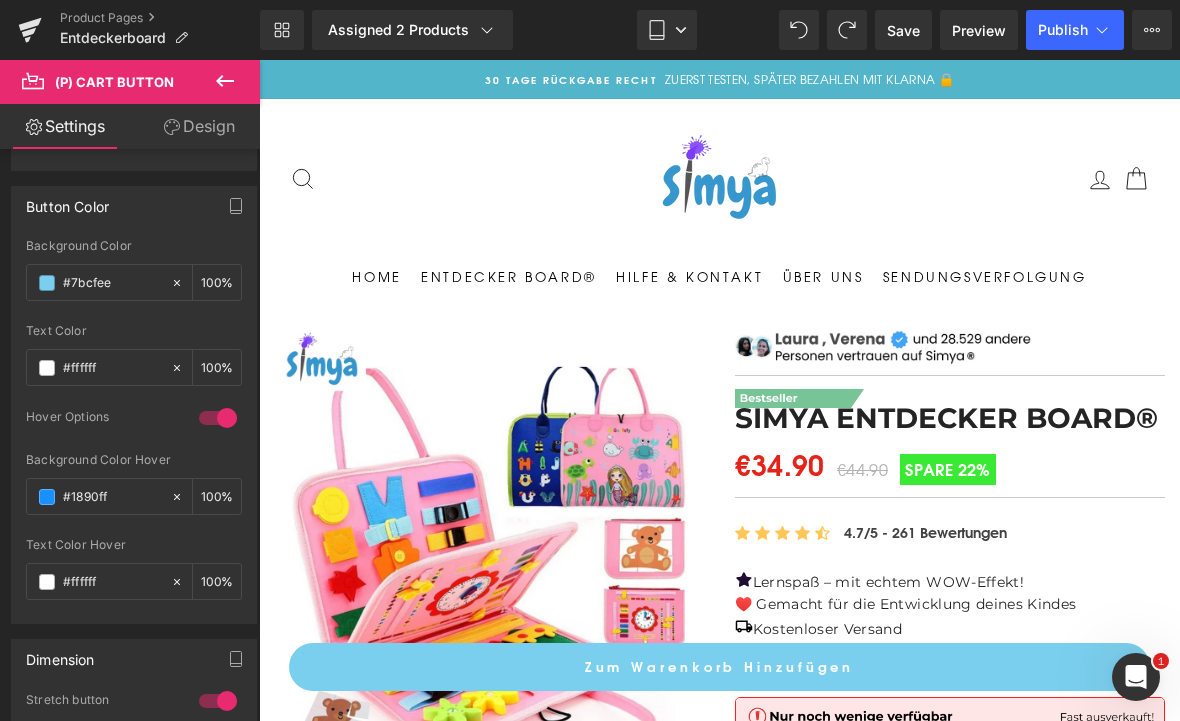 click on "Save" at bounding box center (903, 30) 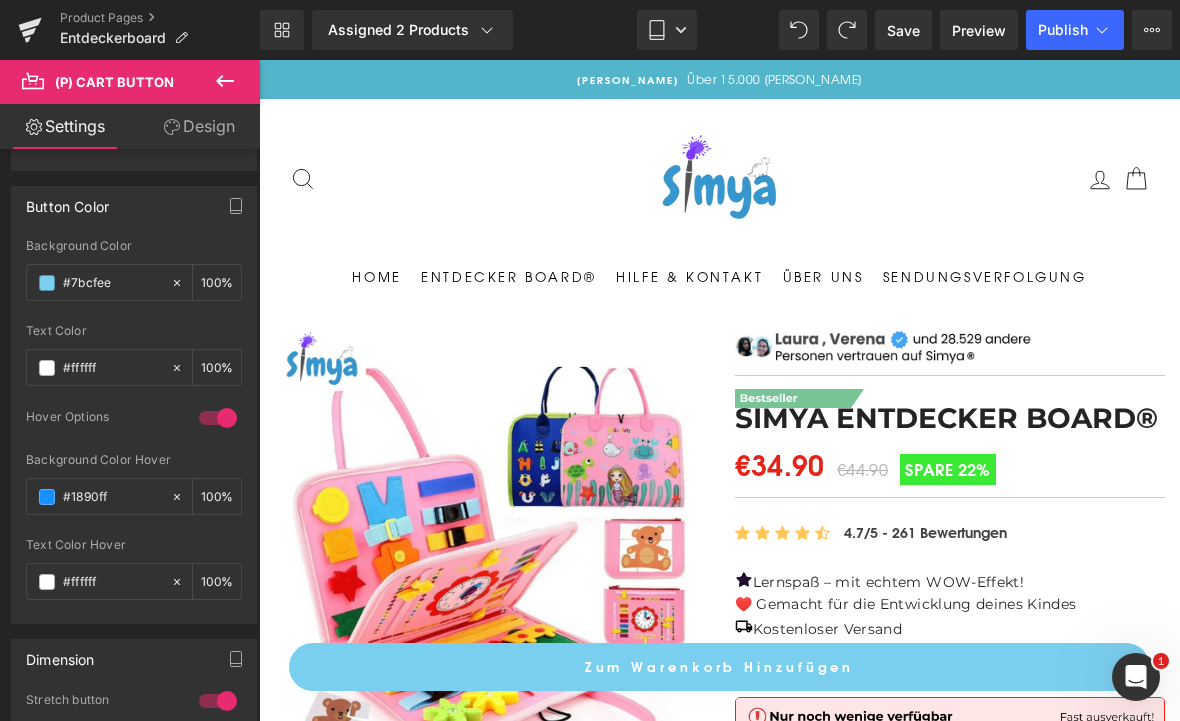 click on "Suche
Seitennavigation
Einloggen
Suche
Einkaufswagen" at bounding box center (719, 179) 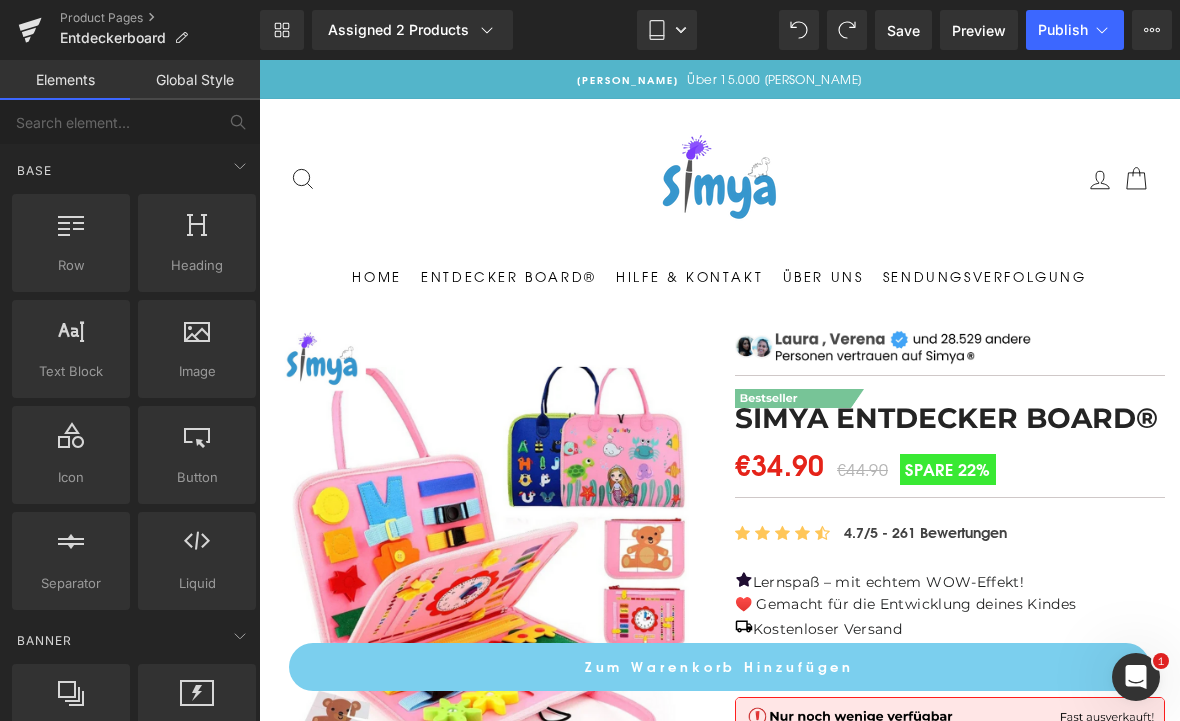 click on "Publish" at bounding box center [1063, 30] 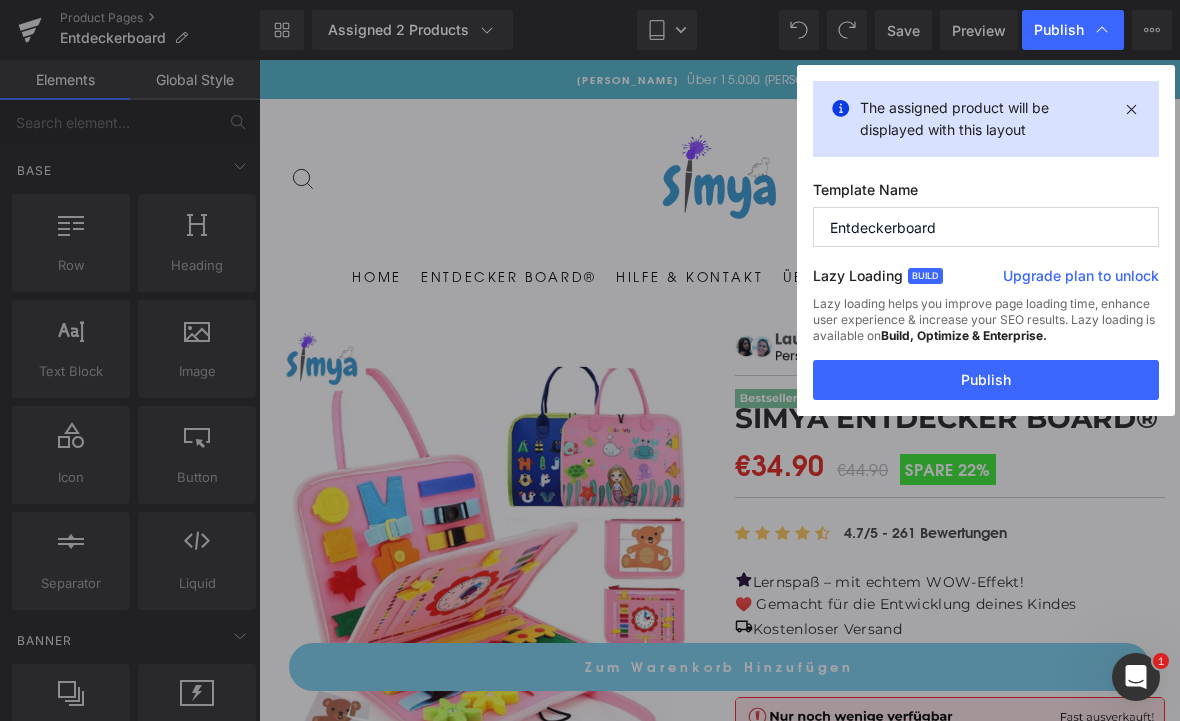 click on "Publish" at bounding box center (986, 380) 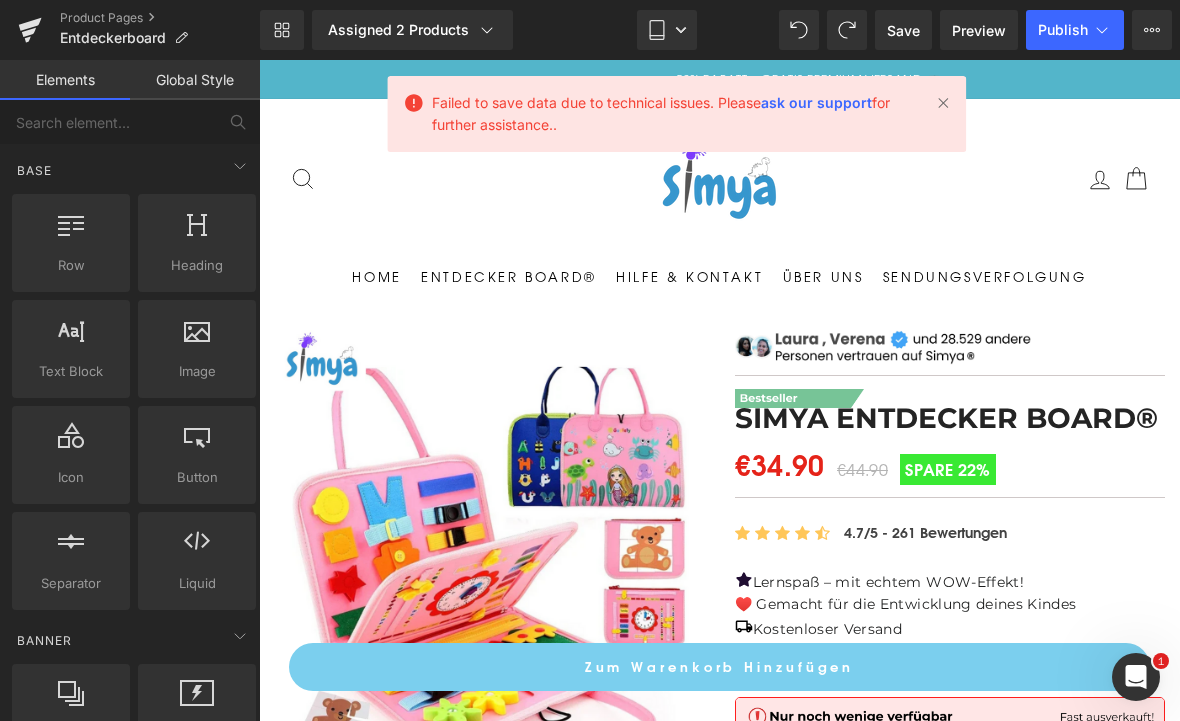 click at bounding box center [943, 103] 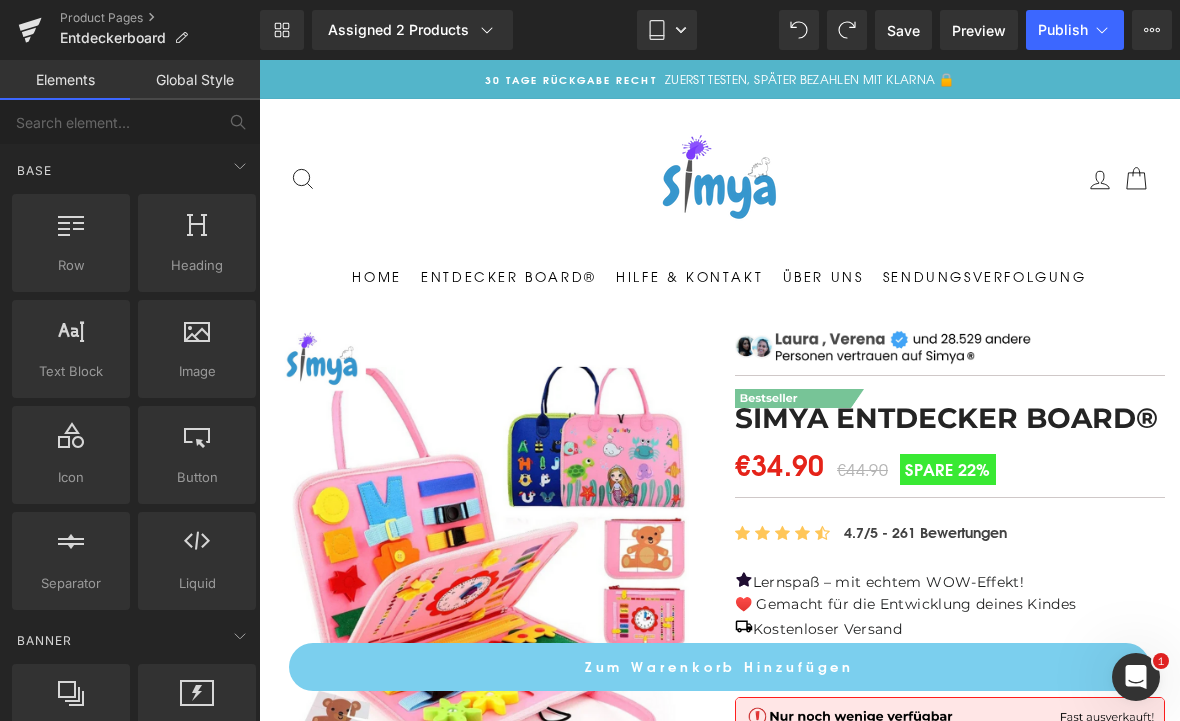 scroll, scrollTop: 0, scrollLeft: 0, axis: both 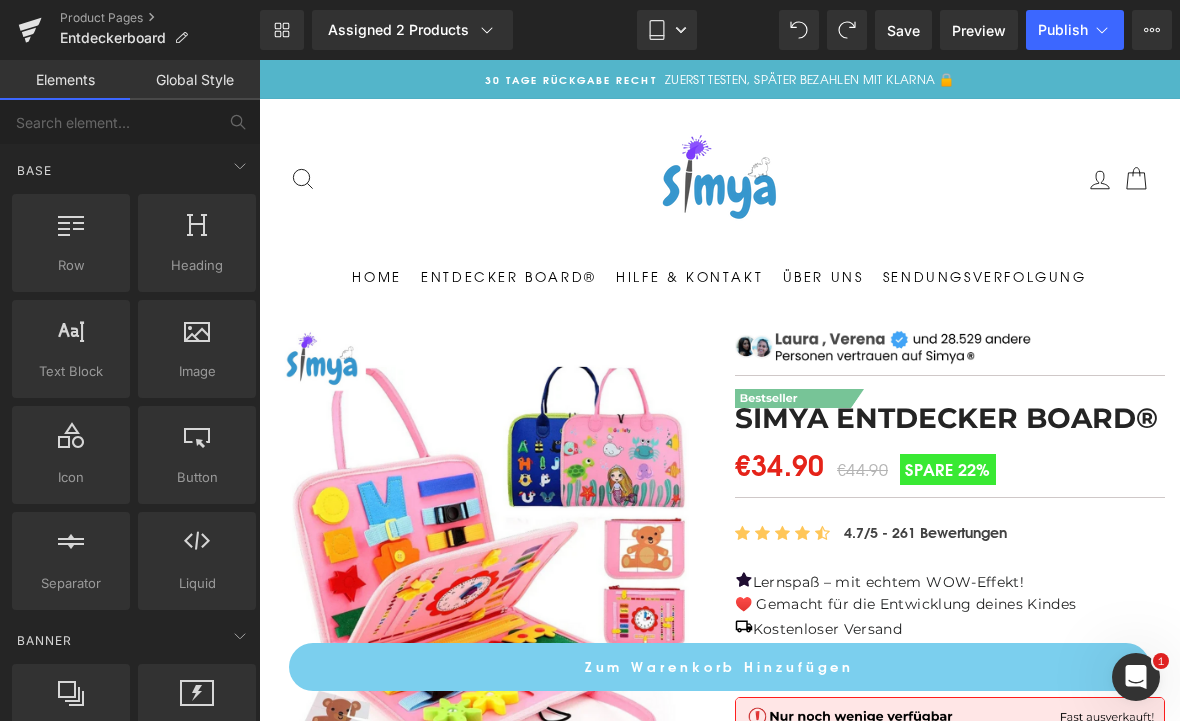 click 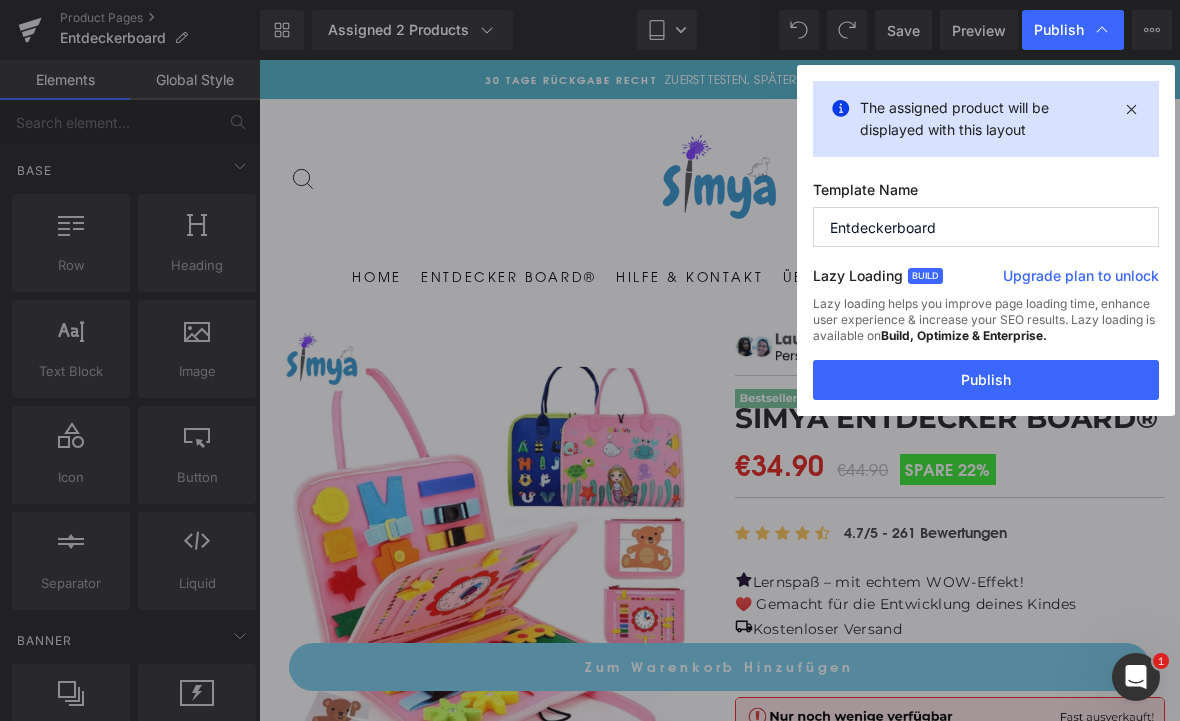 click on "Publish" at bounding box center (986, 380) 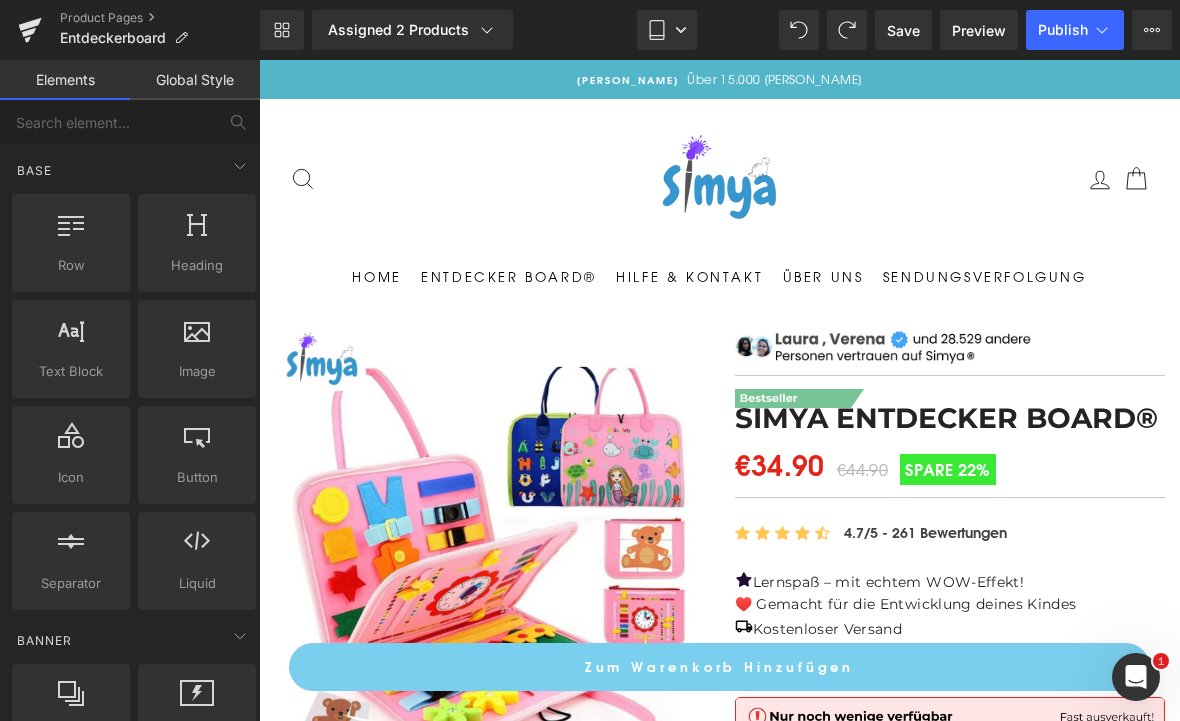 click on "Save" at bounding box center (903, 30) 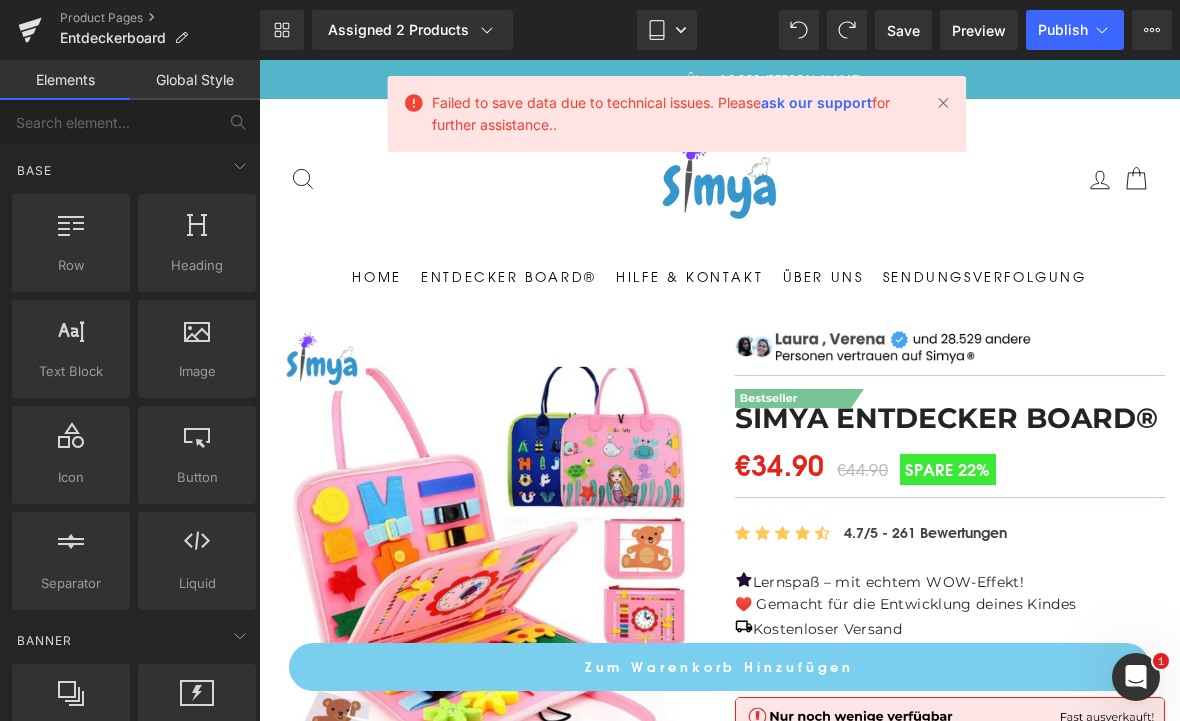 click at bounding box center (943, 103) 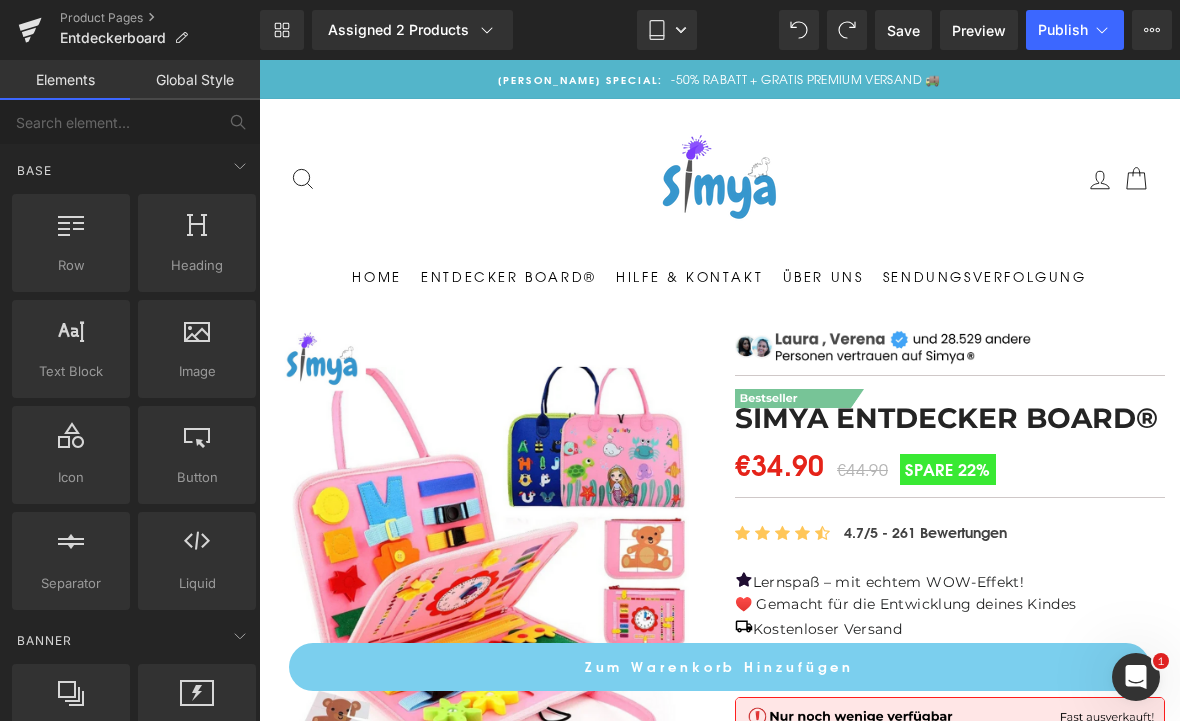 scroll, scrollTop: 0, scrollLeft: 0, axis: both 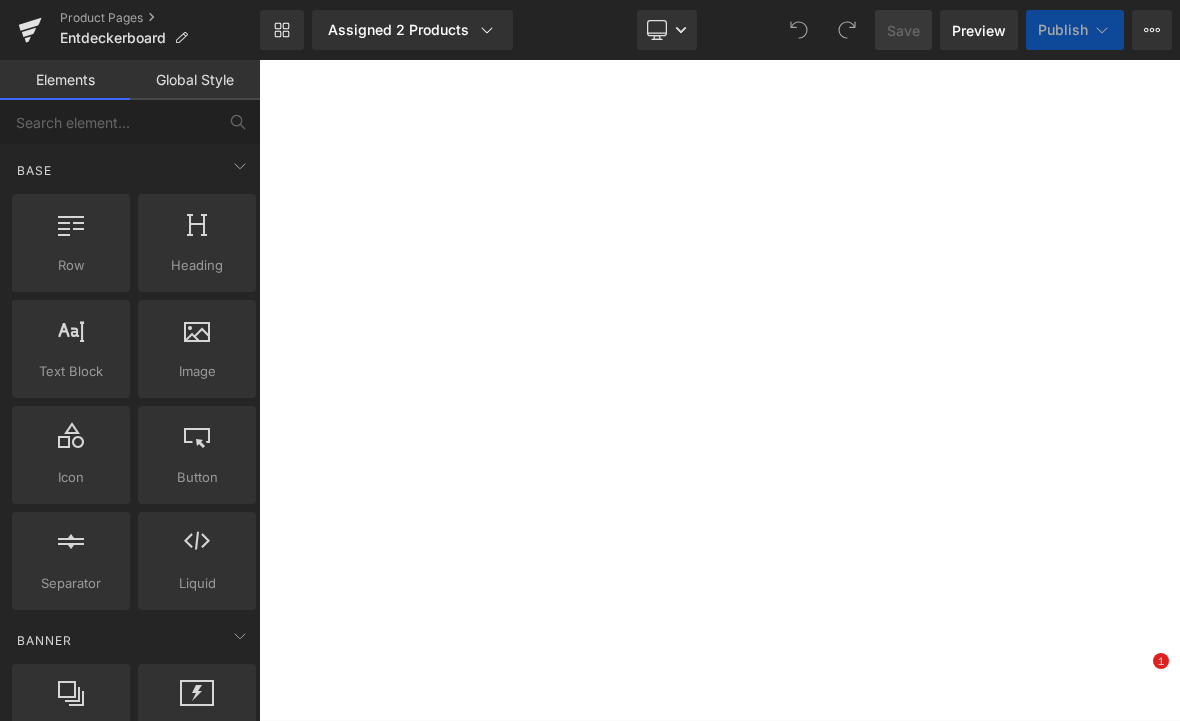 click on "Desktop" at bounding box center (667, 30) 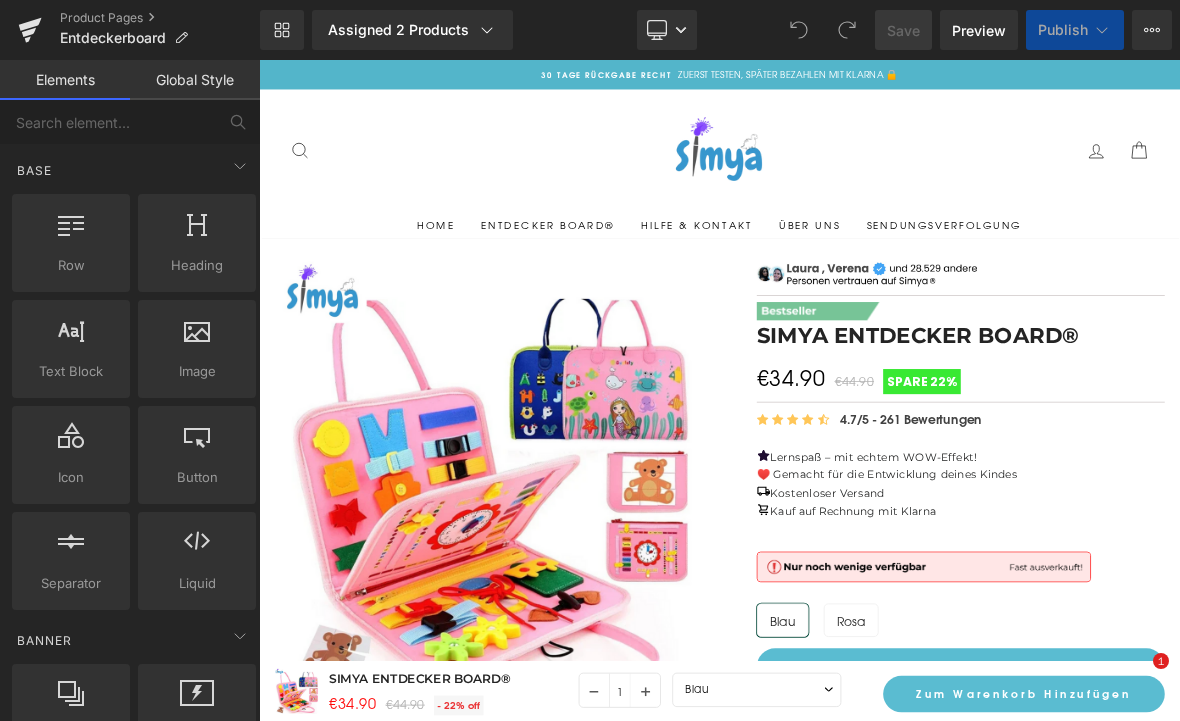 scroll, scrollTop: 0, scrollLeft: 0, axis: both 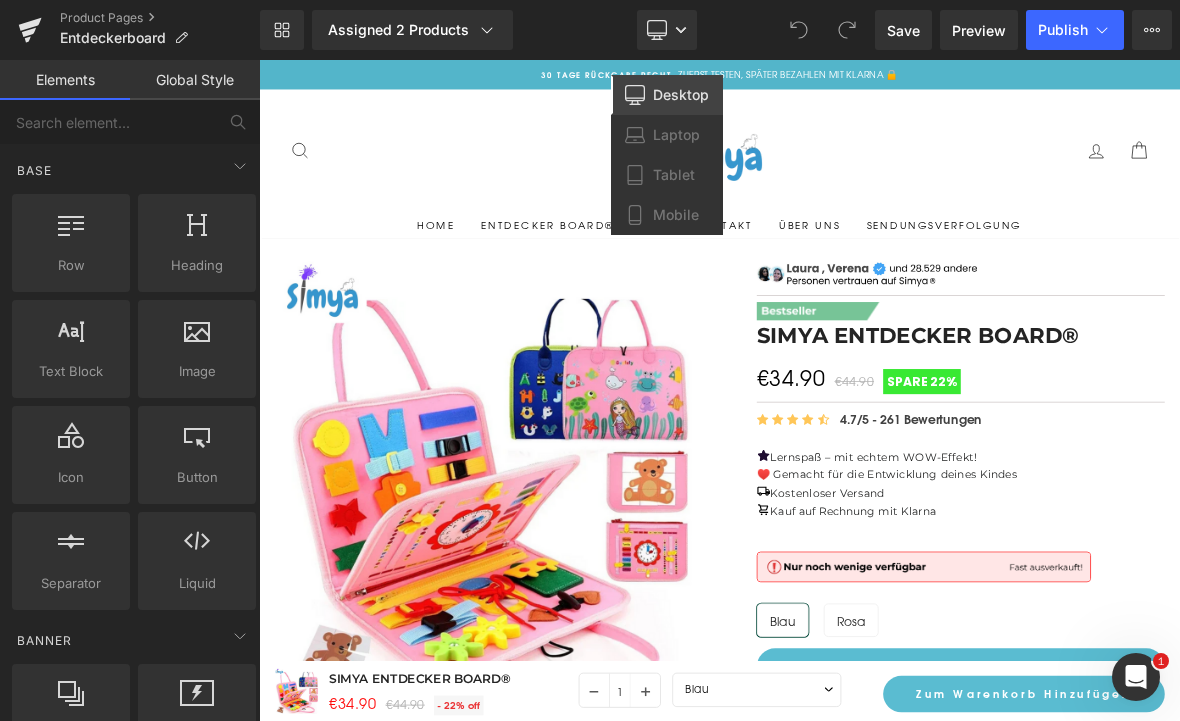 click on "Tablet" at bounding box center (674, 175) 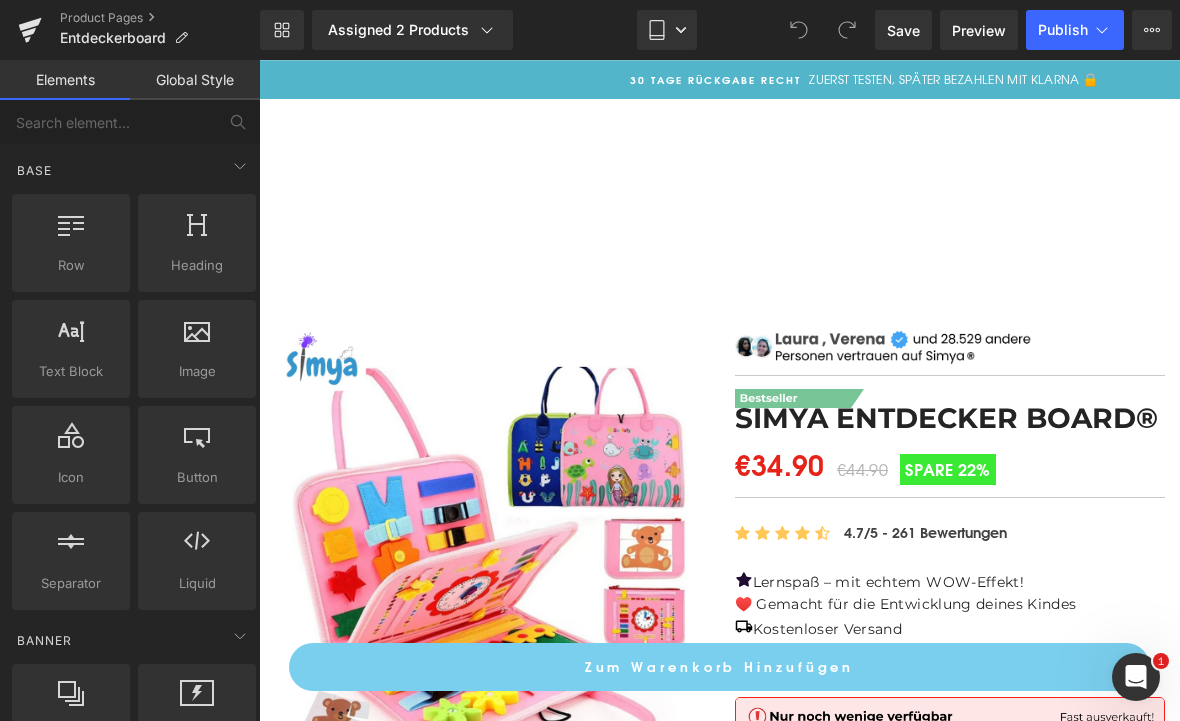 scroll, scrollTop: 234, scrollLeft: 0, axis: vertical 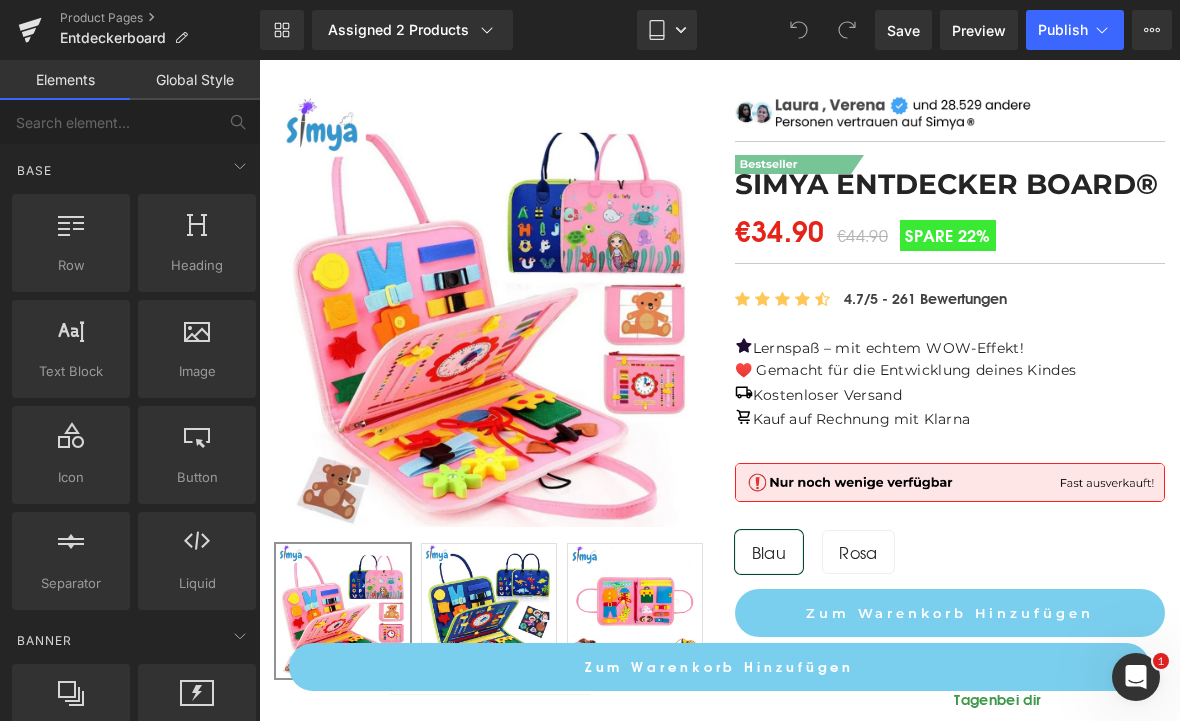 click on "(P) Price" at bounding box center (950, 225) 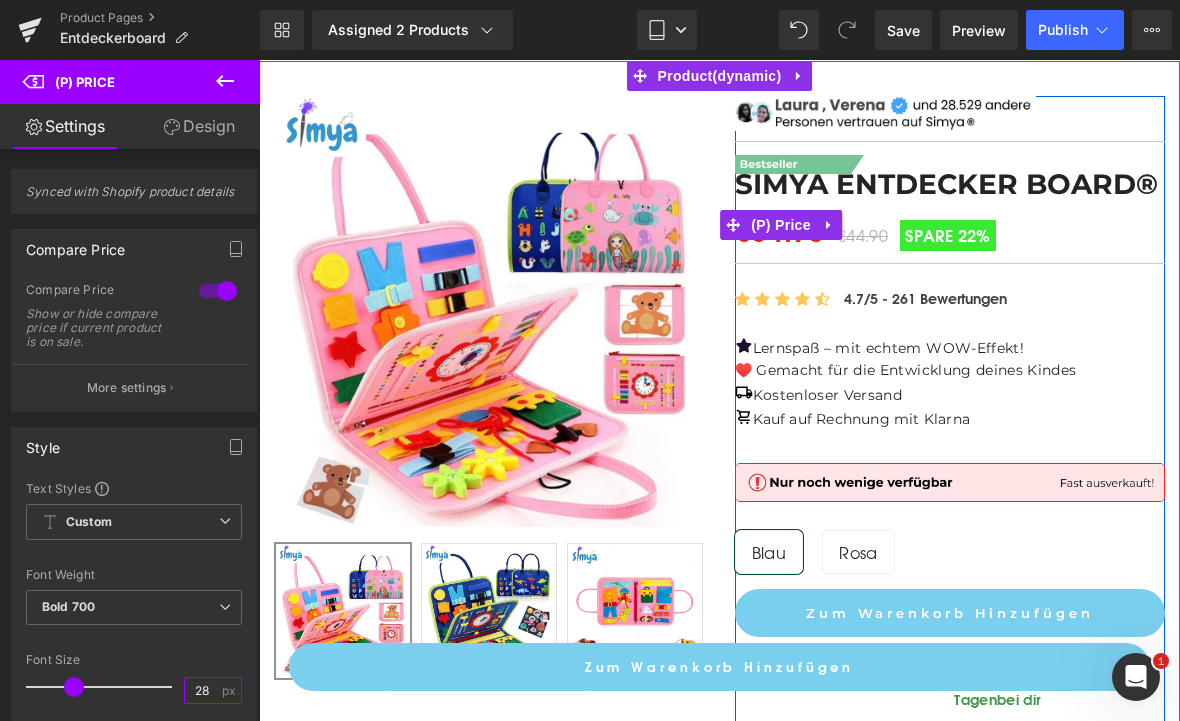 click on "28" at bounding box center [202, 690] 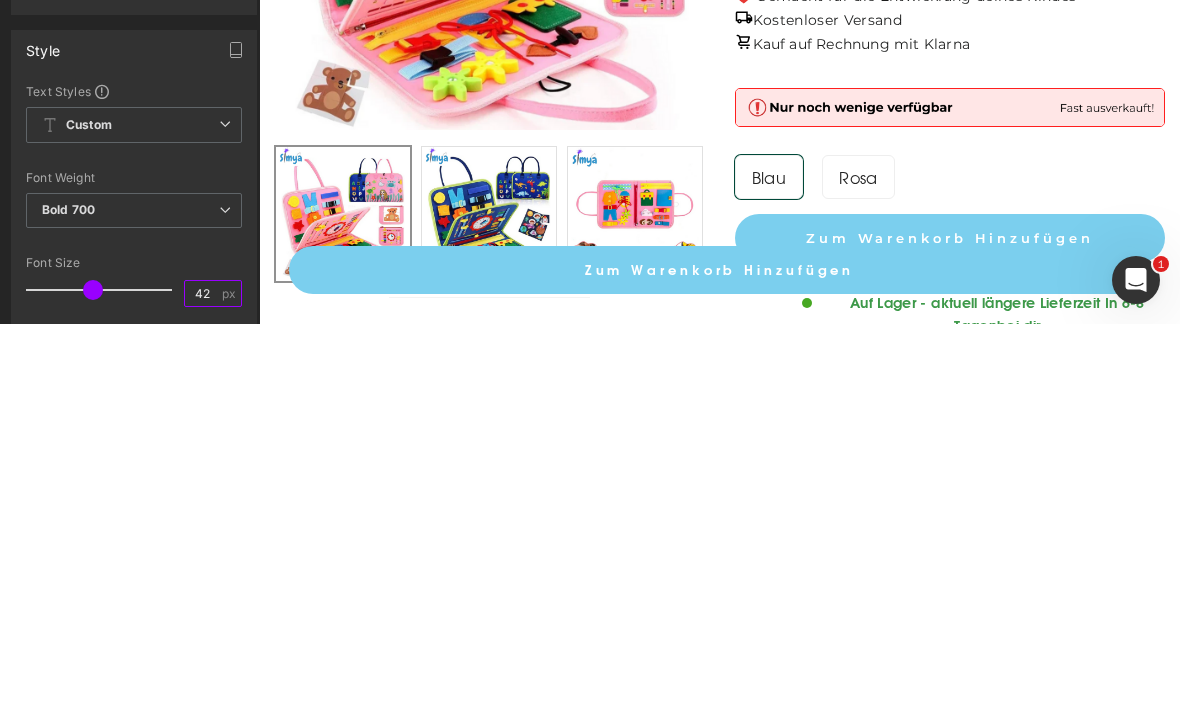 click on "42" at bounding box center (202, 690) 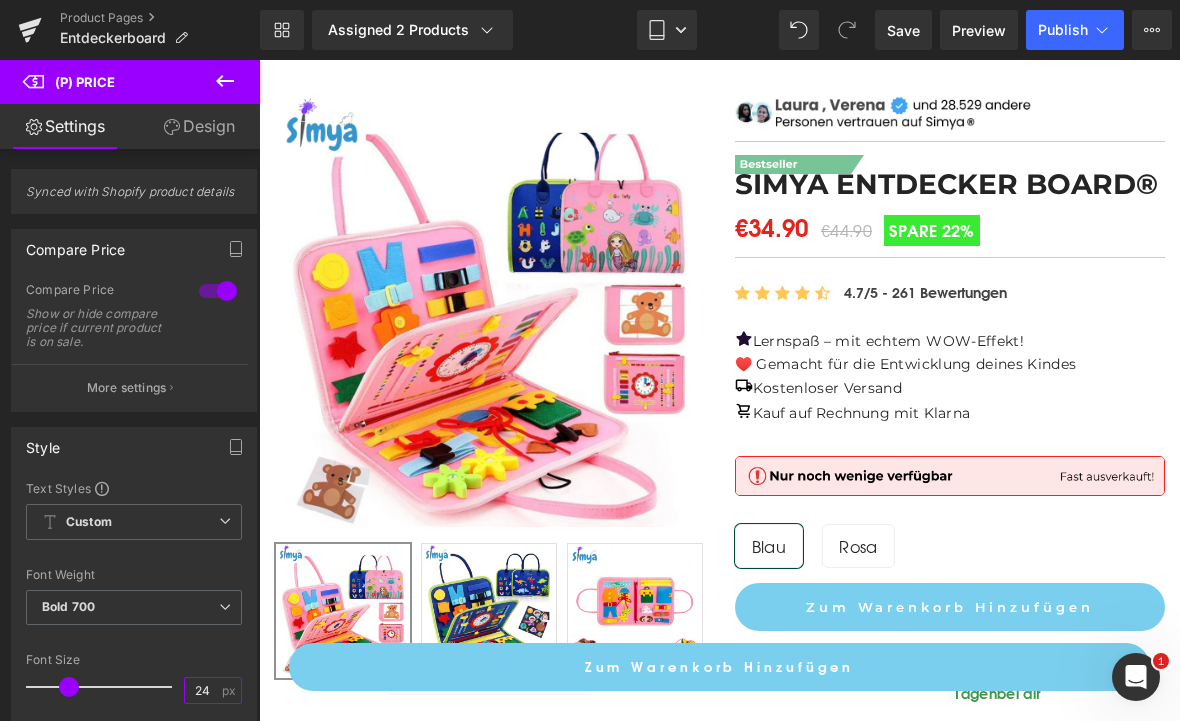 click on "24" at bounding box center (202, 690) 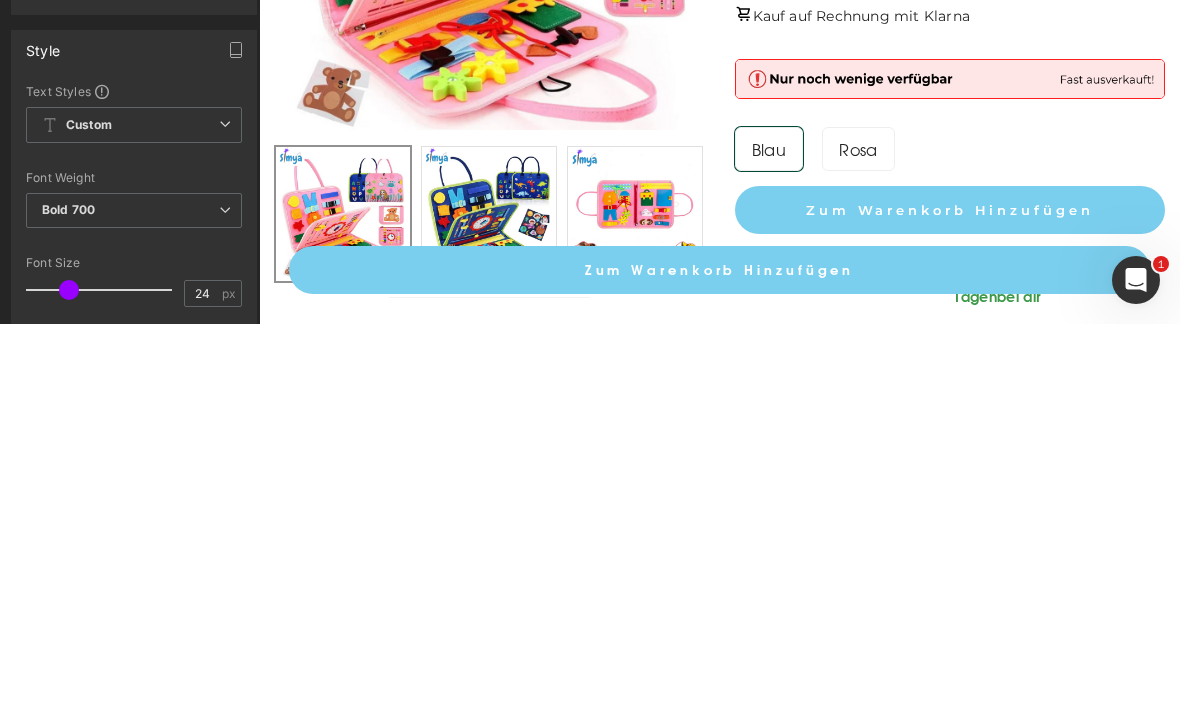 click on "px" at bounding box center [230, 690] 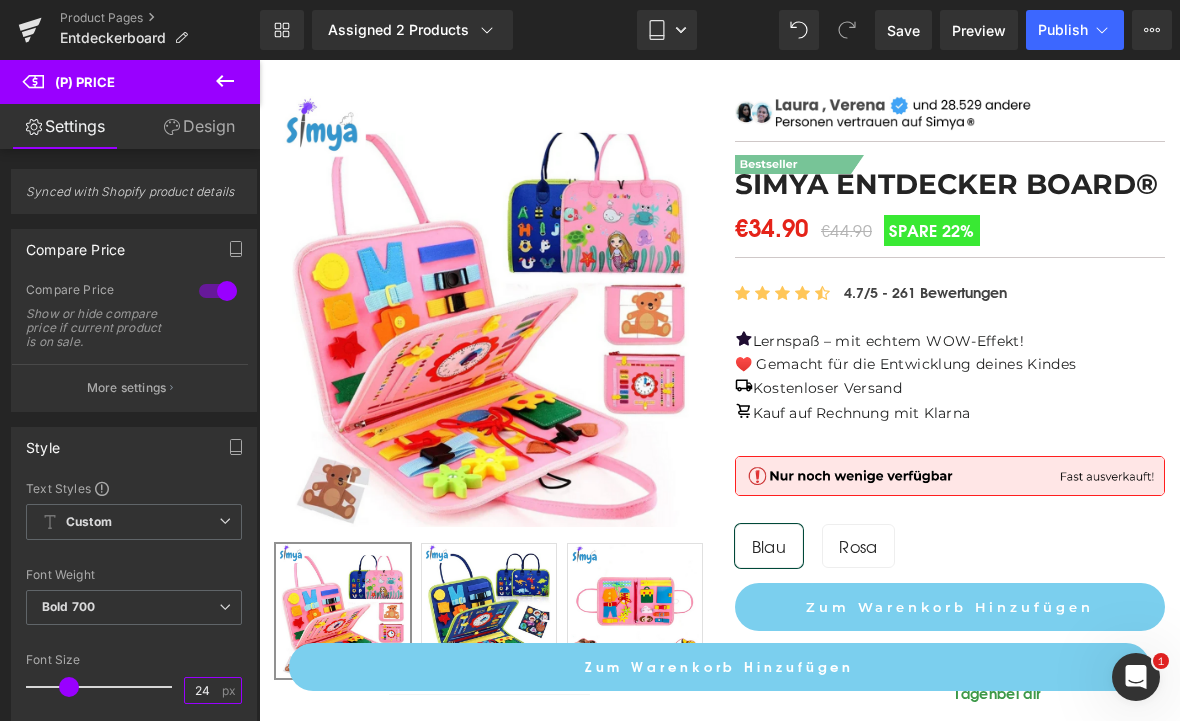 click on "24" at bounding box center (202, 690) 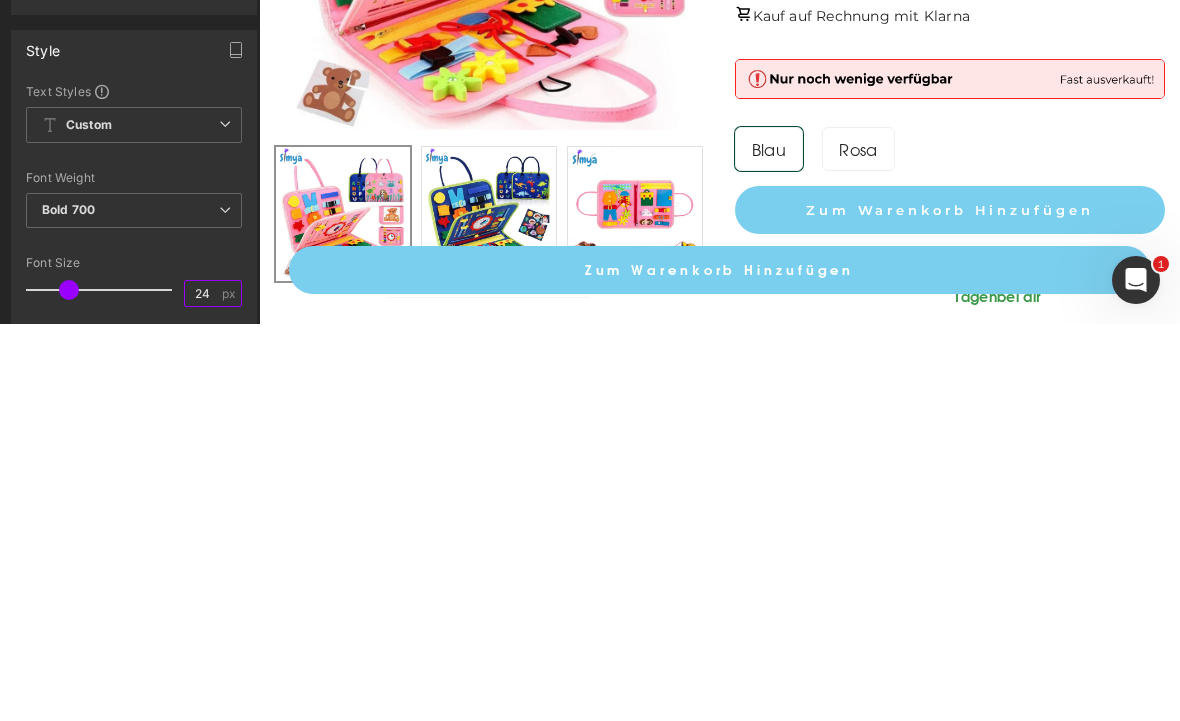 click on "24" at bounding box center (202, 690) 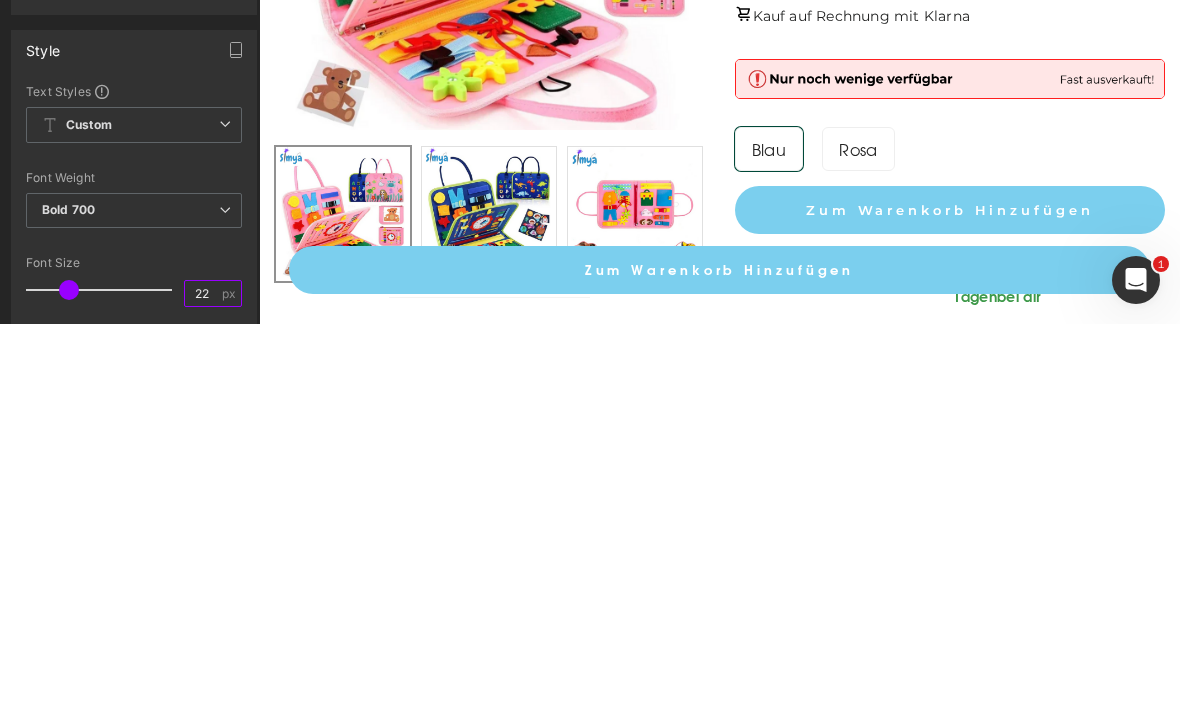 type on "22" 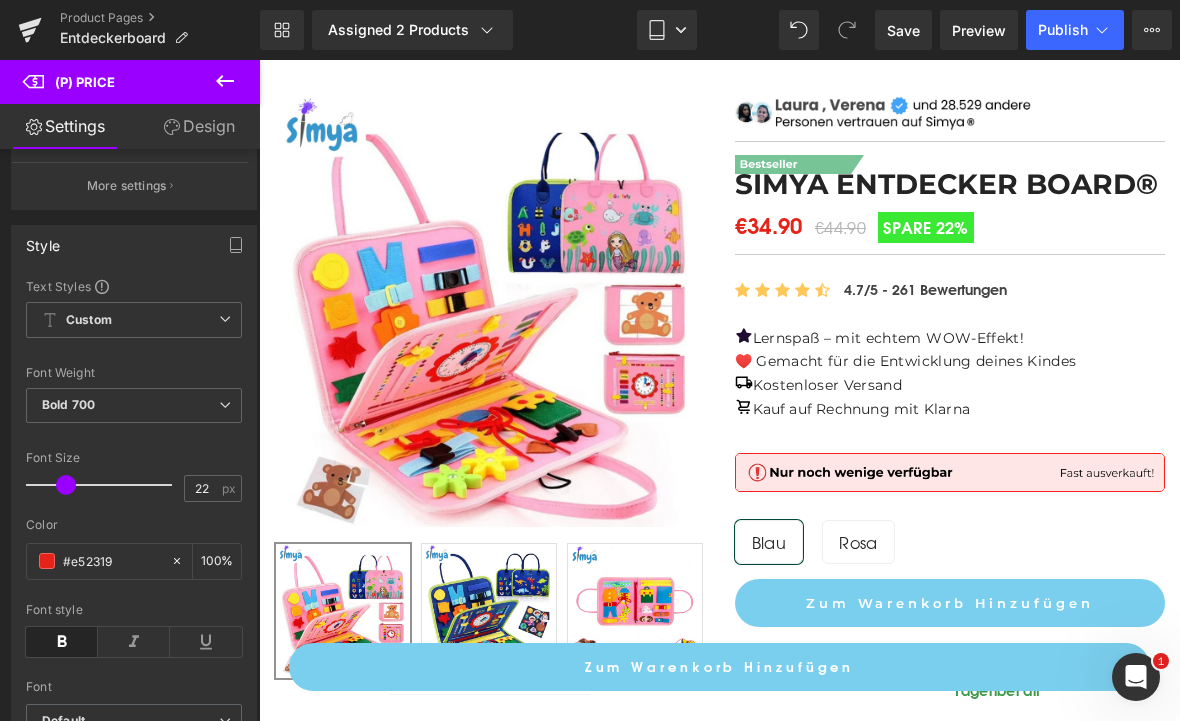 scroll, scrollTop: 208, scrollLeft: 0, axis: vertical 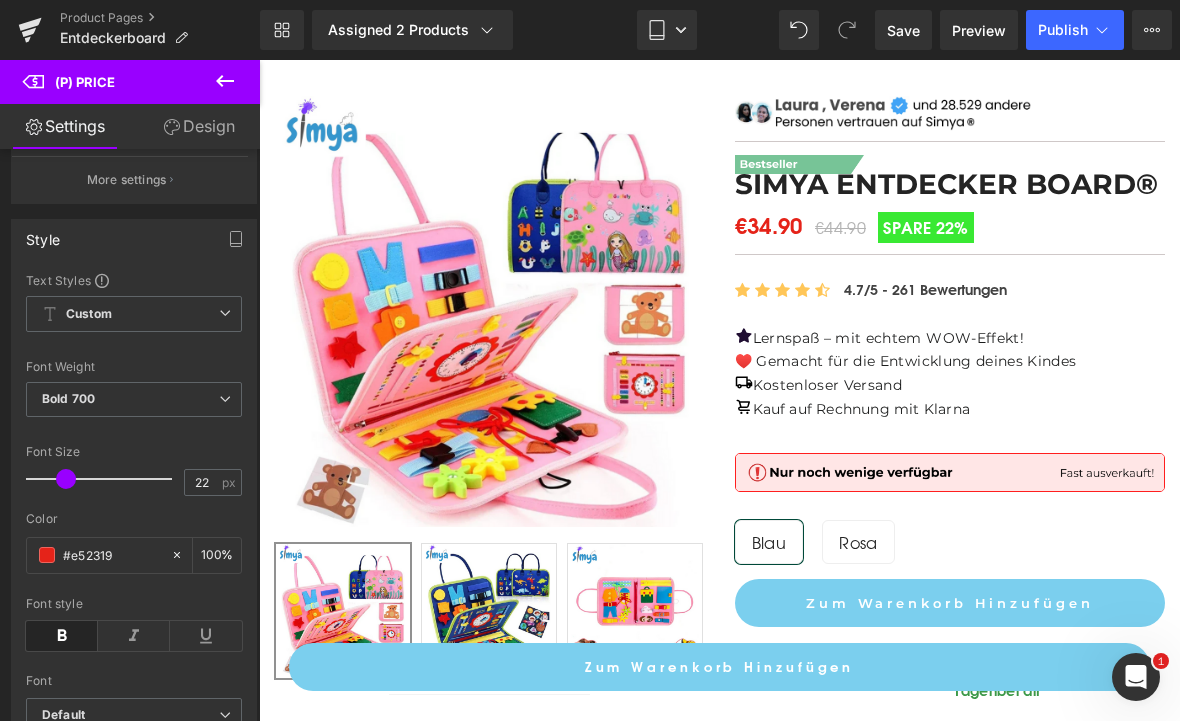 click at bounding box center (47, 555) 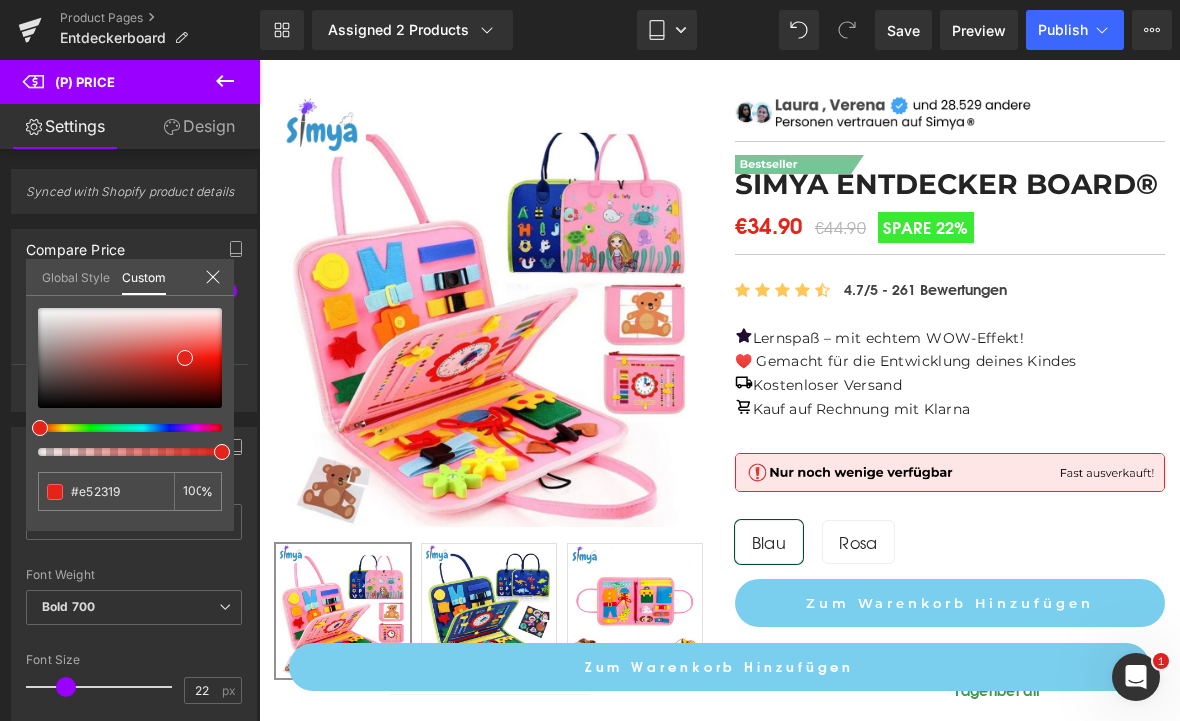 scroll, scrollTop: 0, scrollLeft: 0, axis: both 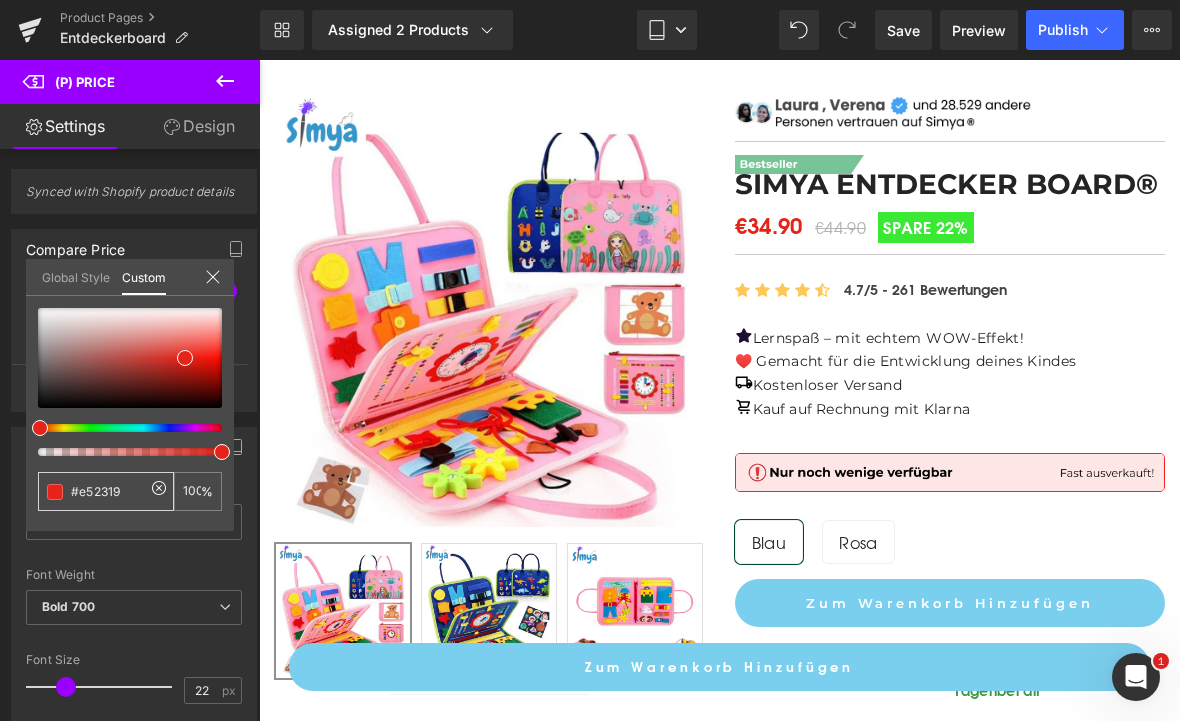 click at bounding box center (55, 492) 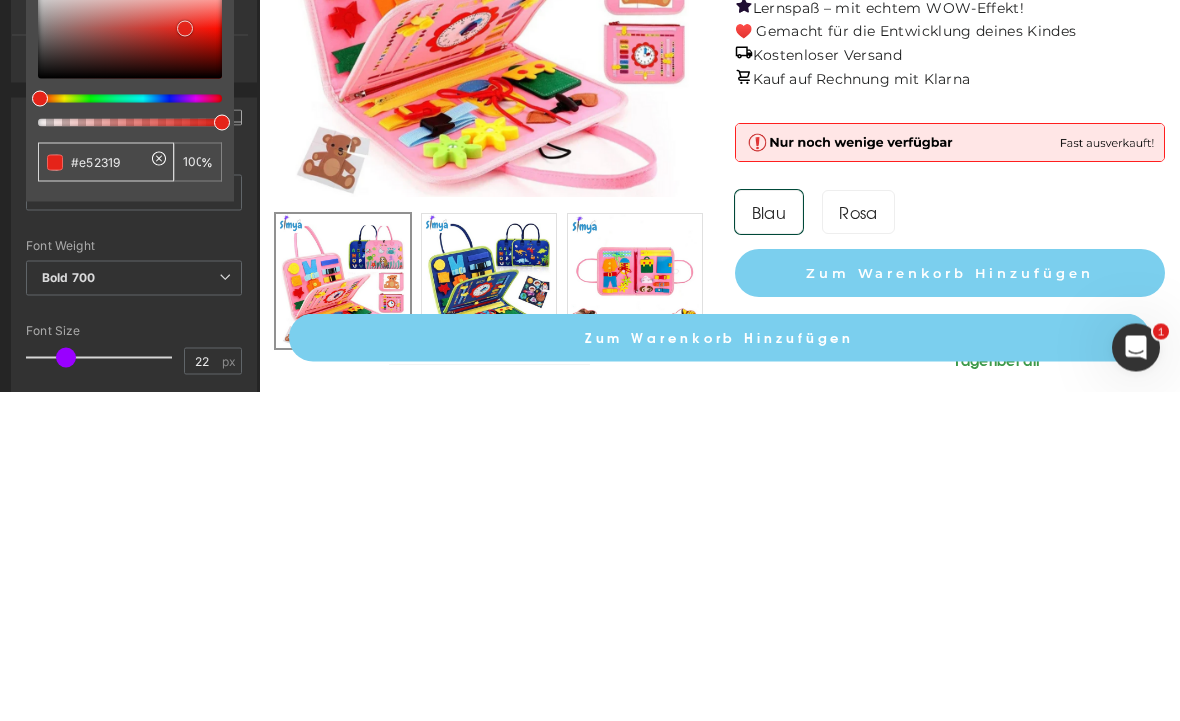 click at bounding box center [130, 358] 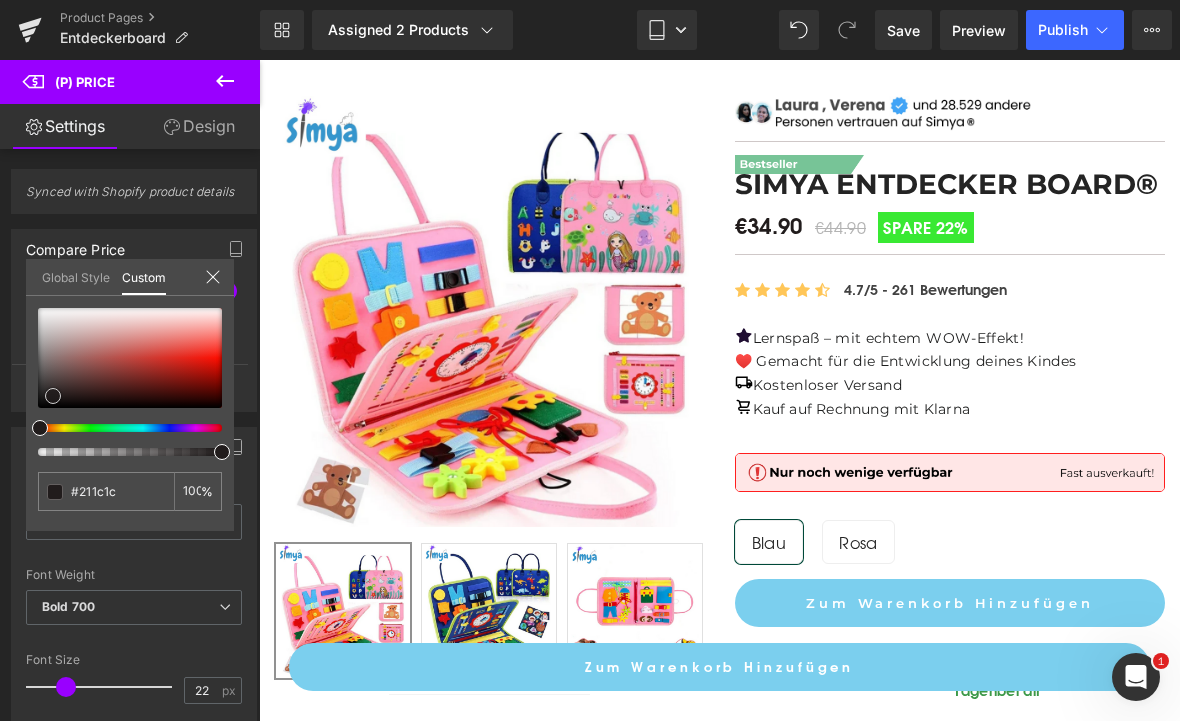 scroll, scrollTop: 0, scrollLeft: 0, axis: both 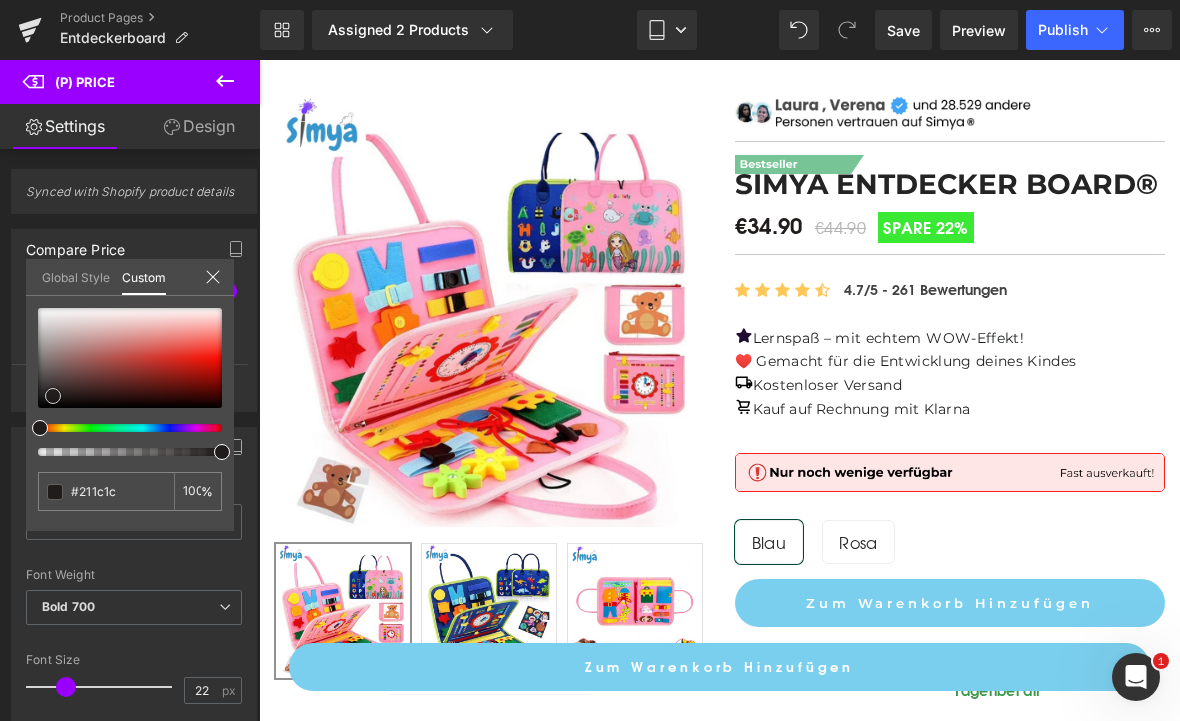 click at bounding box center (130, 358) 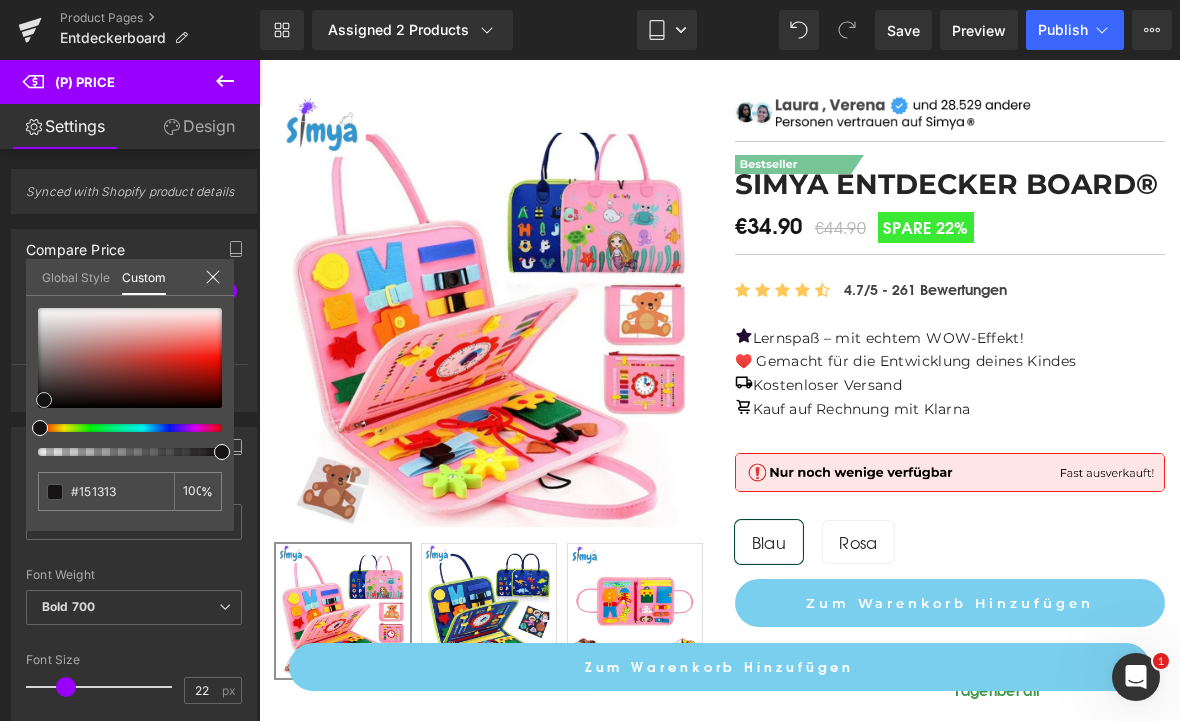click at bounding box center (44, 400) 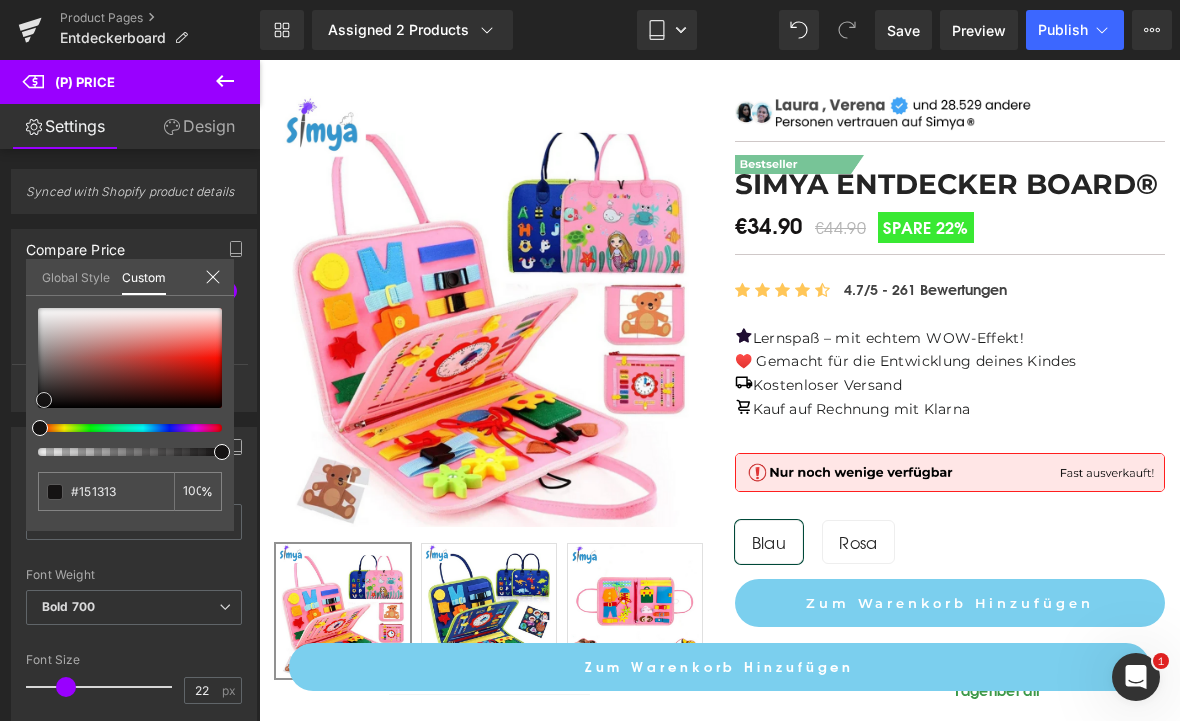 click at bounding box center [44, 400] 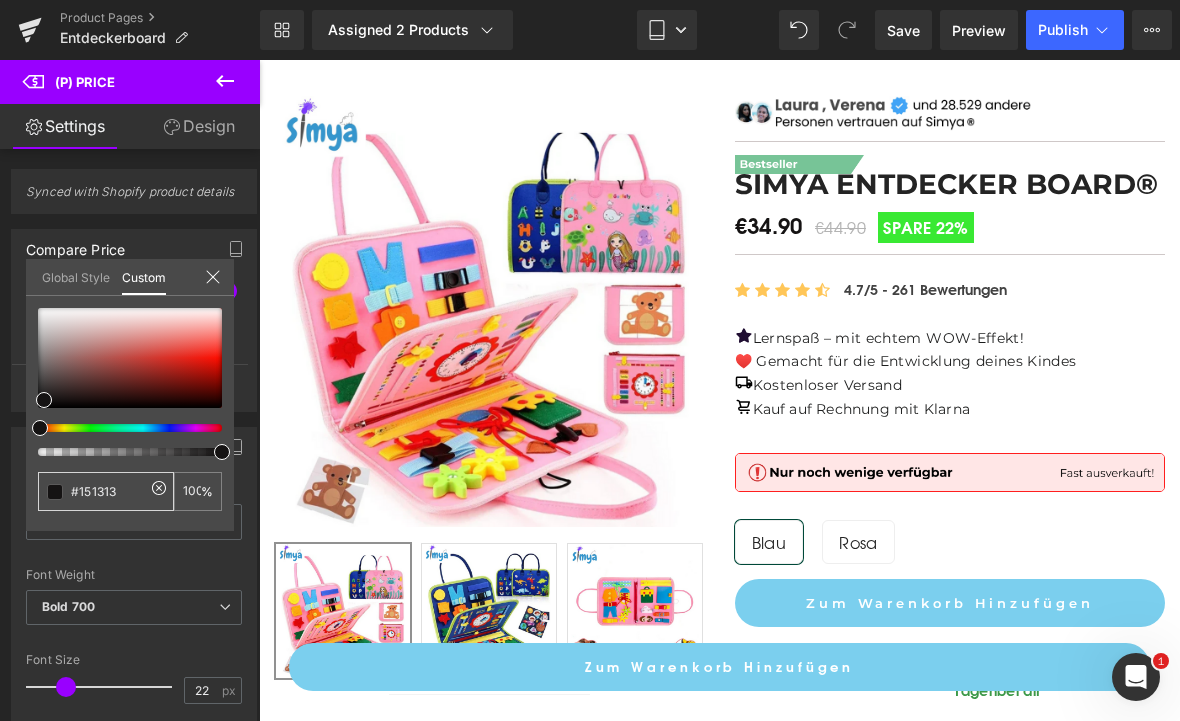 click on "#e52319" at bounding box center [108, 491] 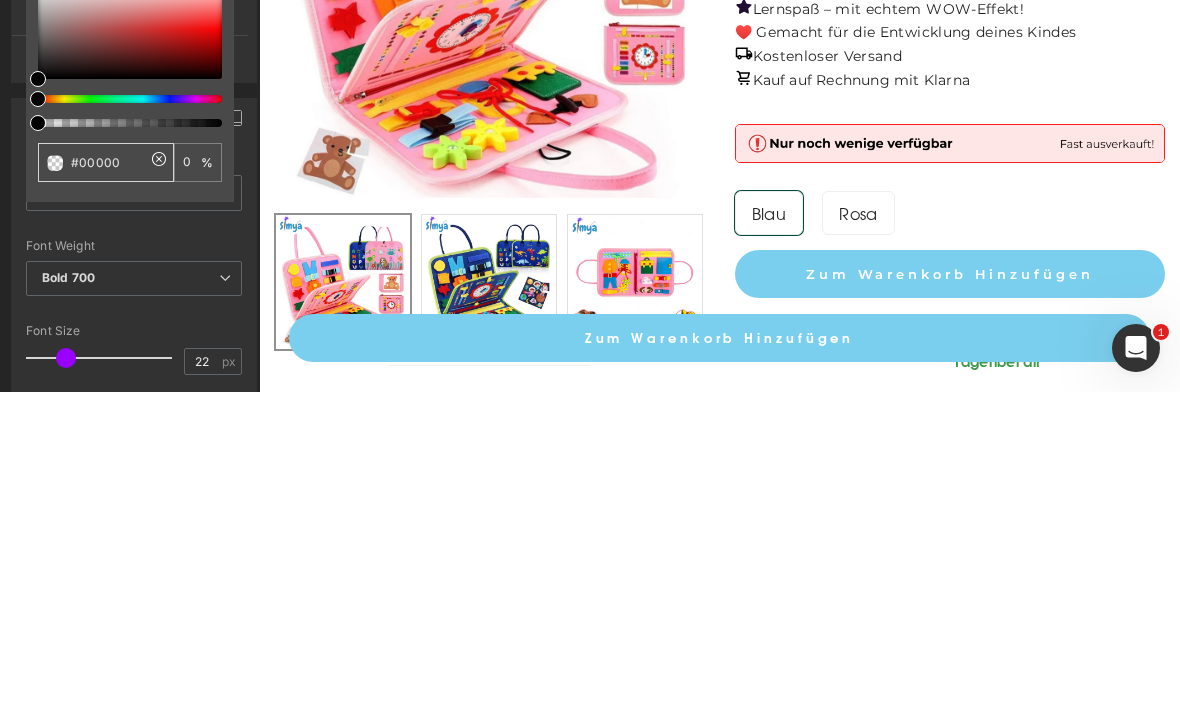 type on "#00000" 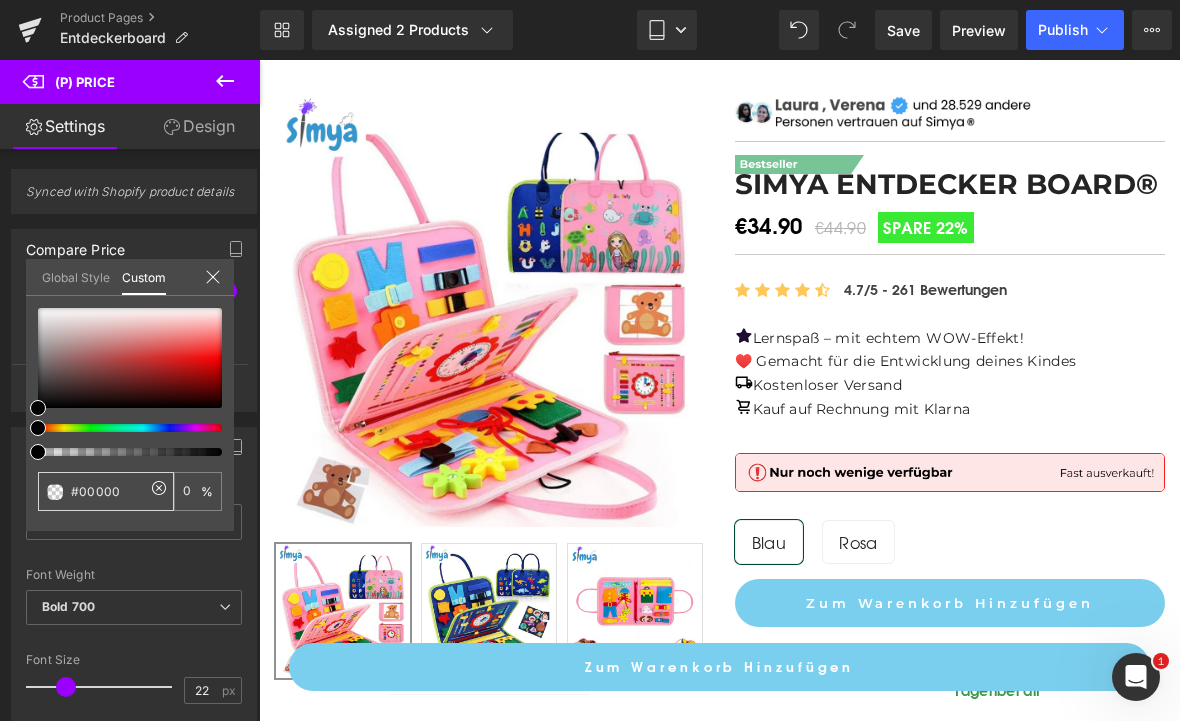 click on "Publish" at bounding box center (1063, 30) 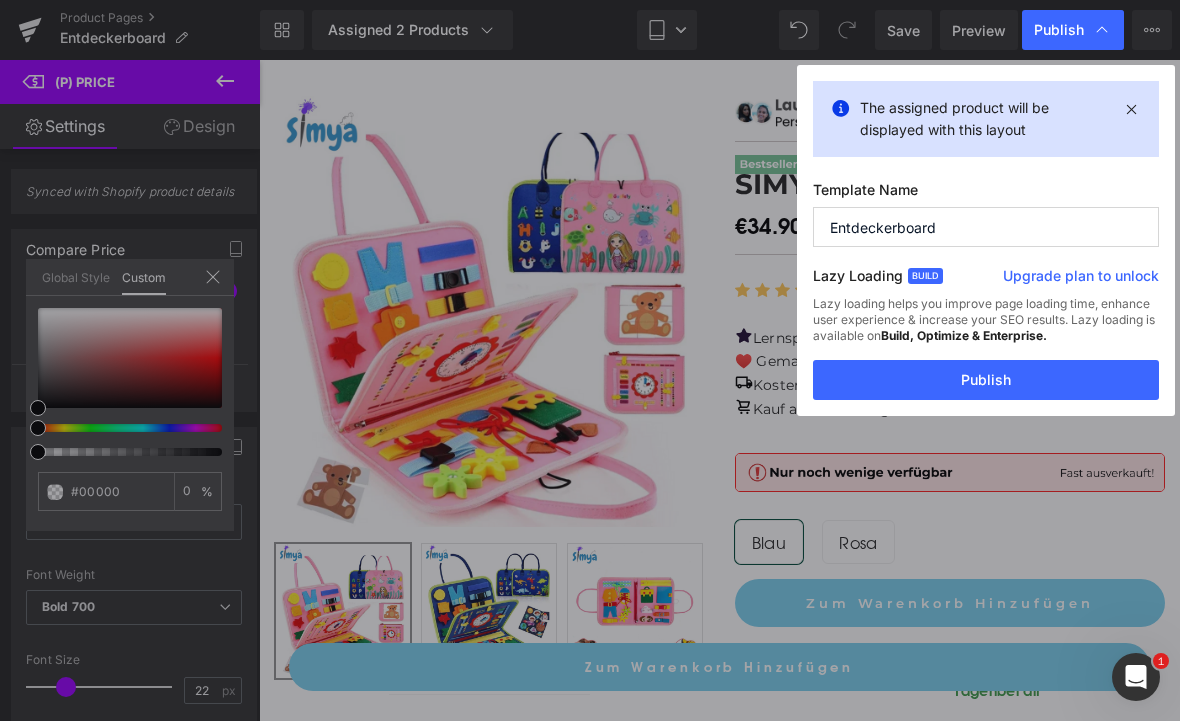 click on "Publish" at bounding box center (986, 380) 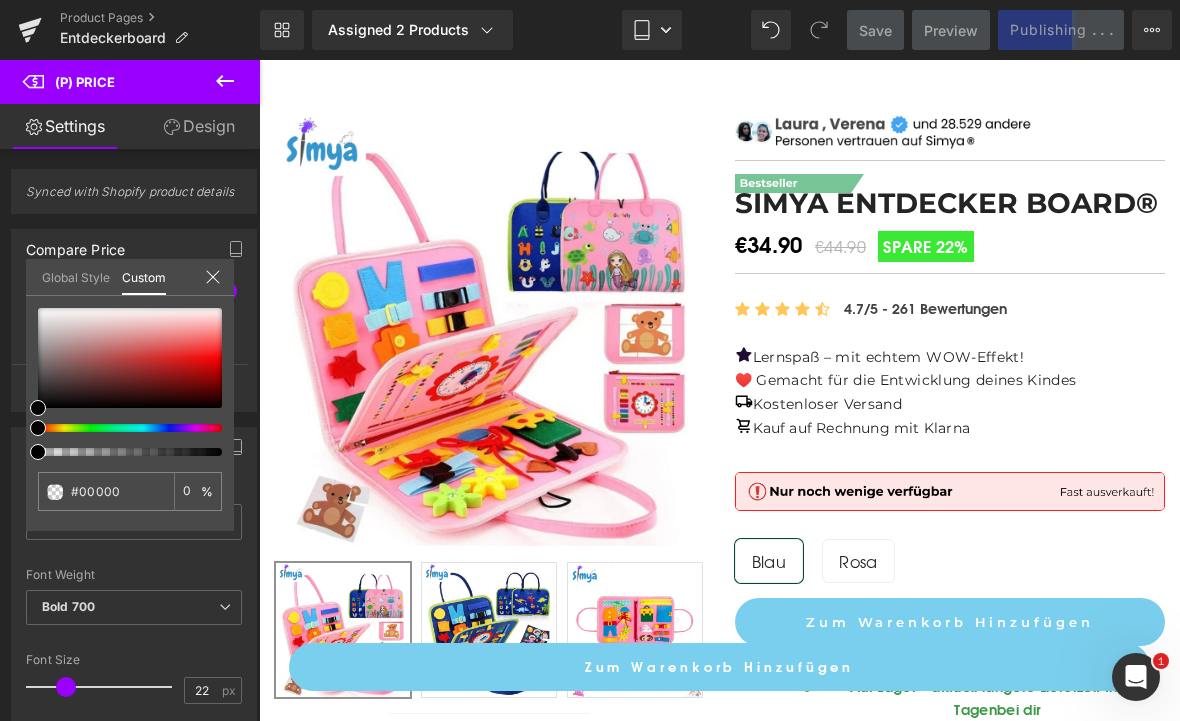 scroll, scrollTop: 218, scrollLeft: 0, axis: vertical 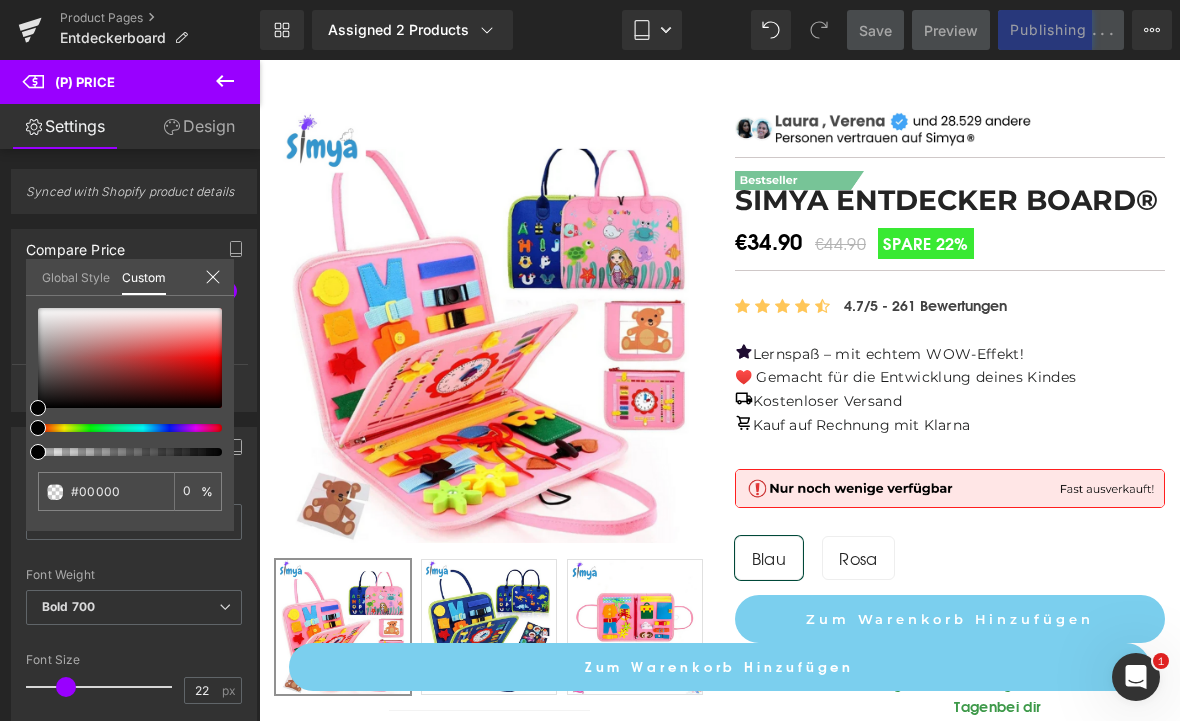 click at bounding box center (719, 390) 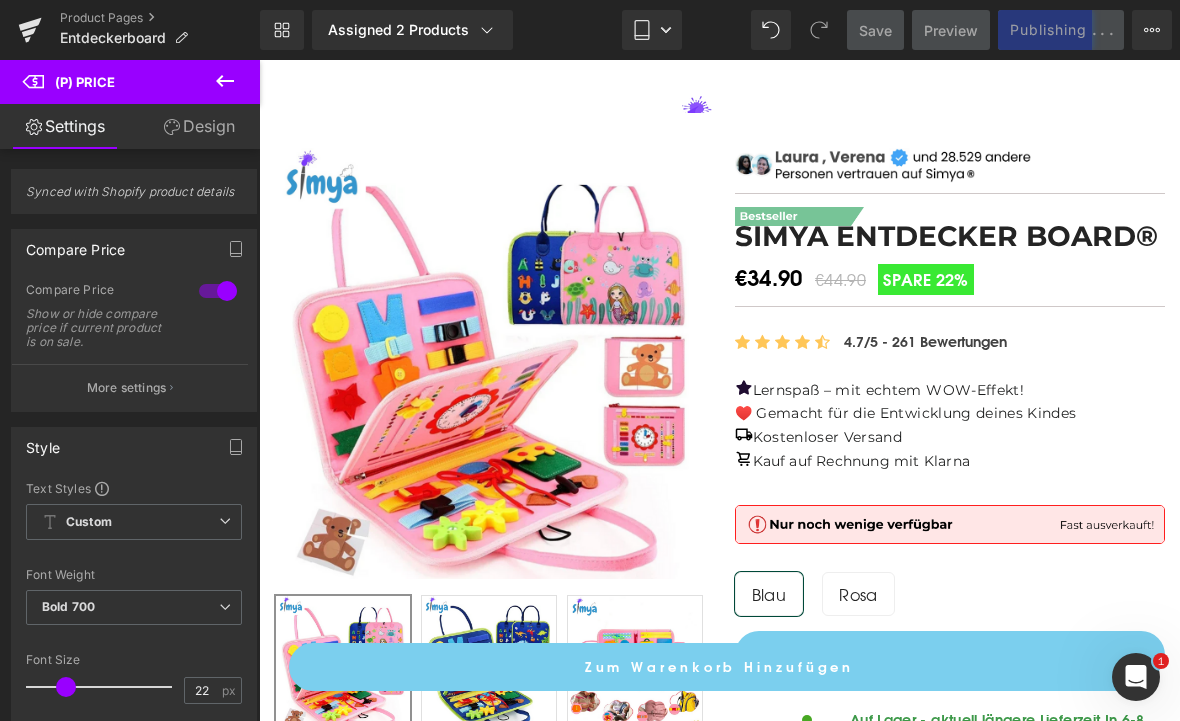 scroll, scrollTop: 181, scrollLeft: 0, axis: vertical 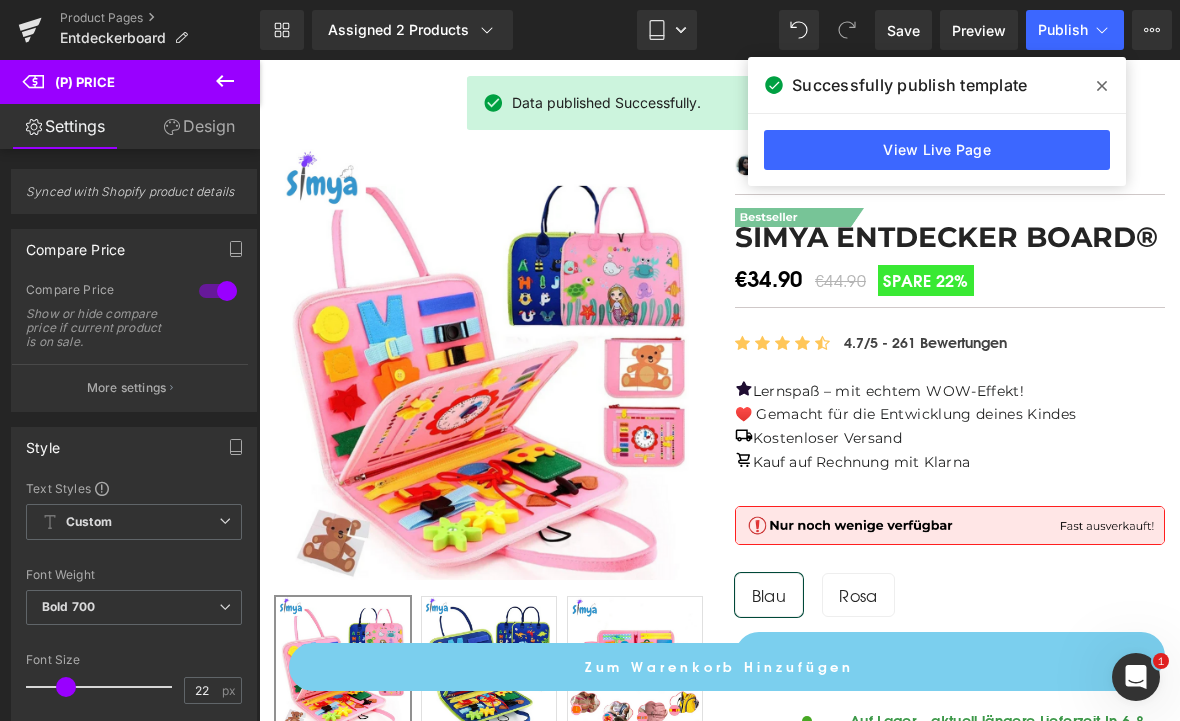 click on "Simya Entdecker Board®" at bounding box center (946, 237) 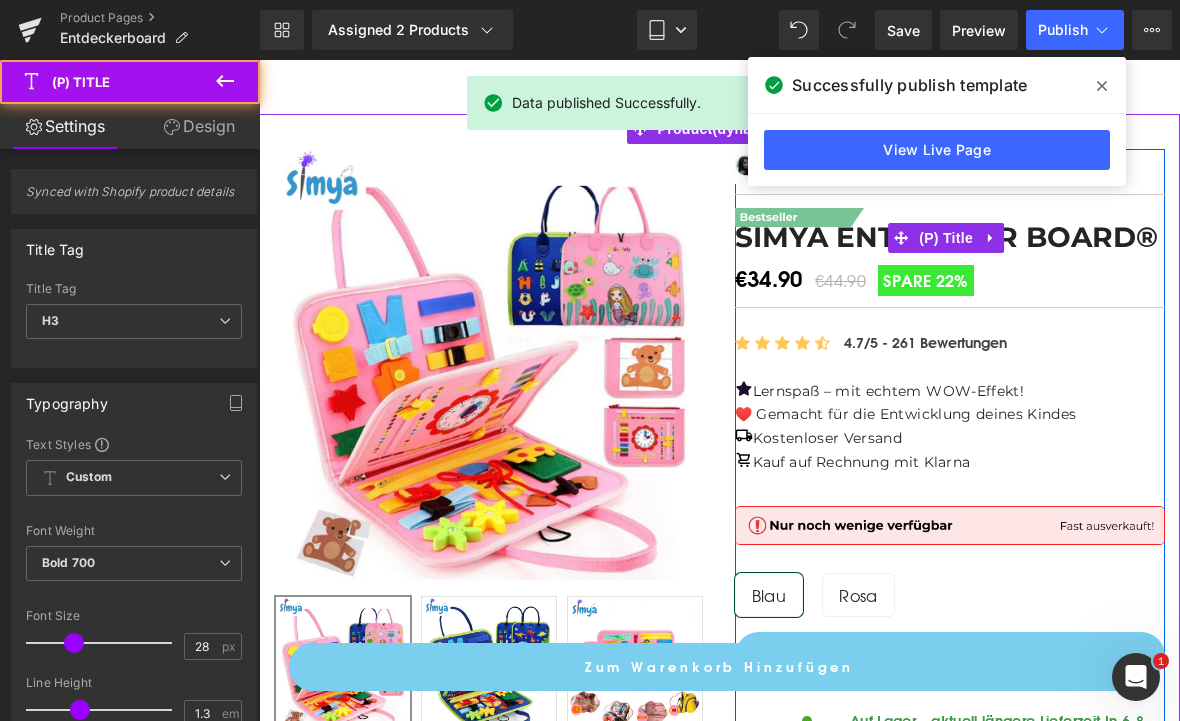 click 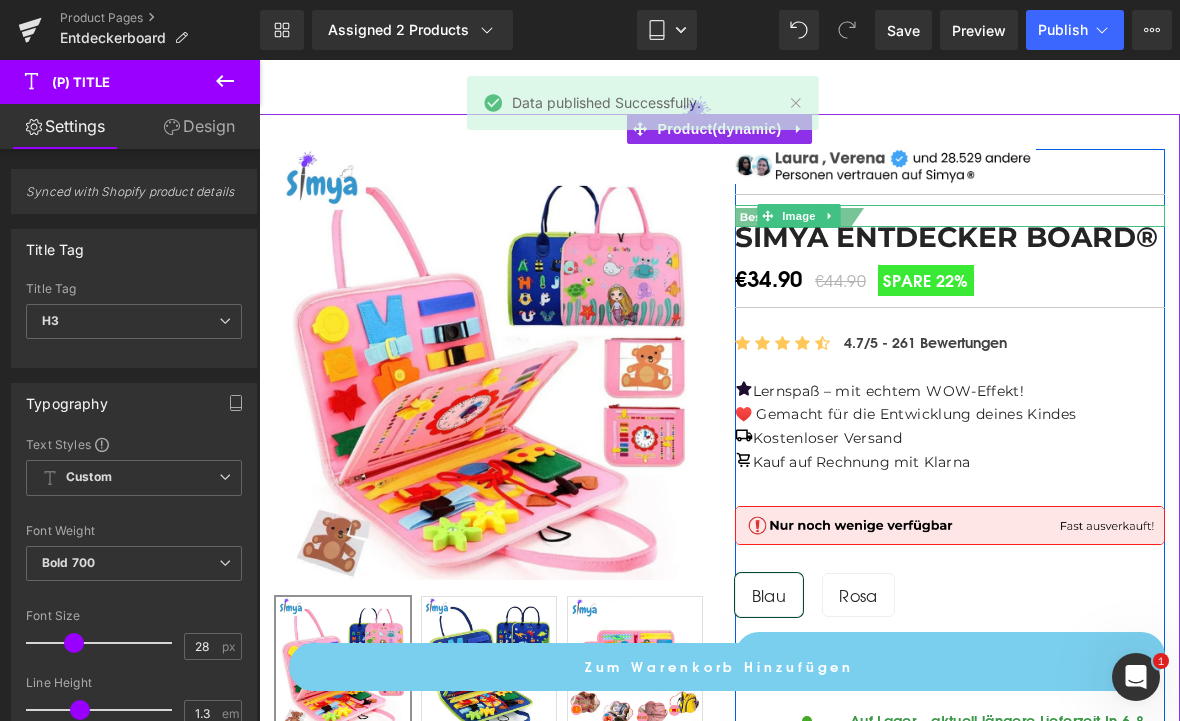 click at bounding box center [830, 216] 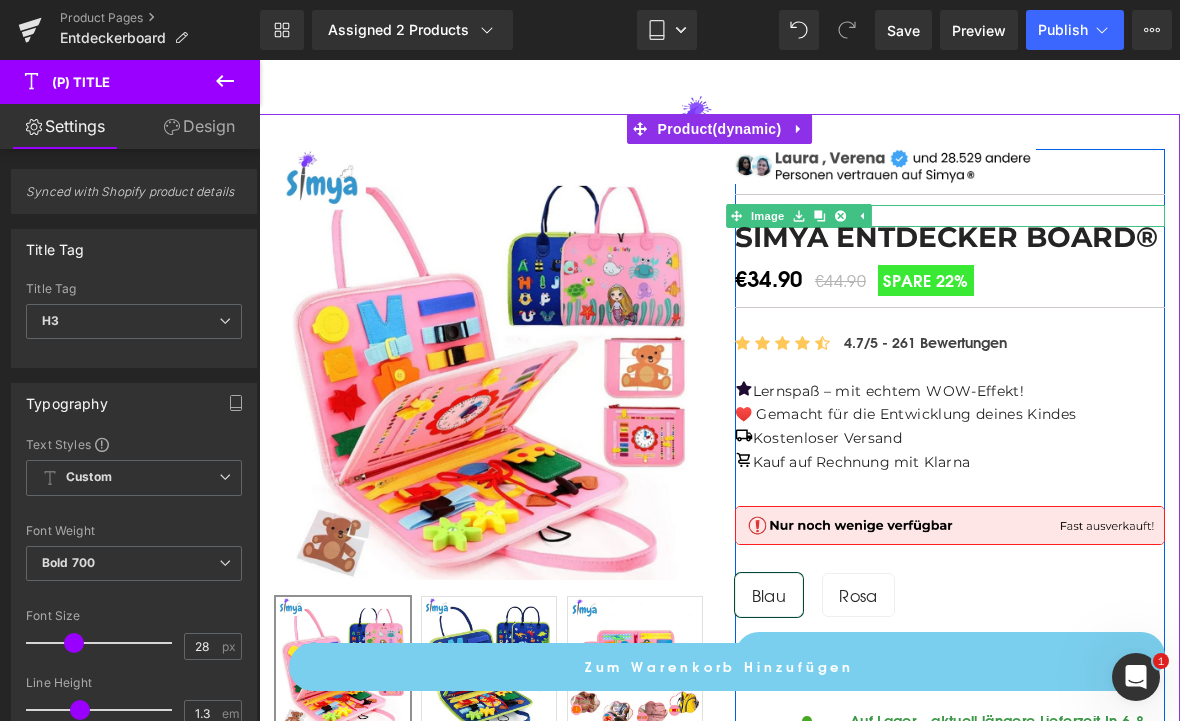click on "Simya Entdecker Board®" at bounding box center (946, 237) 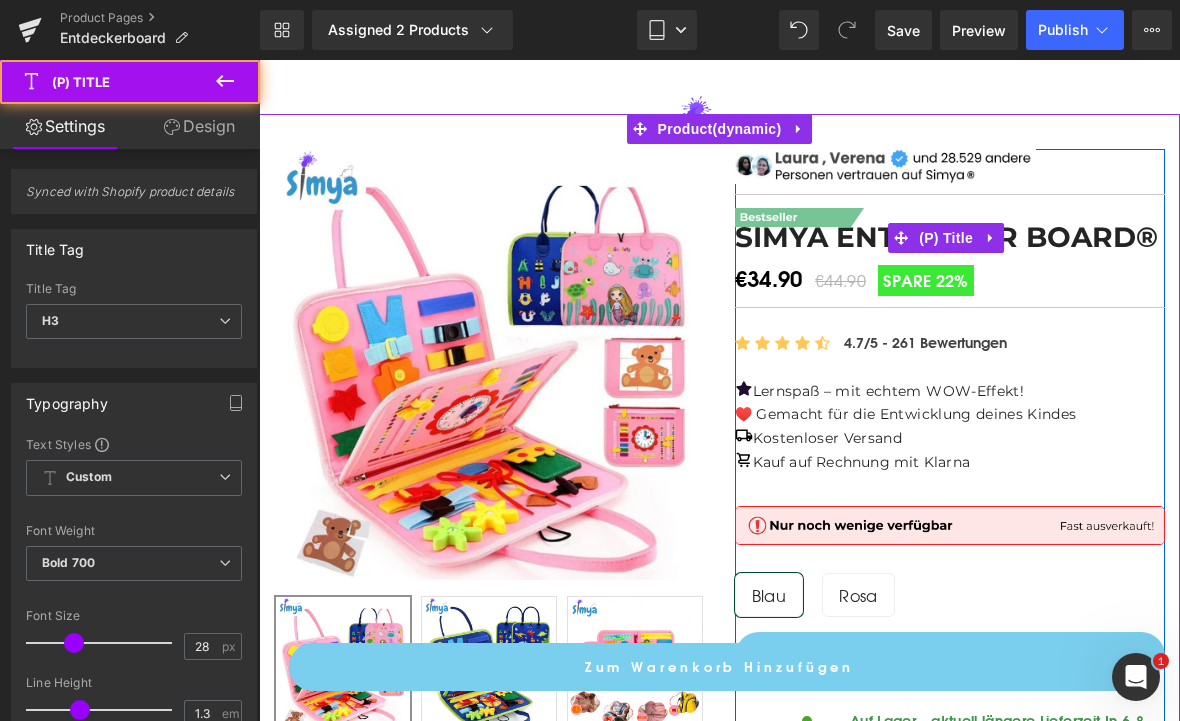 click on "Simya Entdecker Board®" at bounding box center [946, 237] 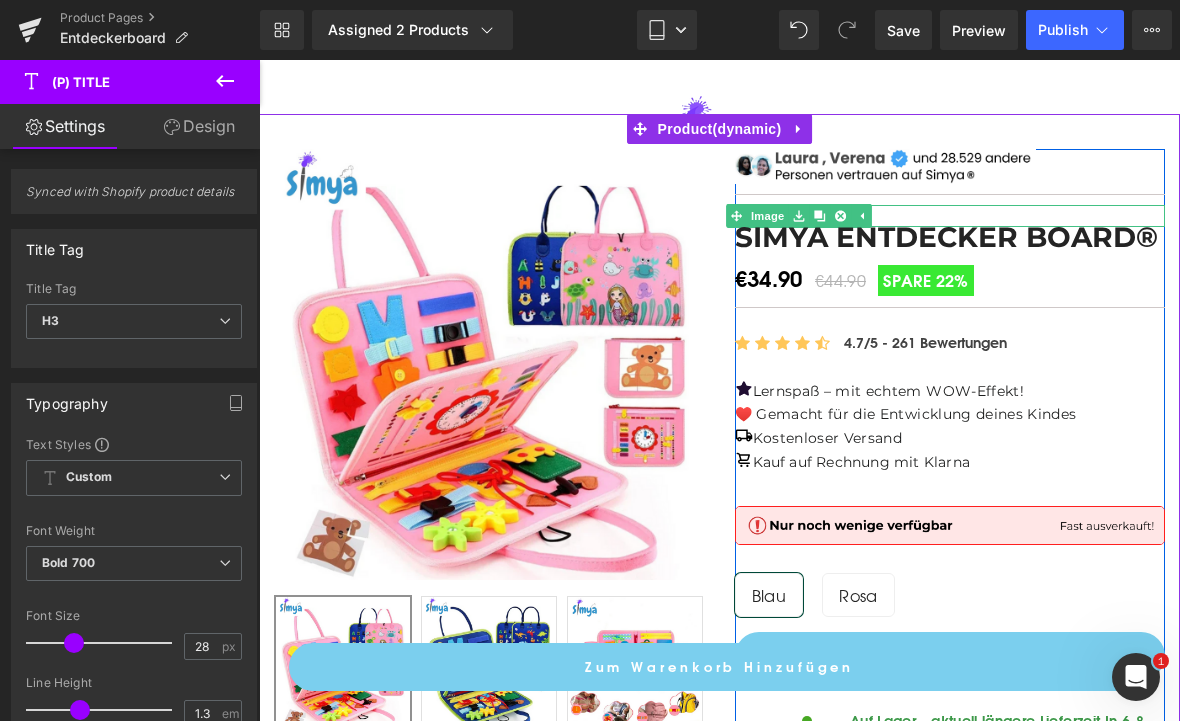 click on "Image" at bounding box center (768, 216) 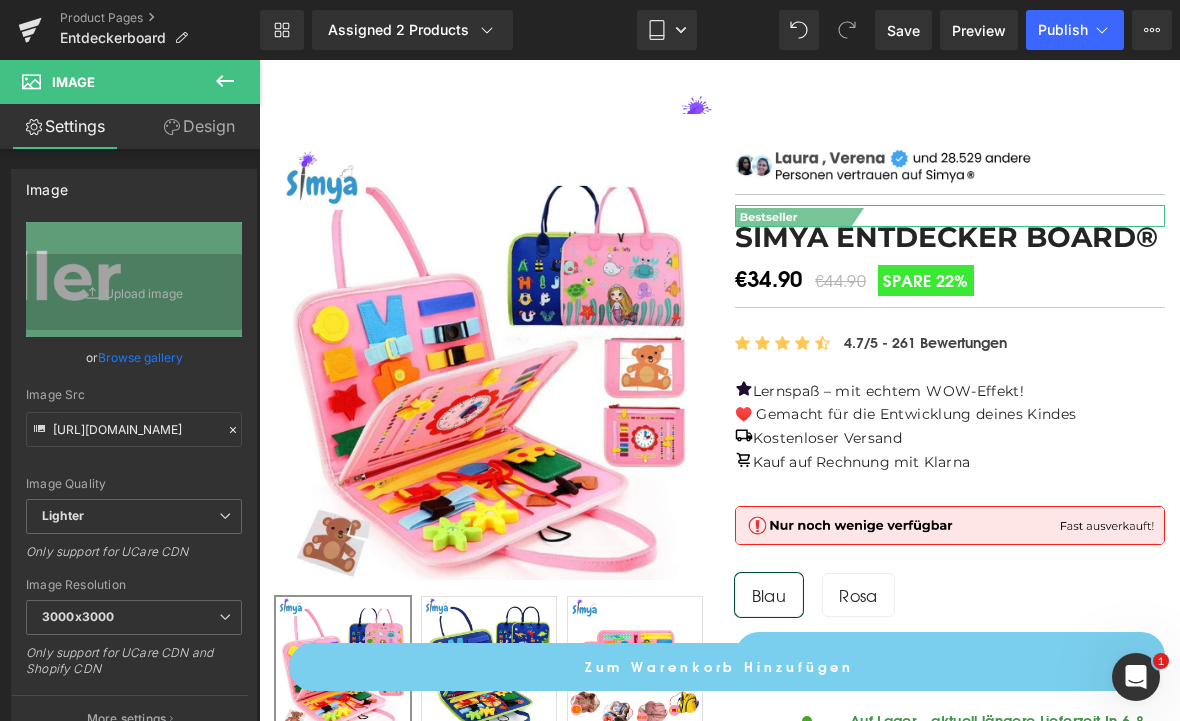 click on "Design" at bounding box center [199, 126] 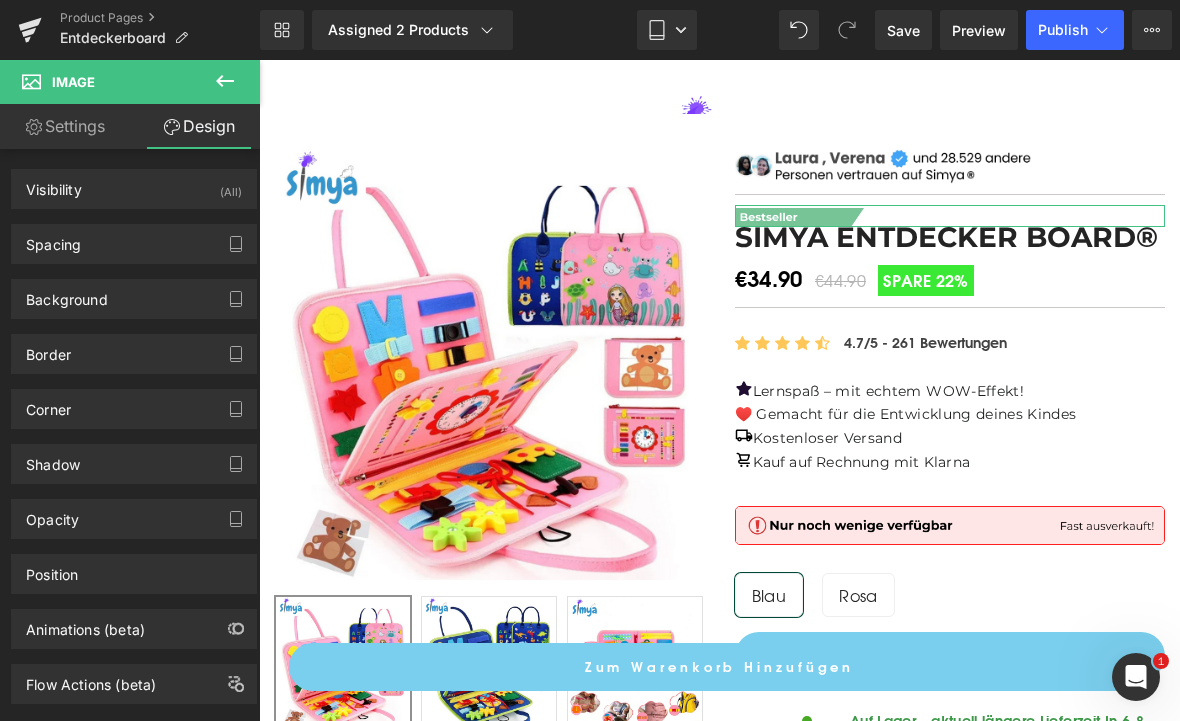 click on "Visibility" at bounding box center [54, 184] 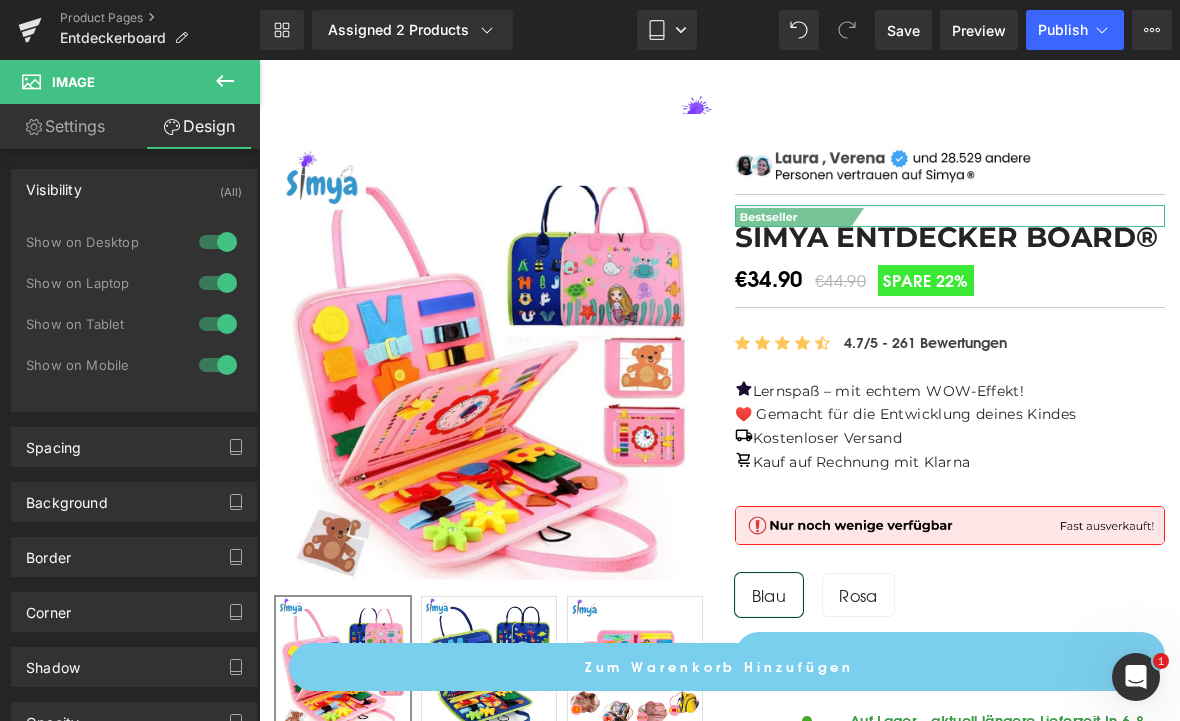 click on "Visibility" at bounding box center [54, 184] 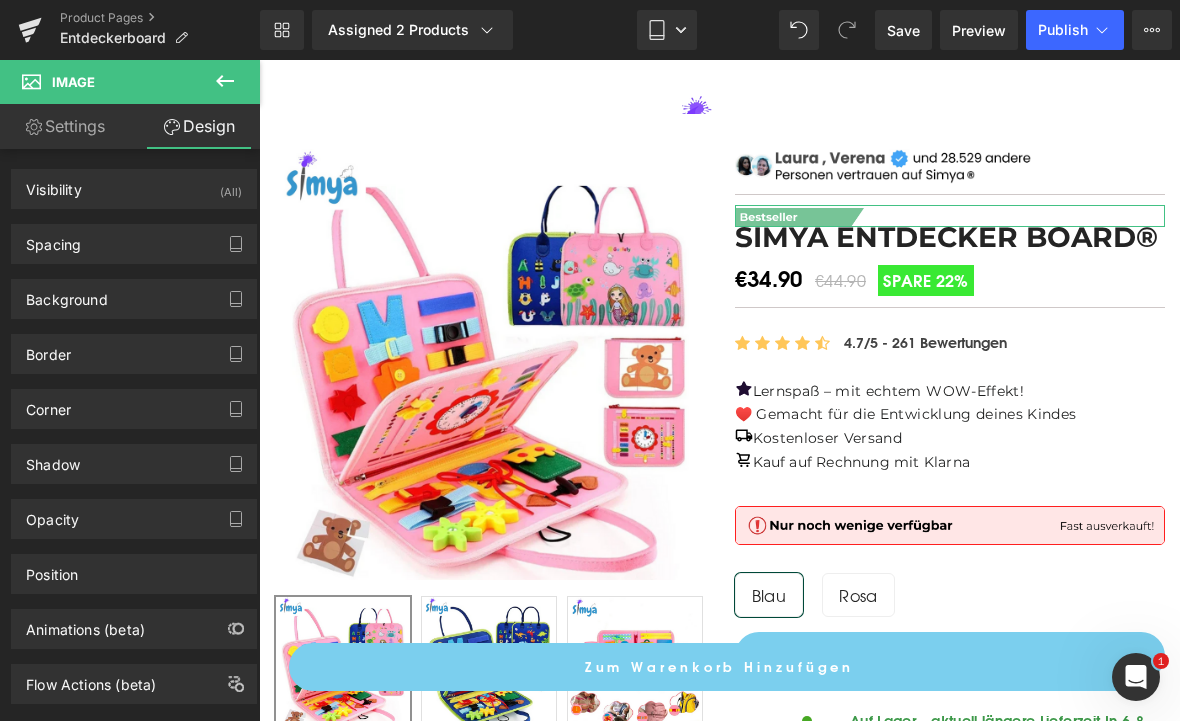 click on "Spacing" at bounding box center [53, 239] 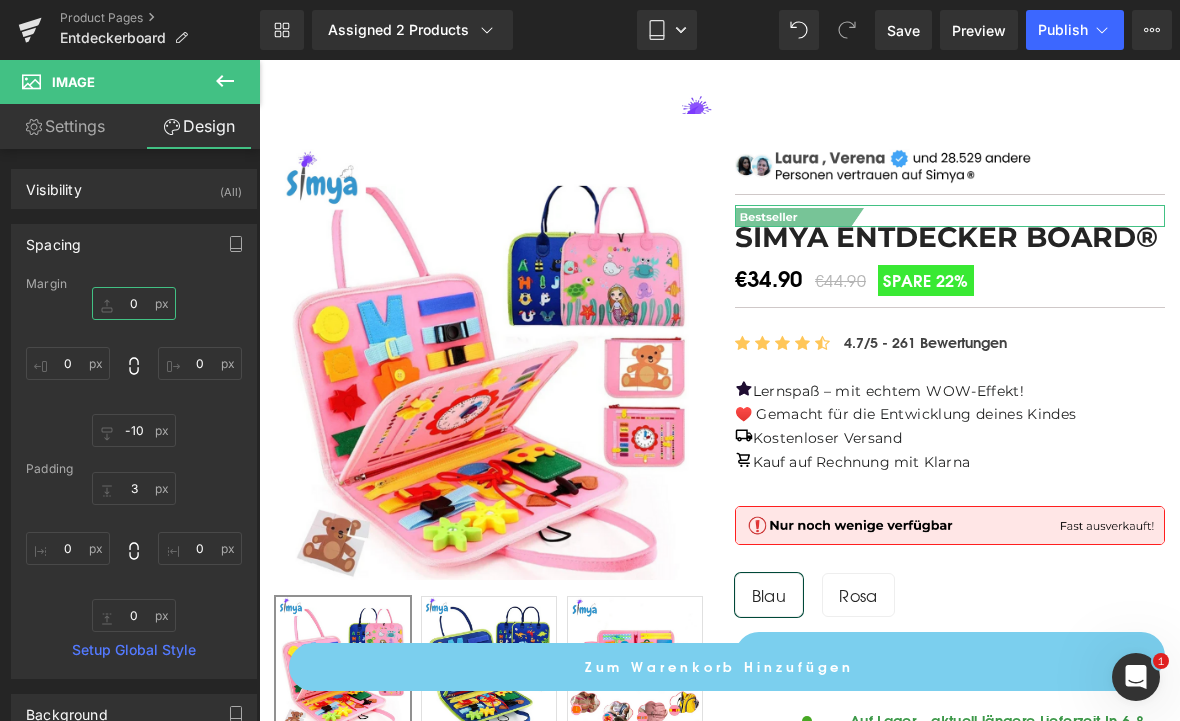 click on "0" at bounding box center (134, 303) 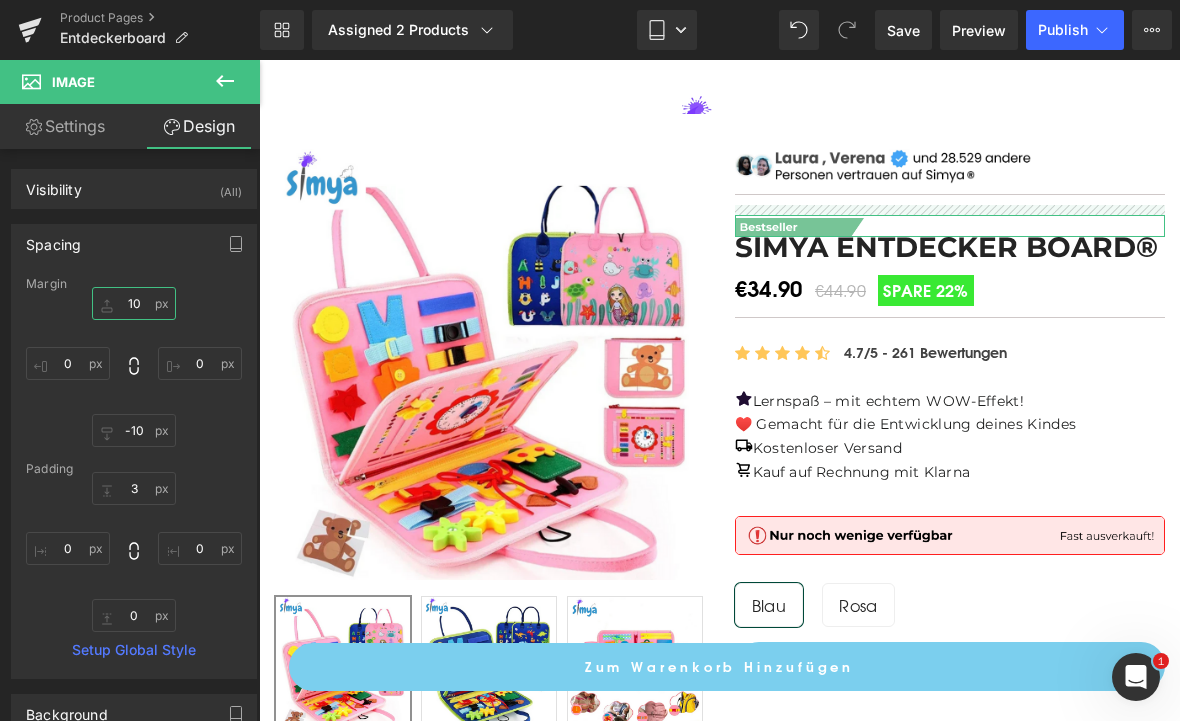 type on "1" 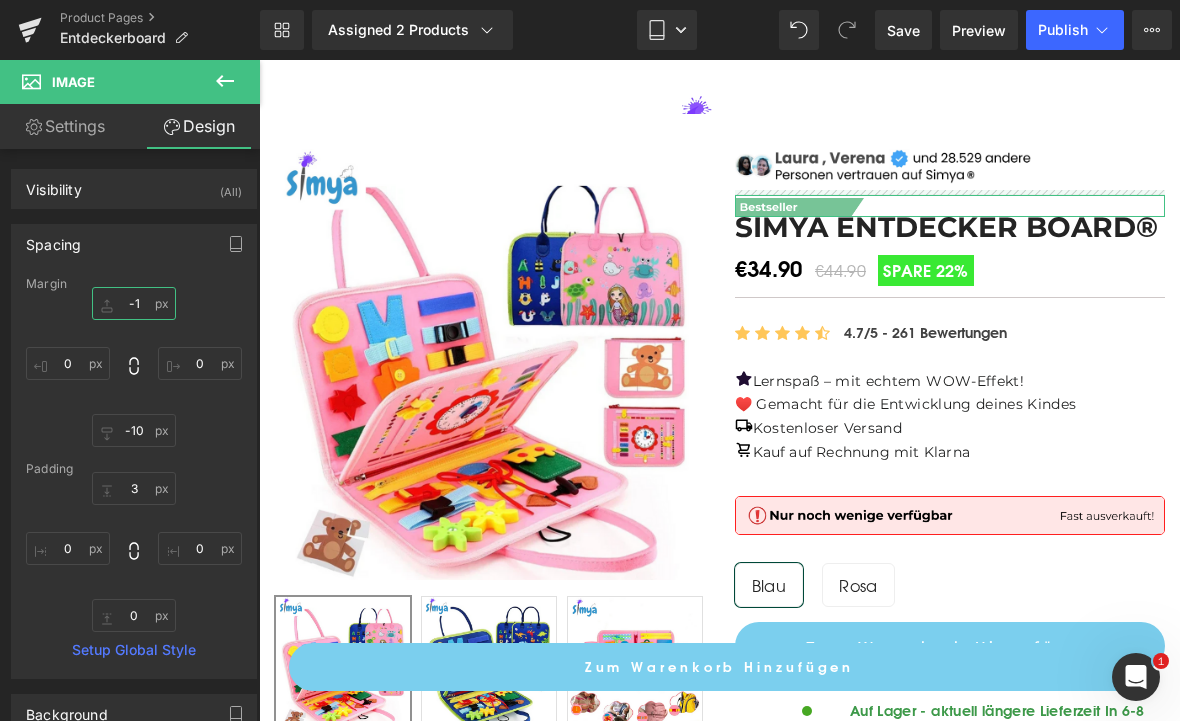 type on "-" 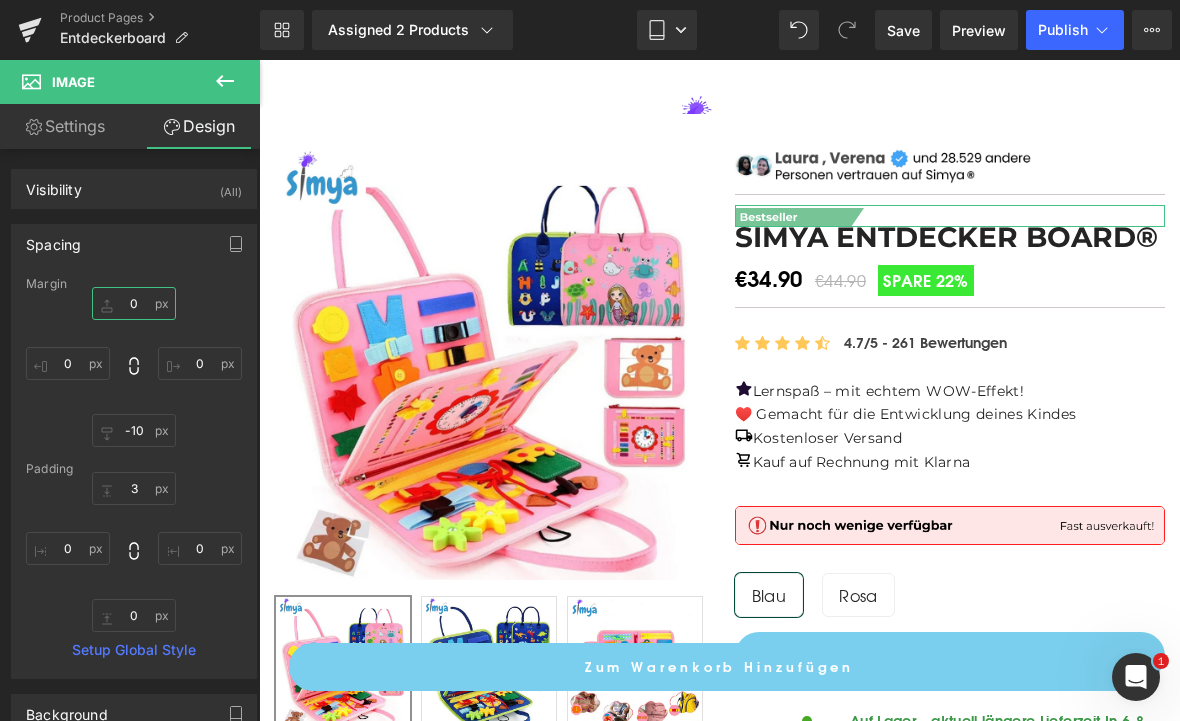 type 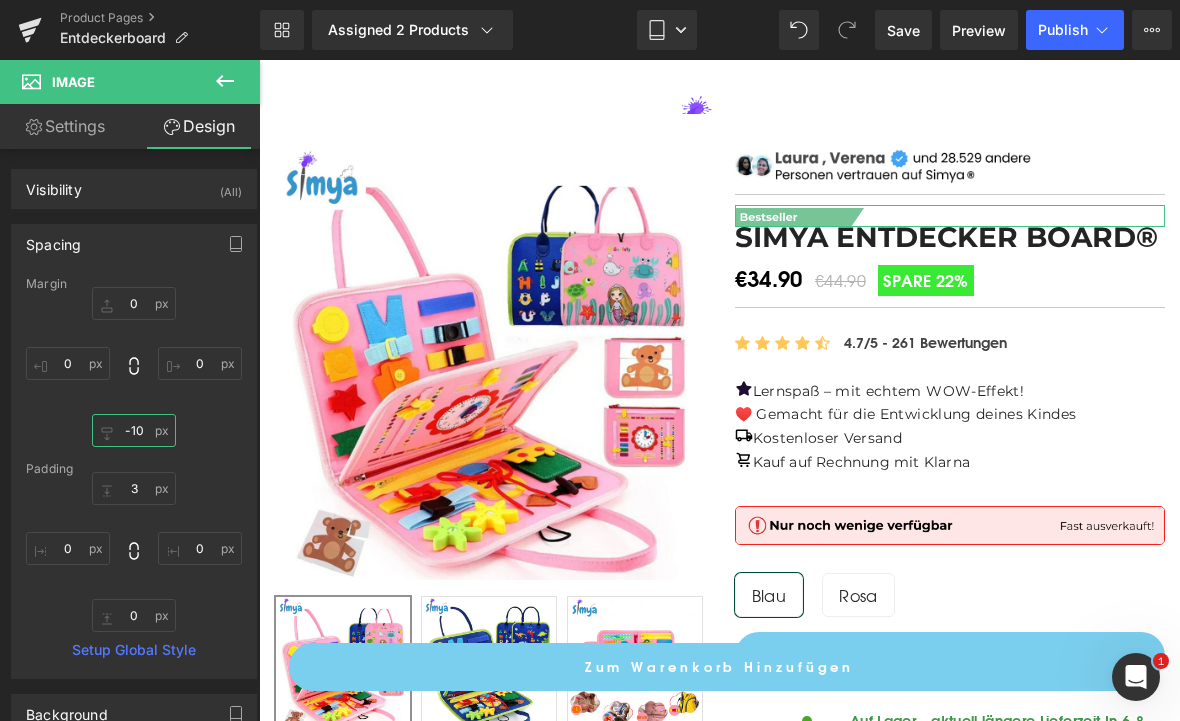 click on "-10" at bounding box center (134, 430) 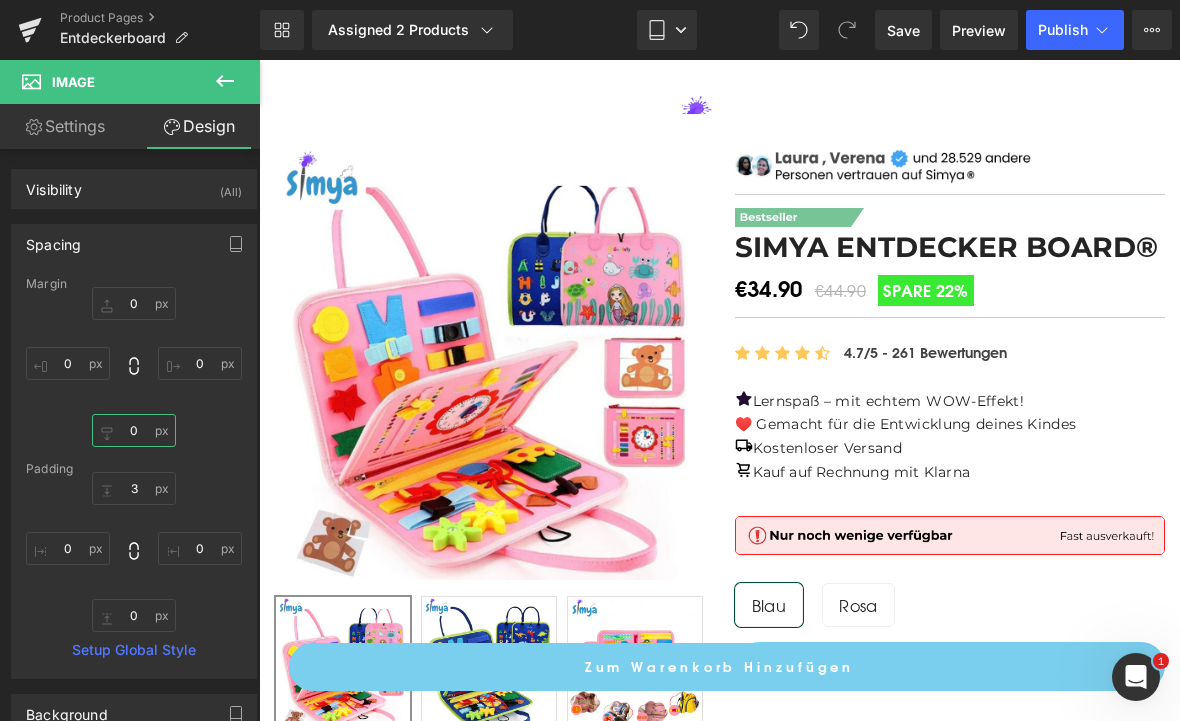 click on "Lernspaß – mit echtem WOW-Effekt!" at bounding box center (950, 400) 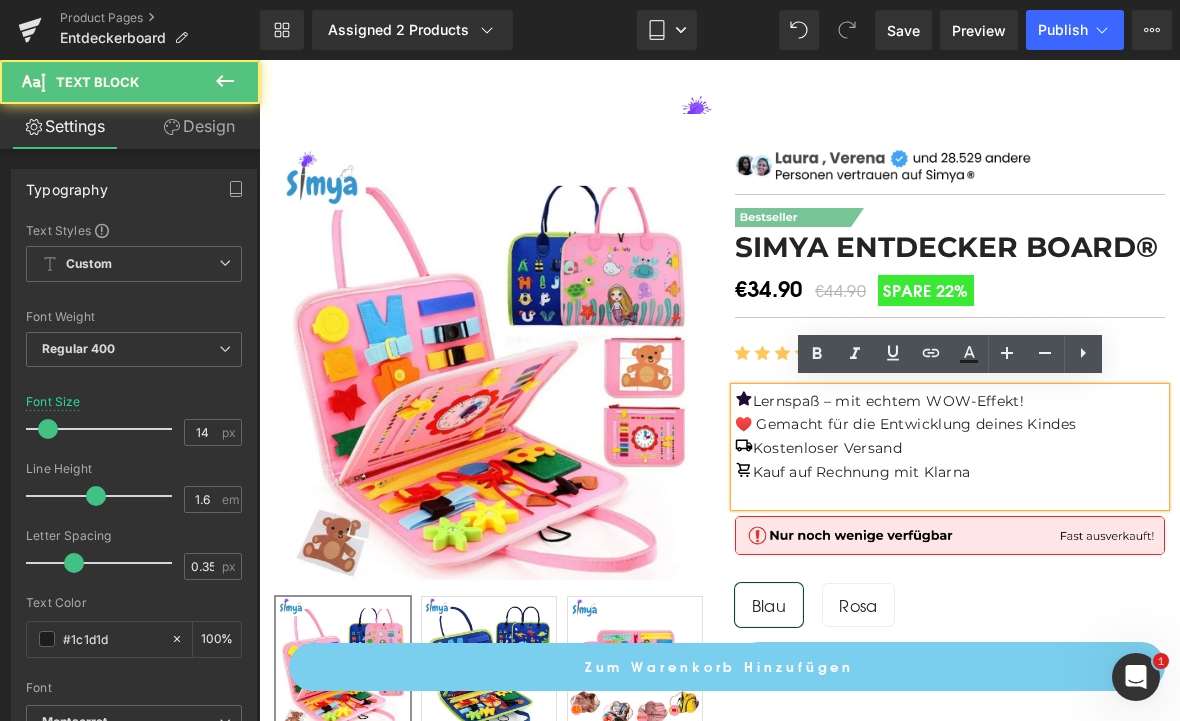 click on "Publish" at bounding box center (1063, 30) 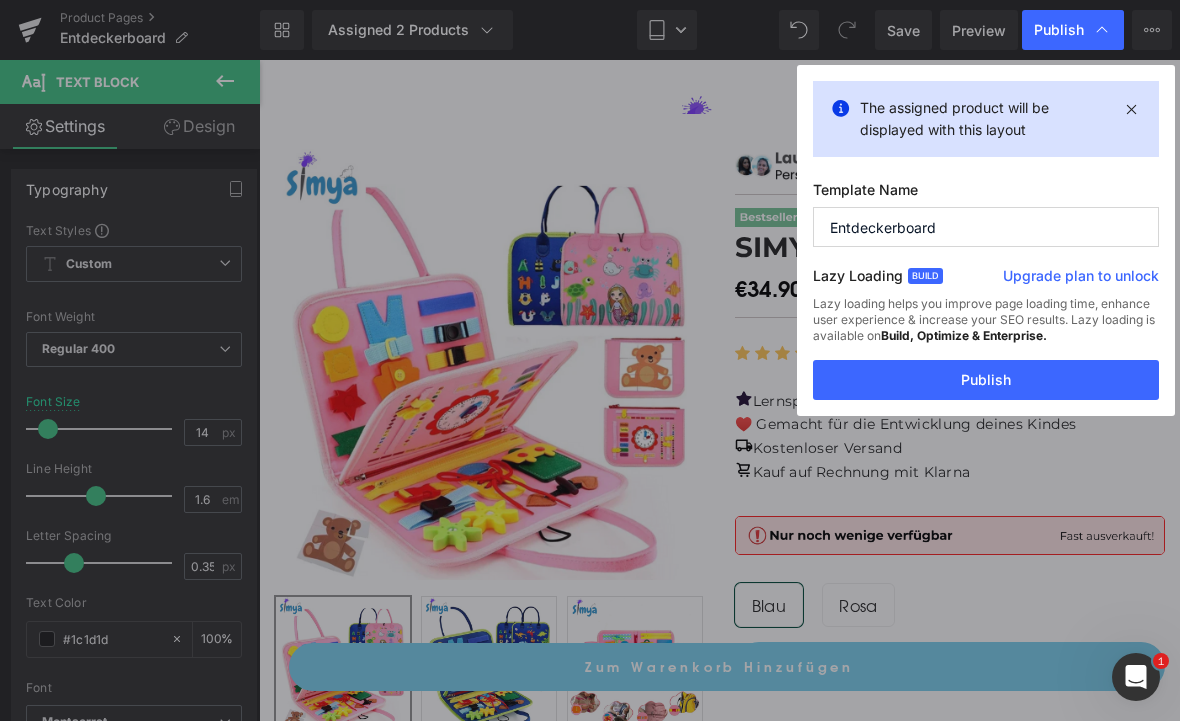 click on "Publish" at bounding box center [986, 380] 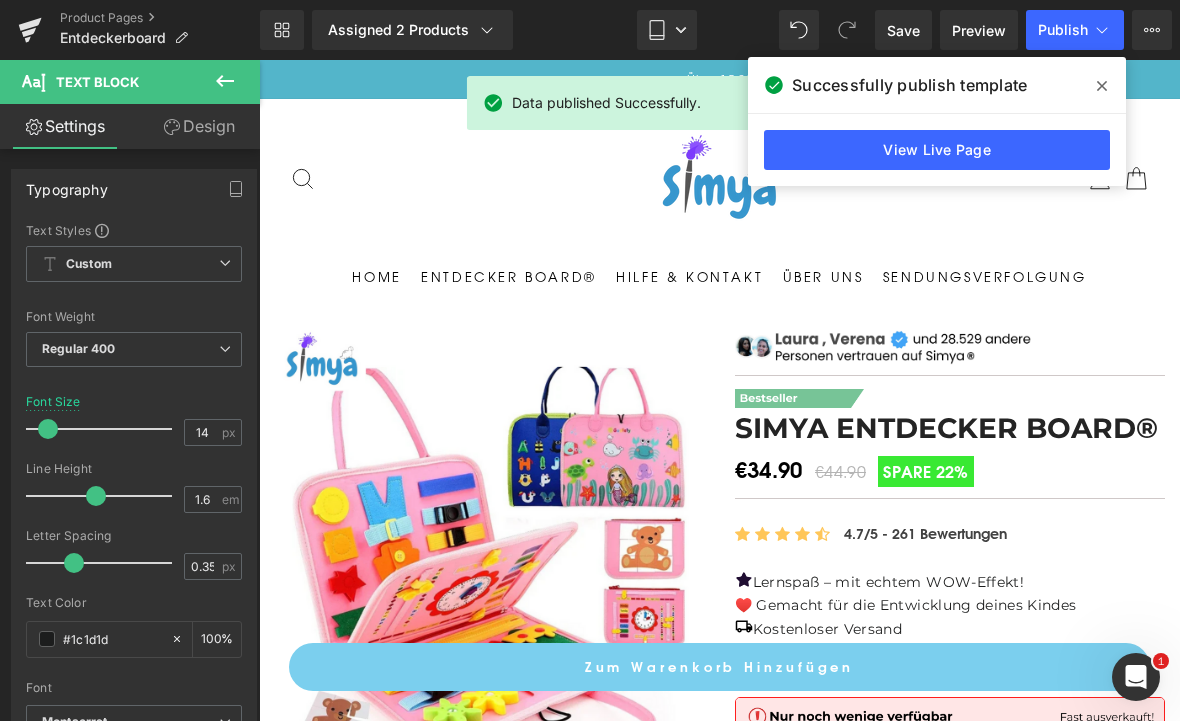 scroll, scrollTop: 0, scrollLeft: 0, axis: both 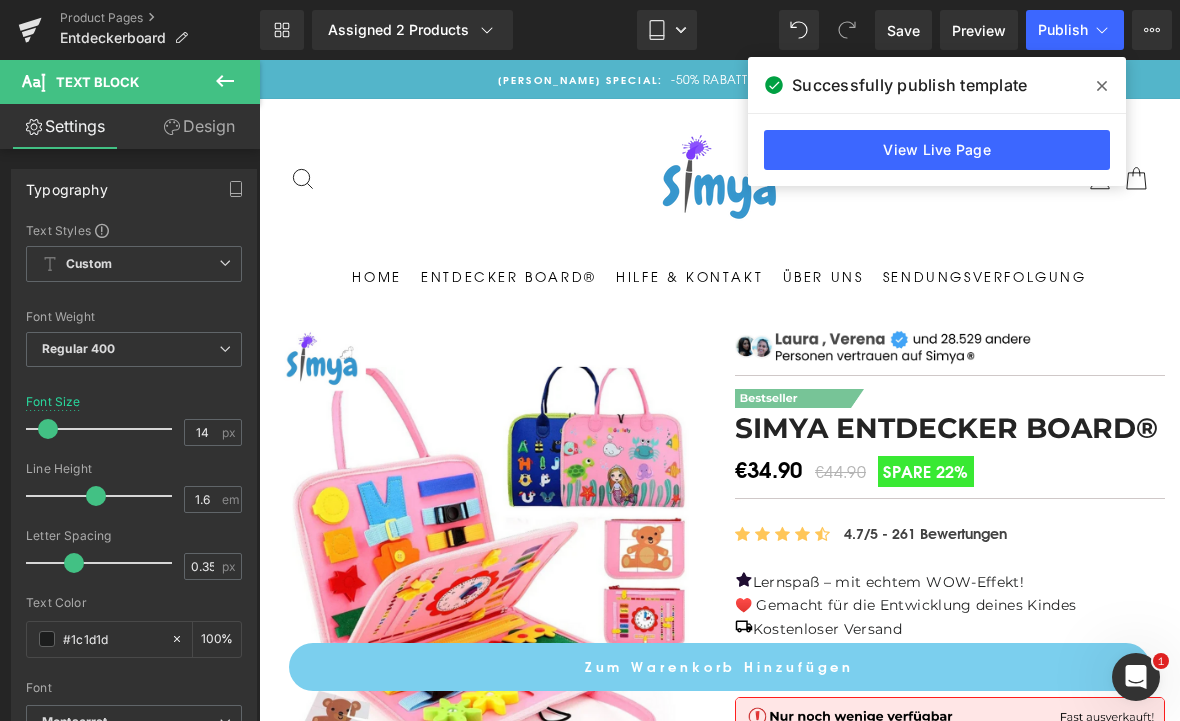 click at bounding box center (1102, 86) 